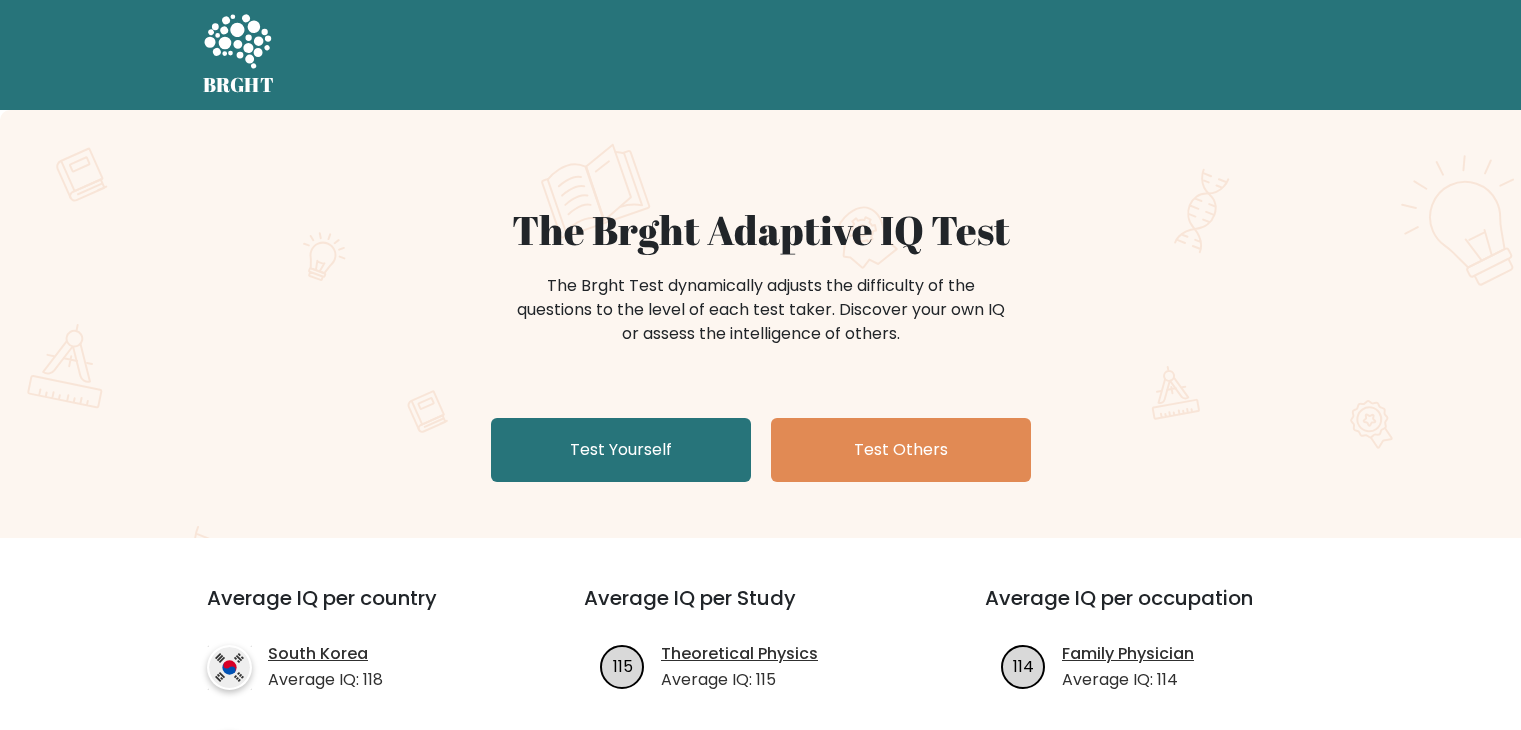 scroll, scrollTop: 0, scrollLeft: 0, axis: both 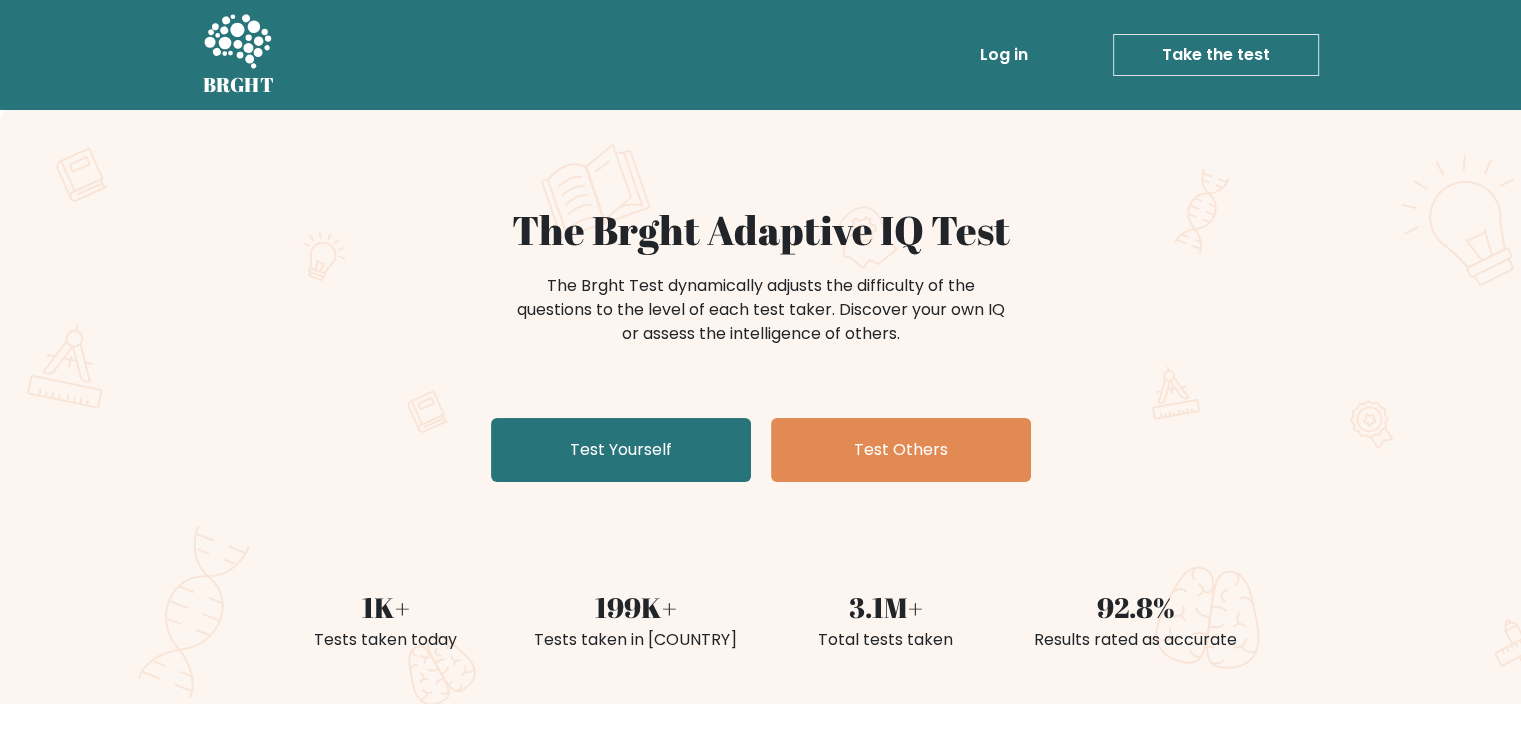 click on "Log in" at bounding box center [1004, 55] 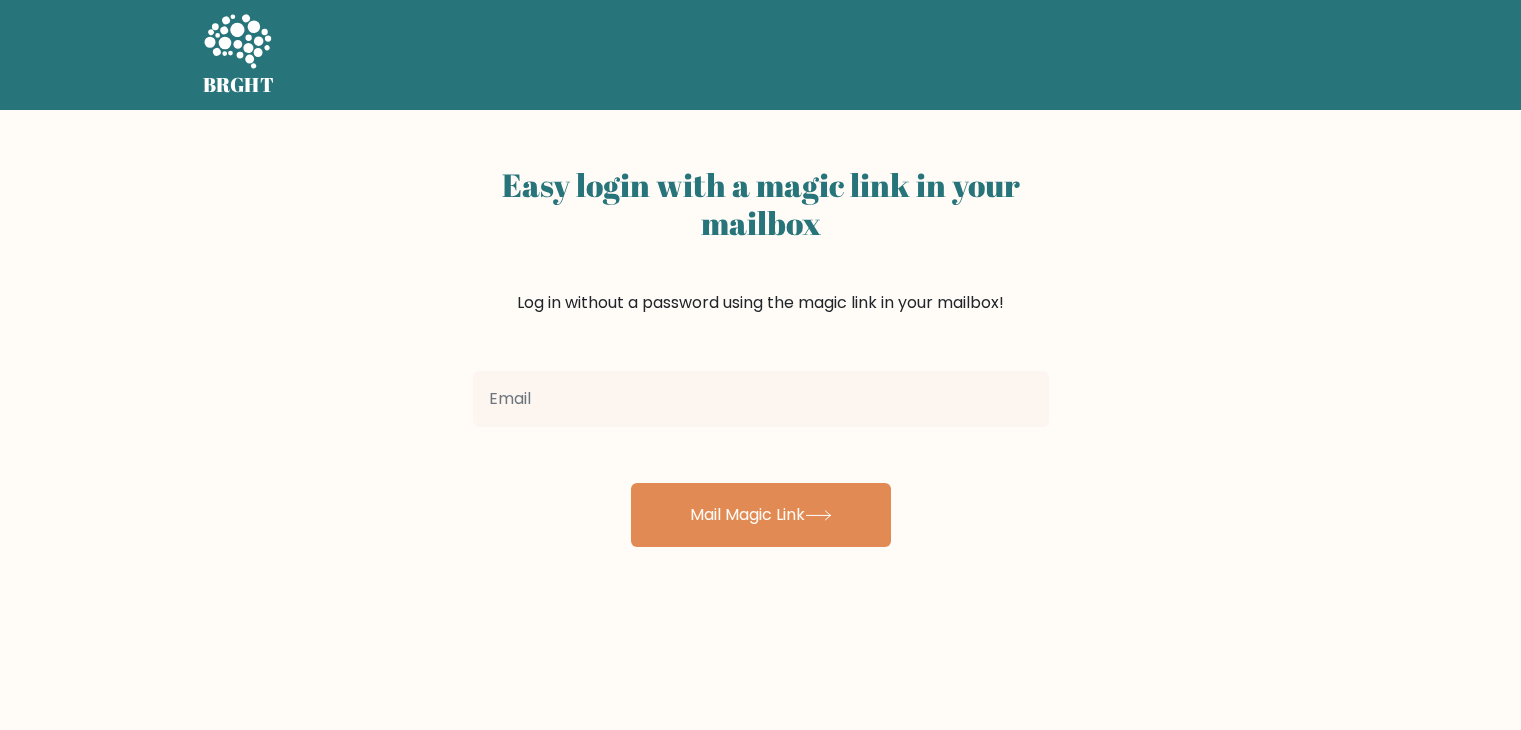 scroll, scrollTop: 0, scrollLeft: 0, axis: both 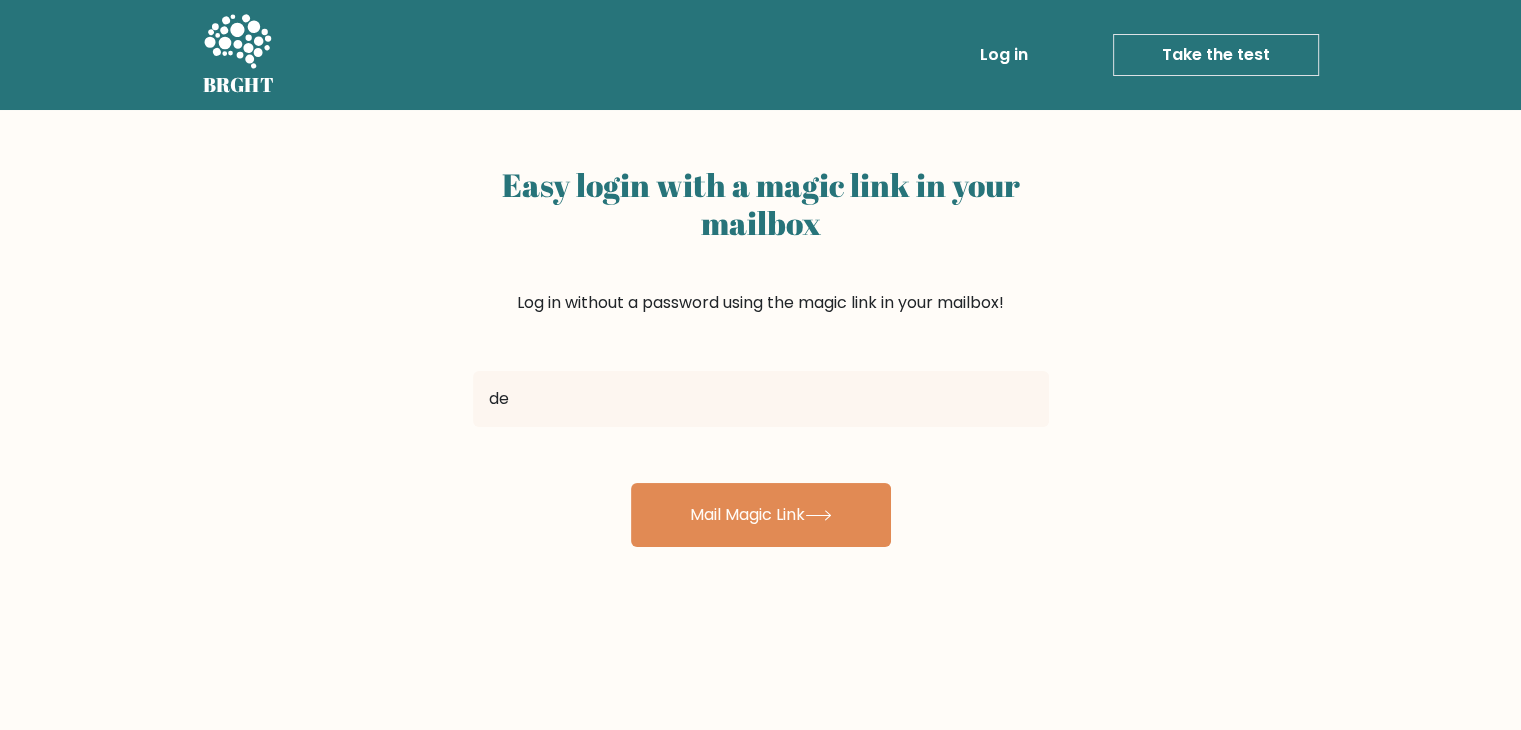 type on "d" 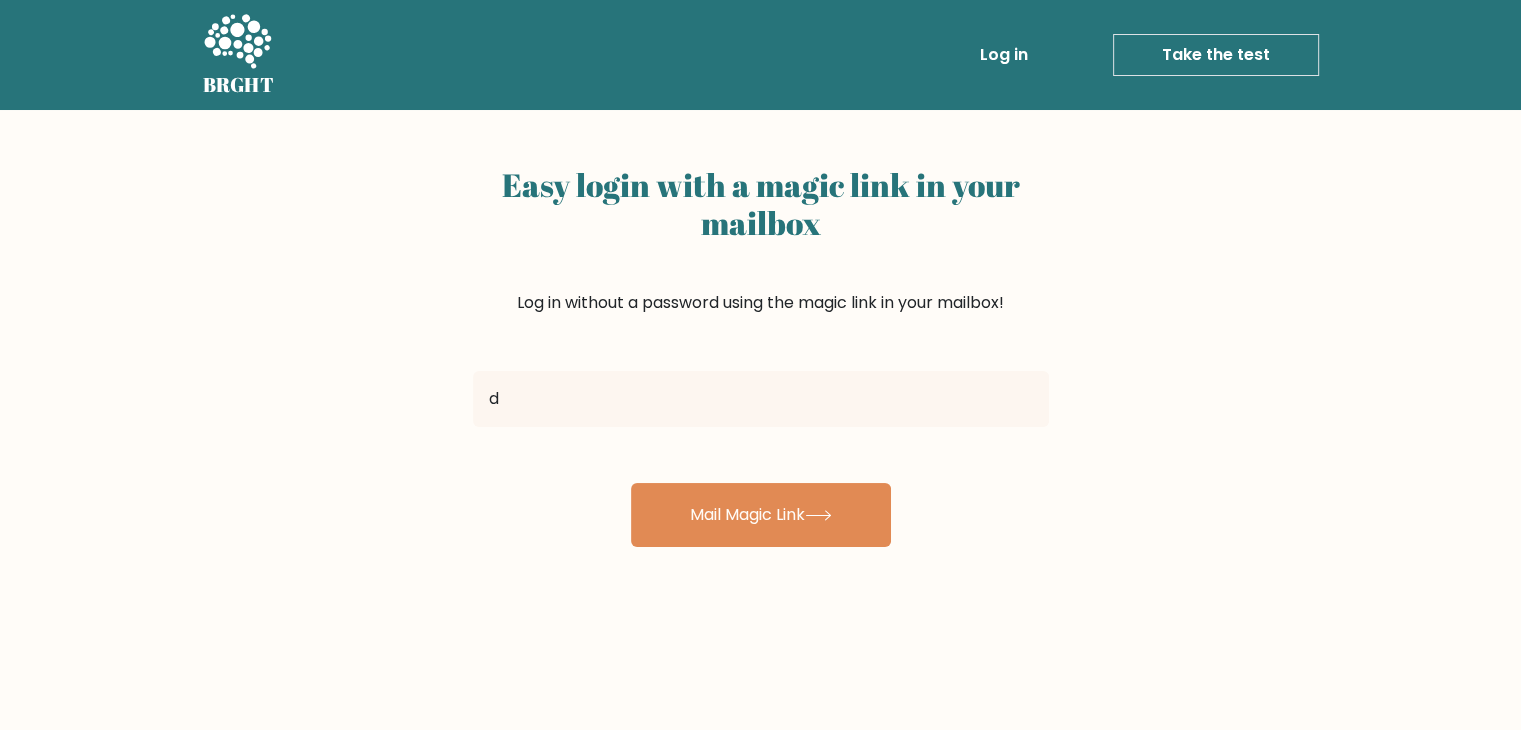 type 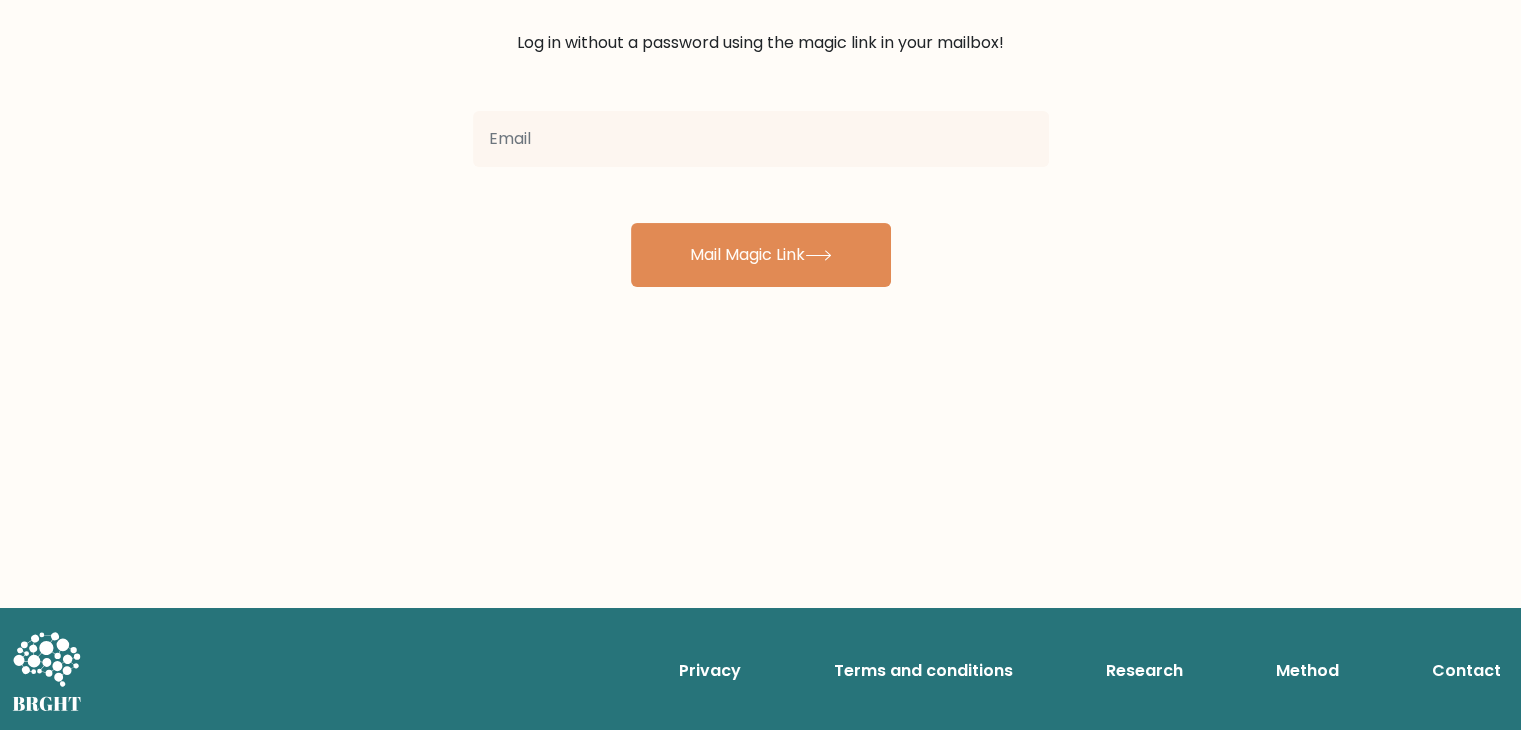 scroll, scrollTop: 0, scrollLeft: 0, axis: both 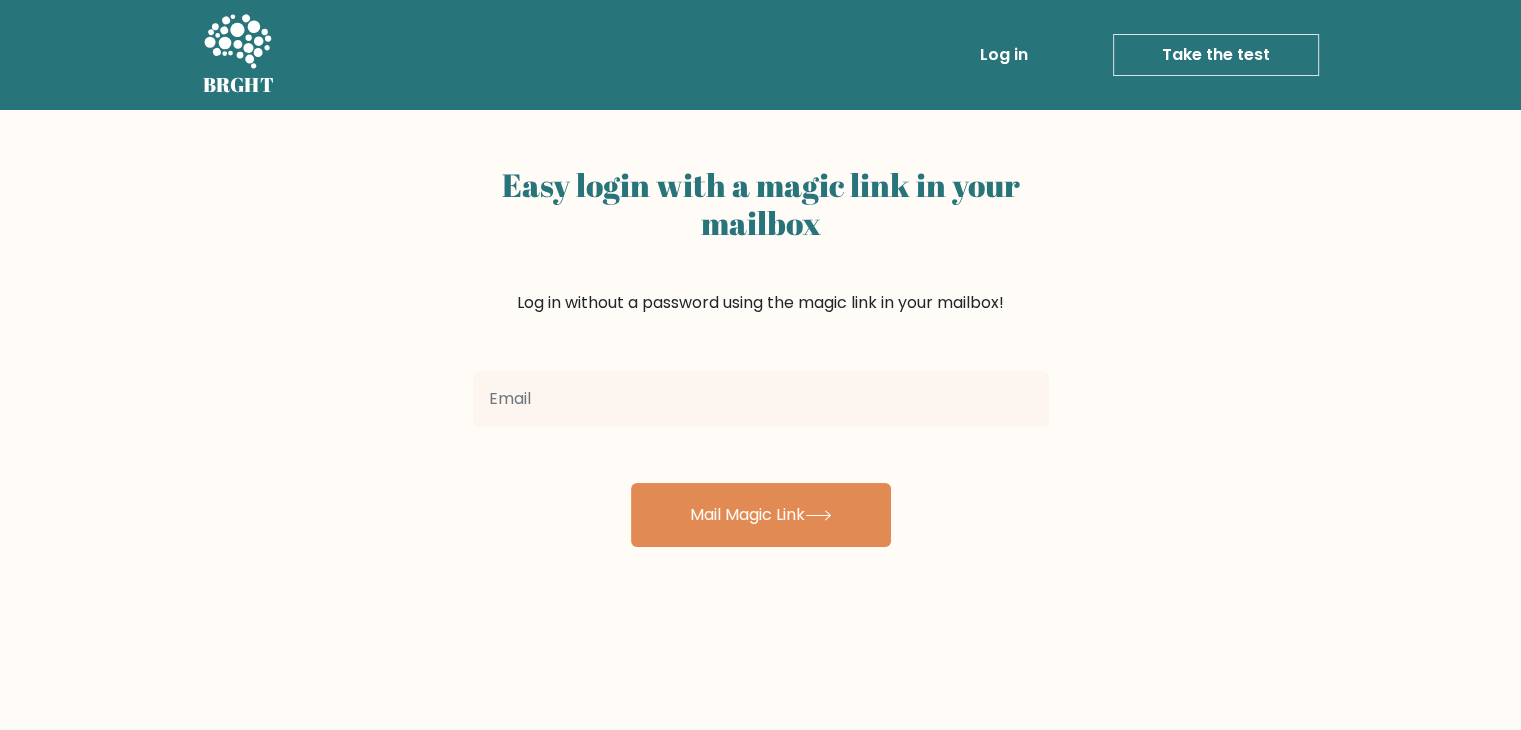 click on "Take the test" at bounding box center (1216, 55) 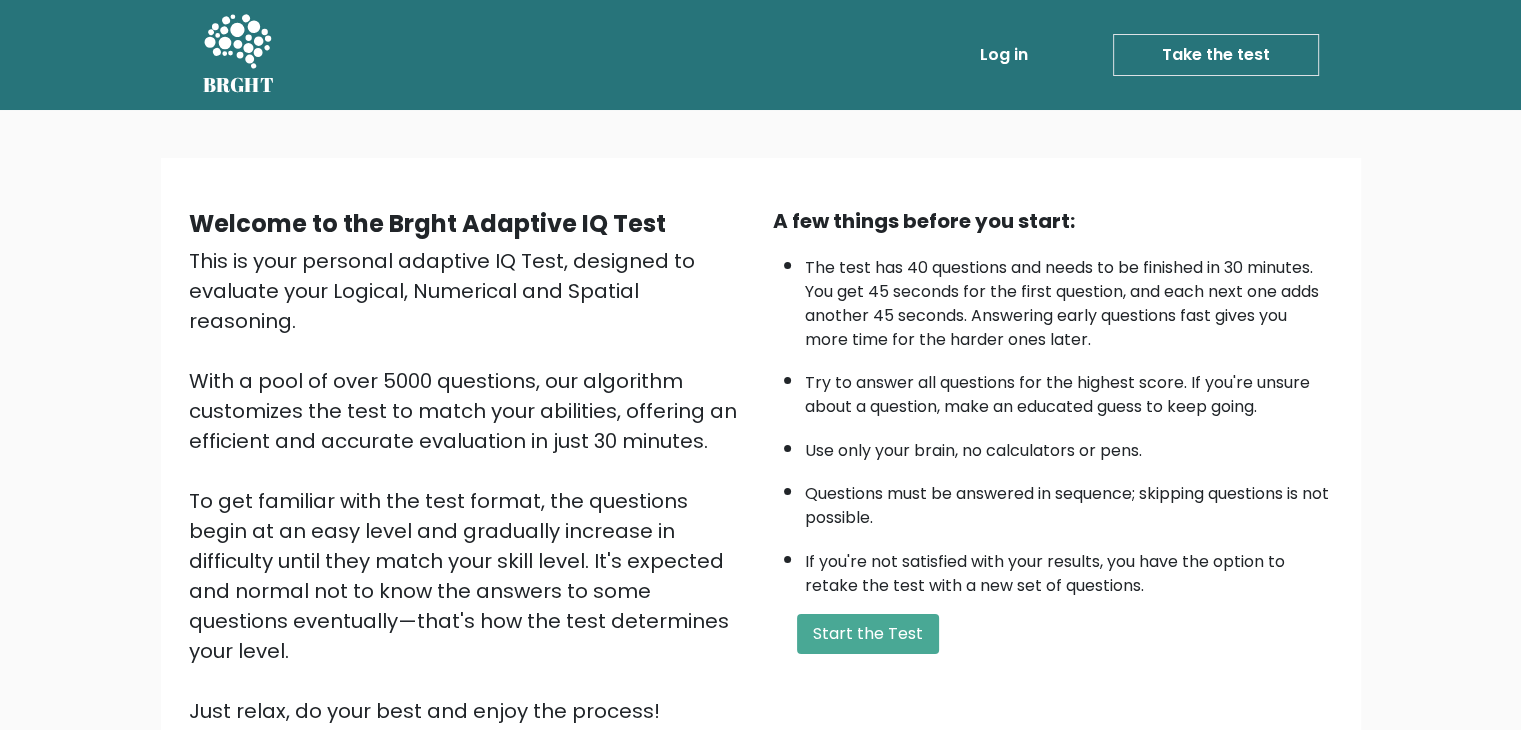 scroll, scrollTop: 0, scrollLeft: 0, axis: both 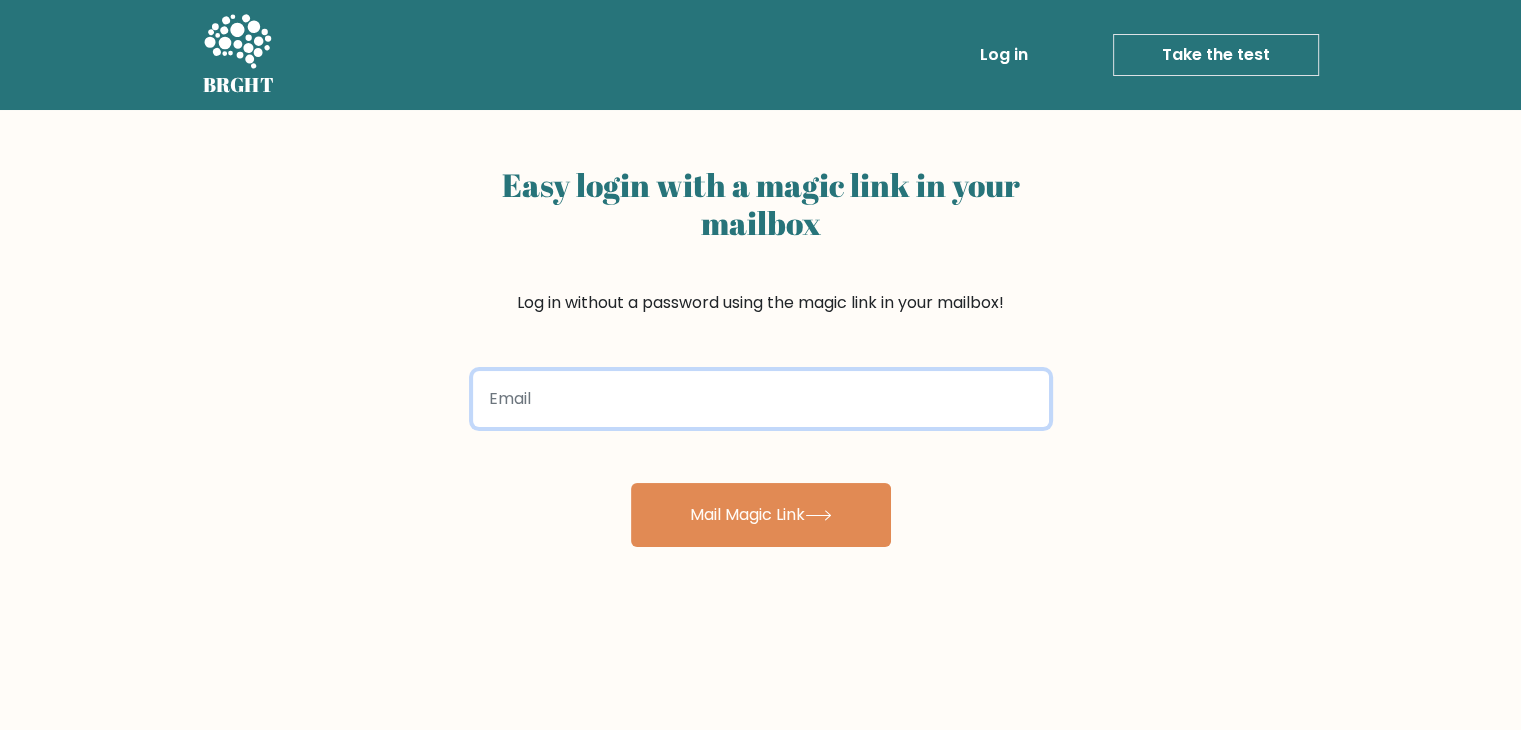 click at bounding box center (761, 399) 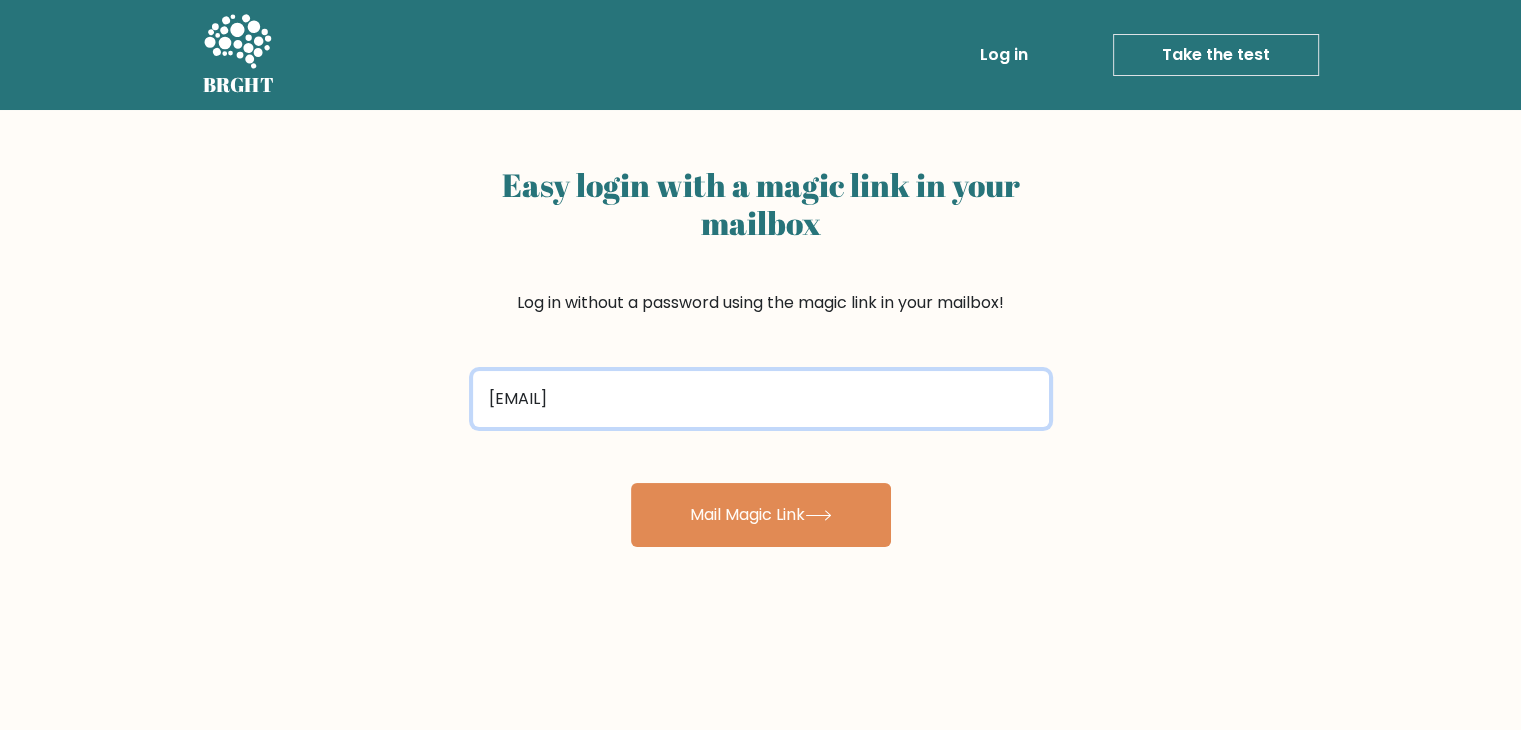 click on "christian.pamaong" at bounding box center [761, 399] 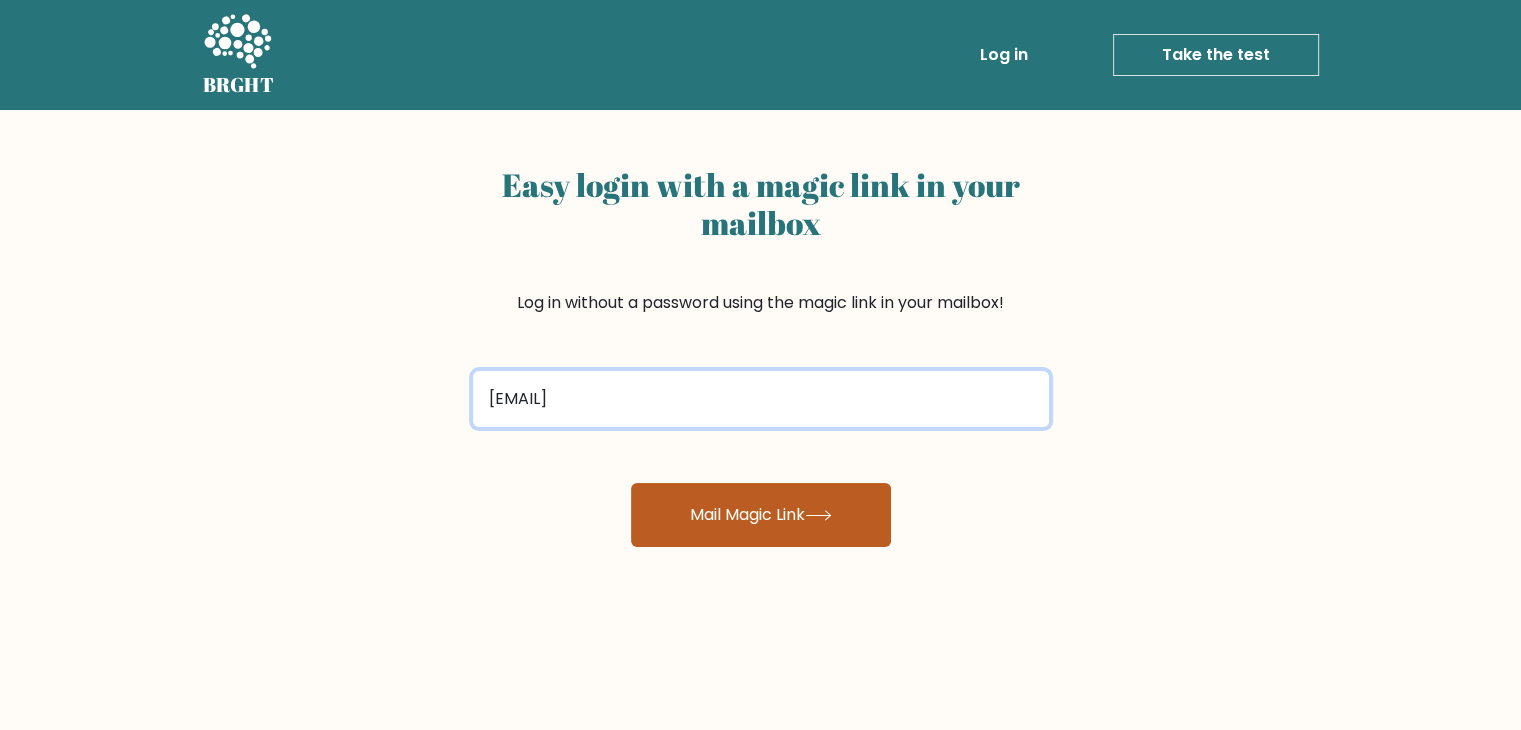 type on "christian.pamaong@jmc.edu.ph" 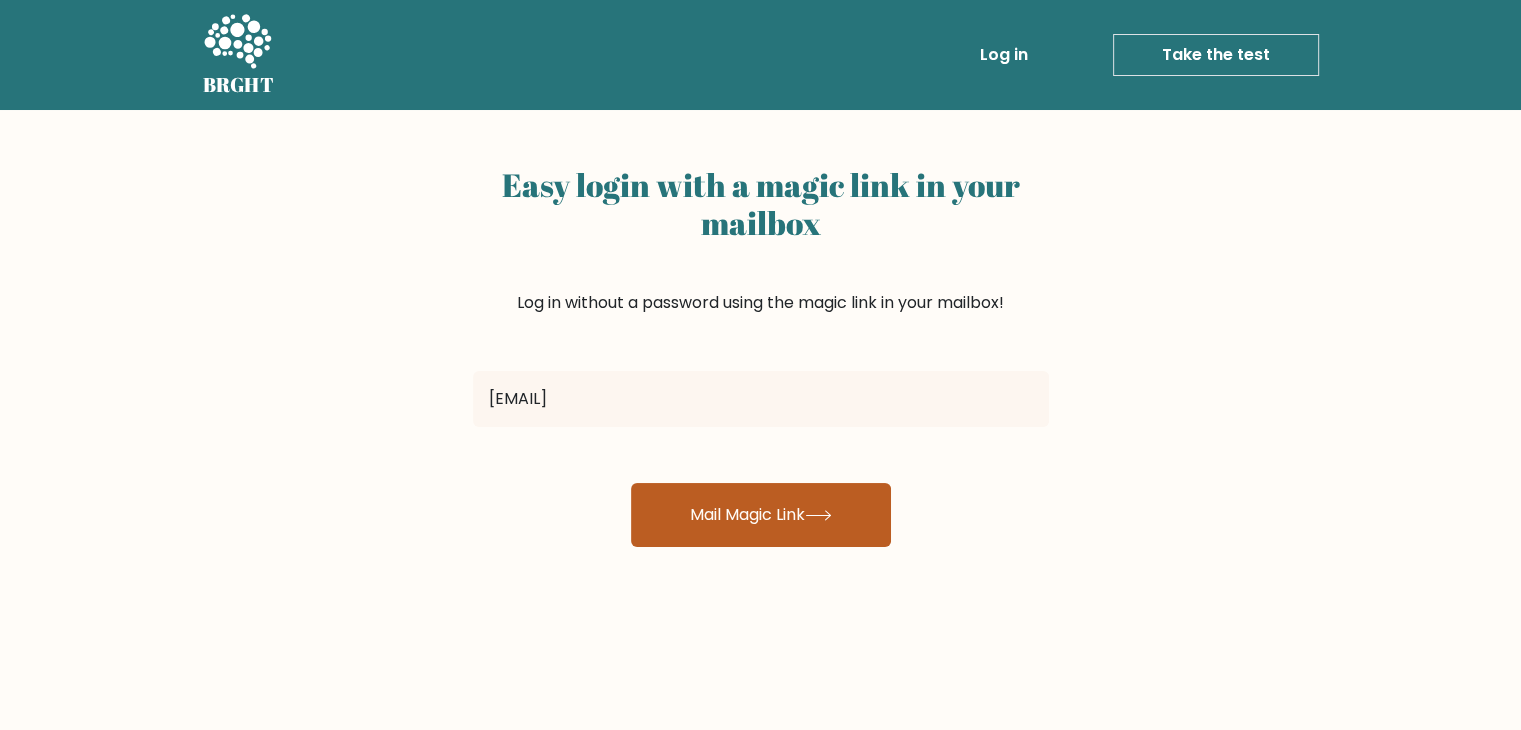 click on "Mail Magic Link" at bounding box center (761, 515) 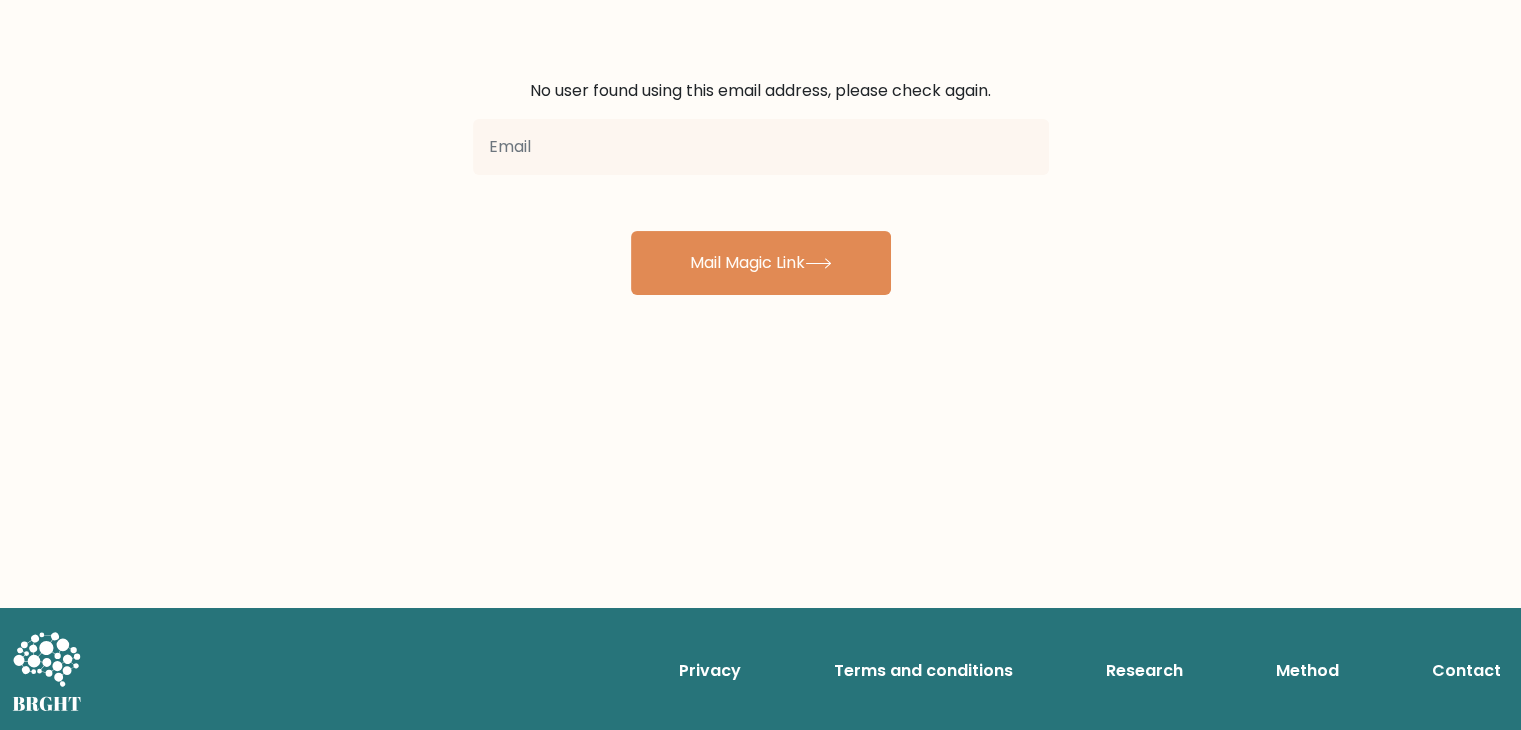 scroll, scrollTop: 0, scrollLeft: 0, axis: both 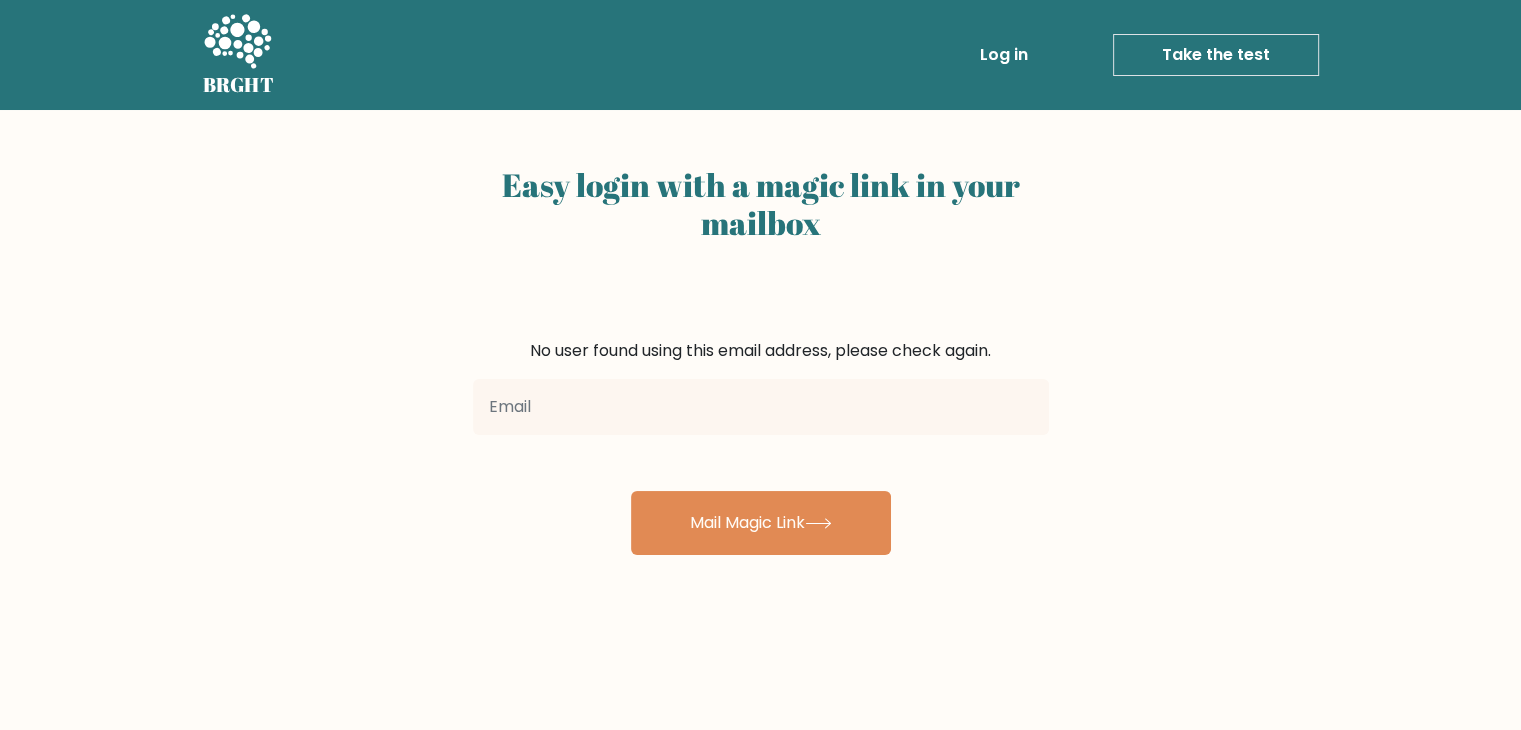 click on "Log in" at bounding box center [1004, 55] 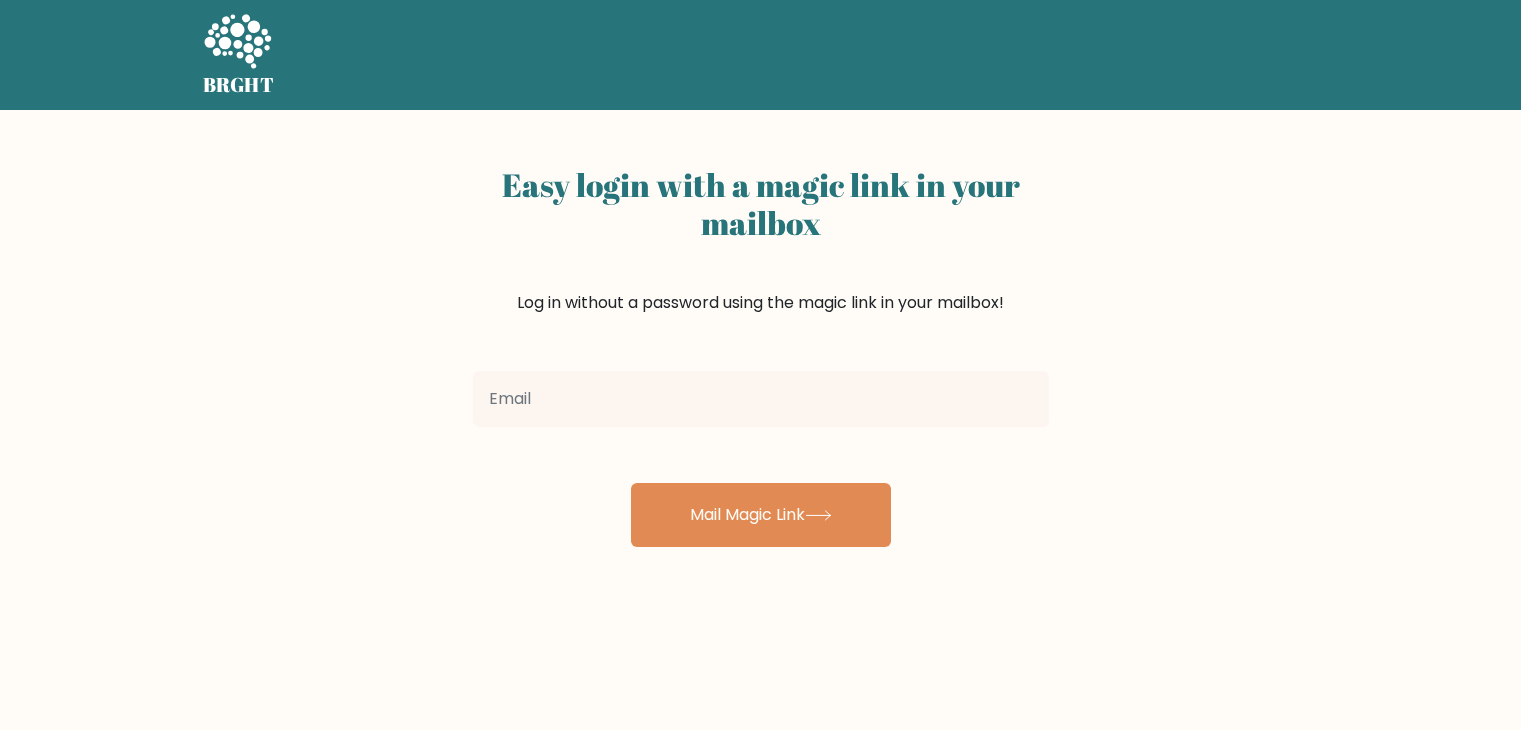 scroll, scrollTop: 0, scrollLeft: 0, axis: both 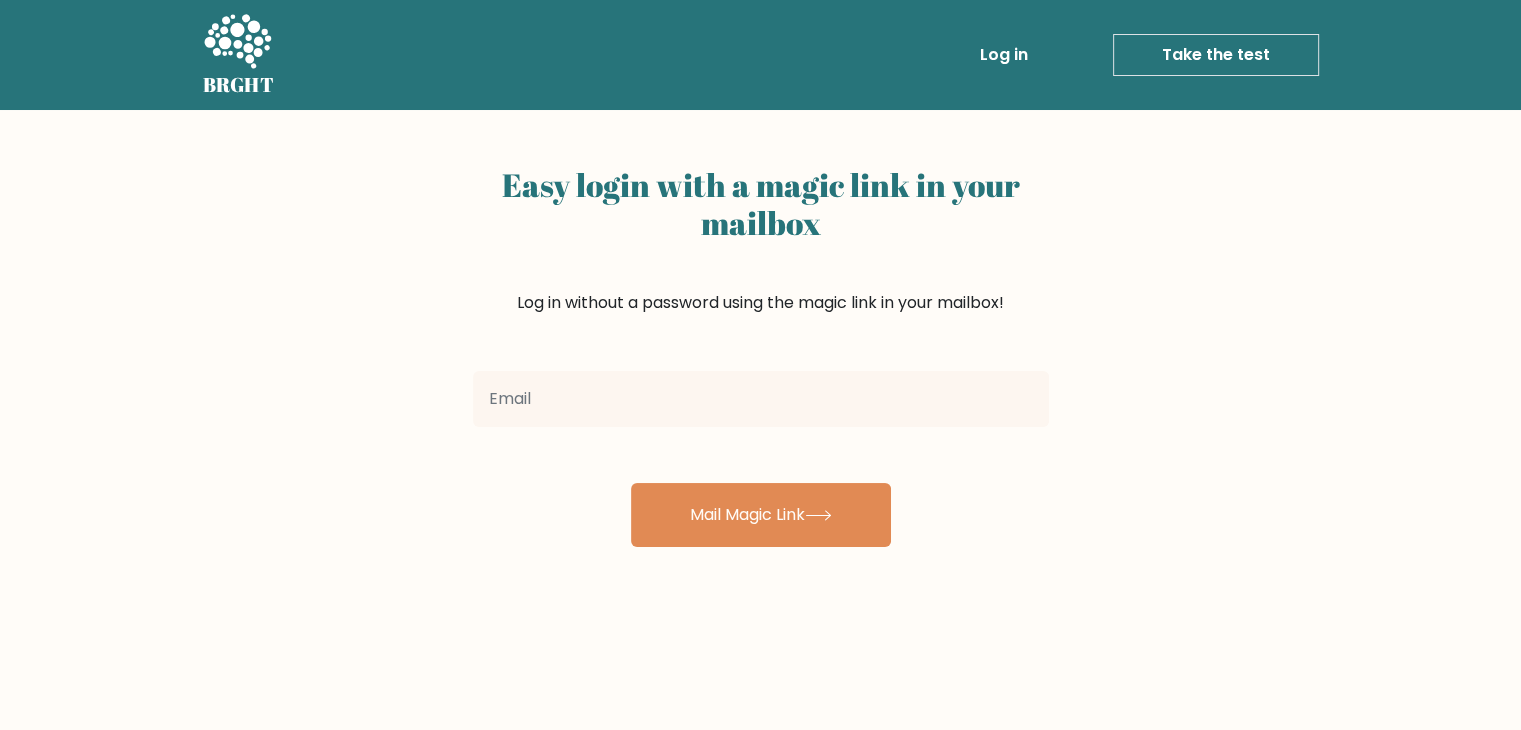 click on "Log in" at bounding box center (1004, 55) 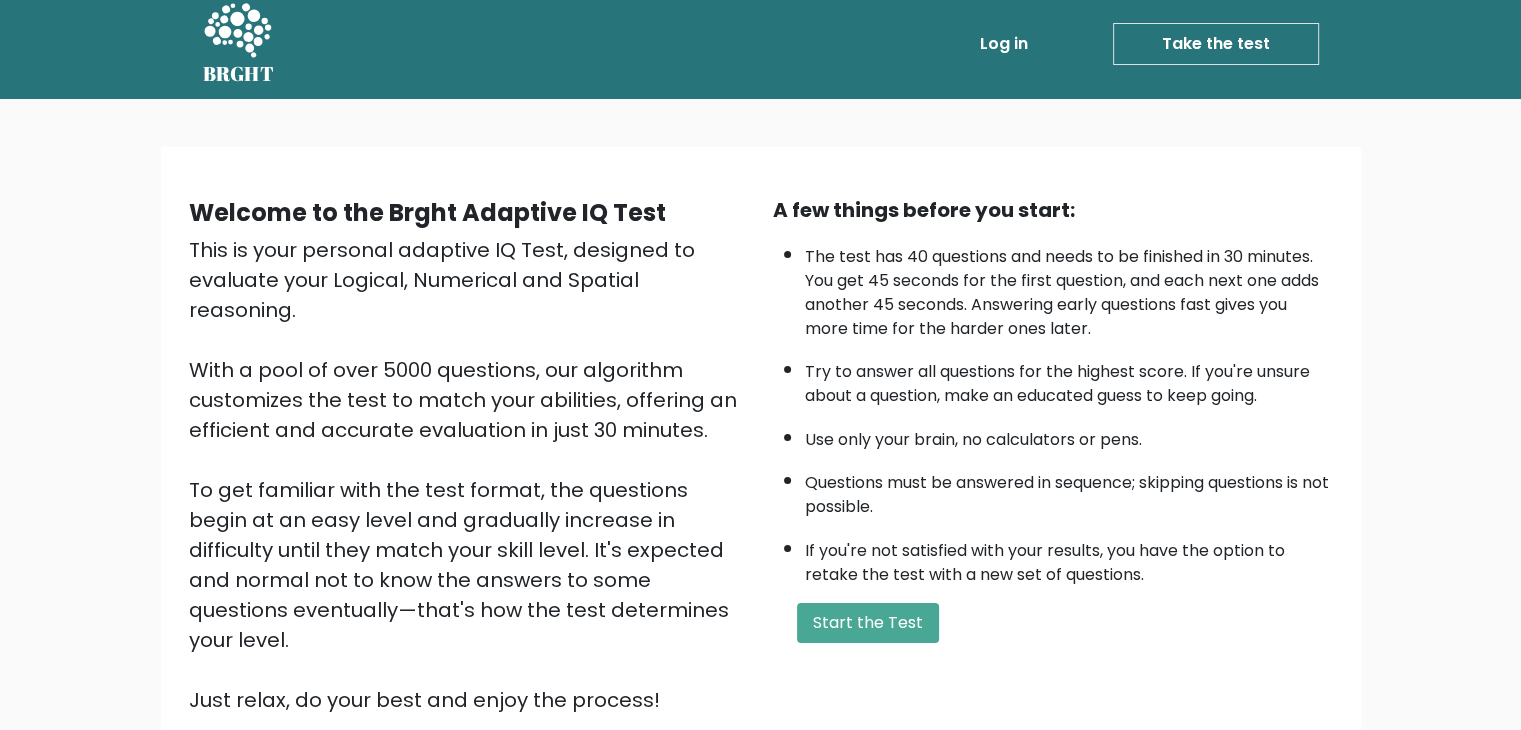scroll, scrollTop: 68, scrollLeft: 0, axis: vertical 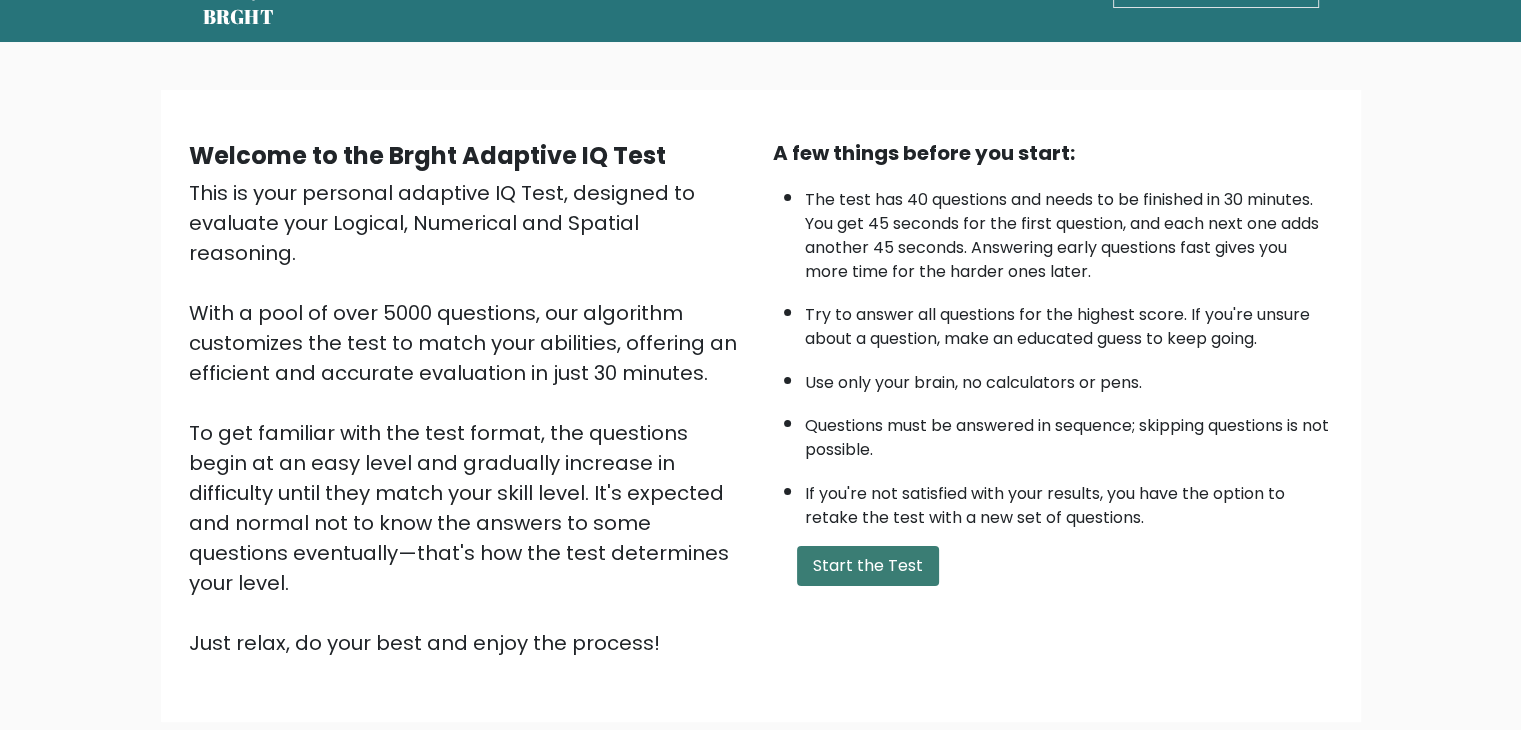 click on "Start the Test" at bounding box center (868, 566) 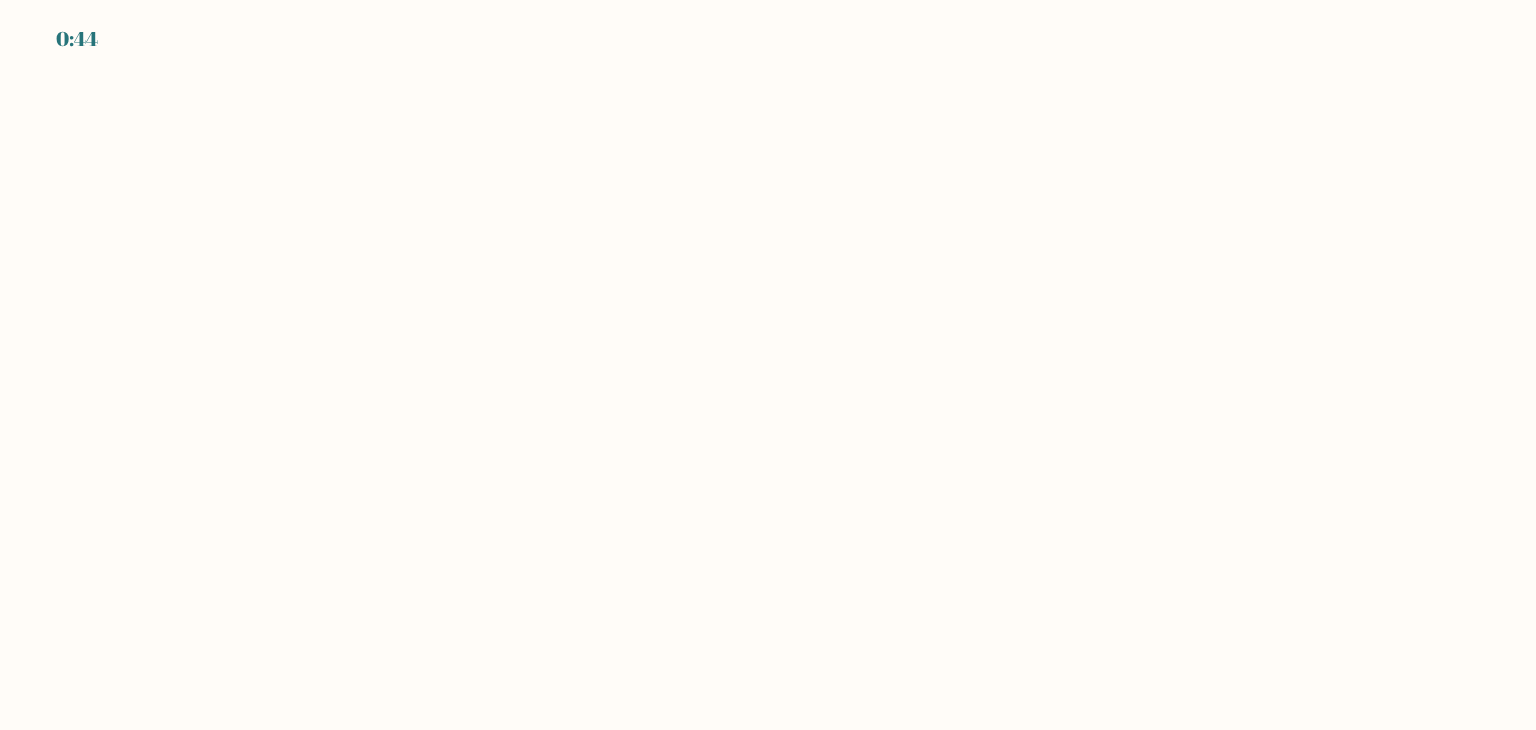 scroll, scrollTop: 0, scrollLeft: 0, axis: both 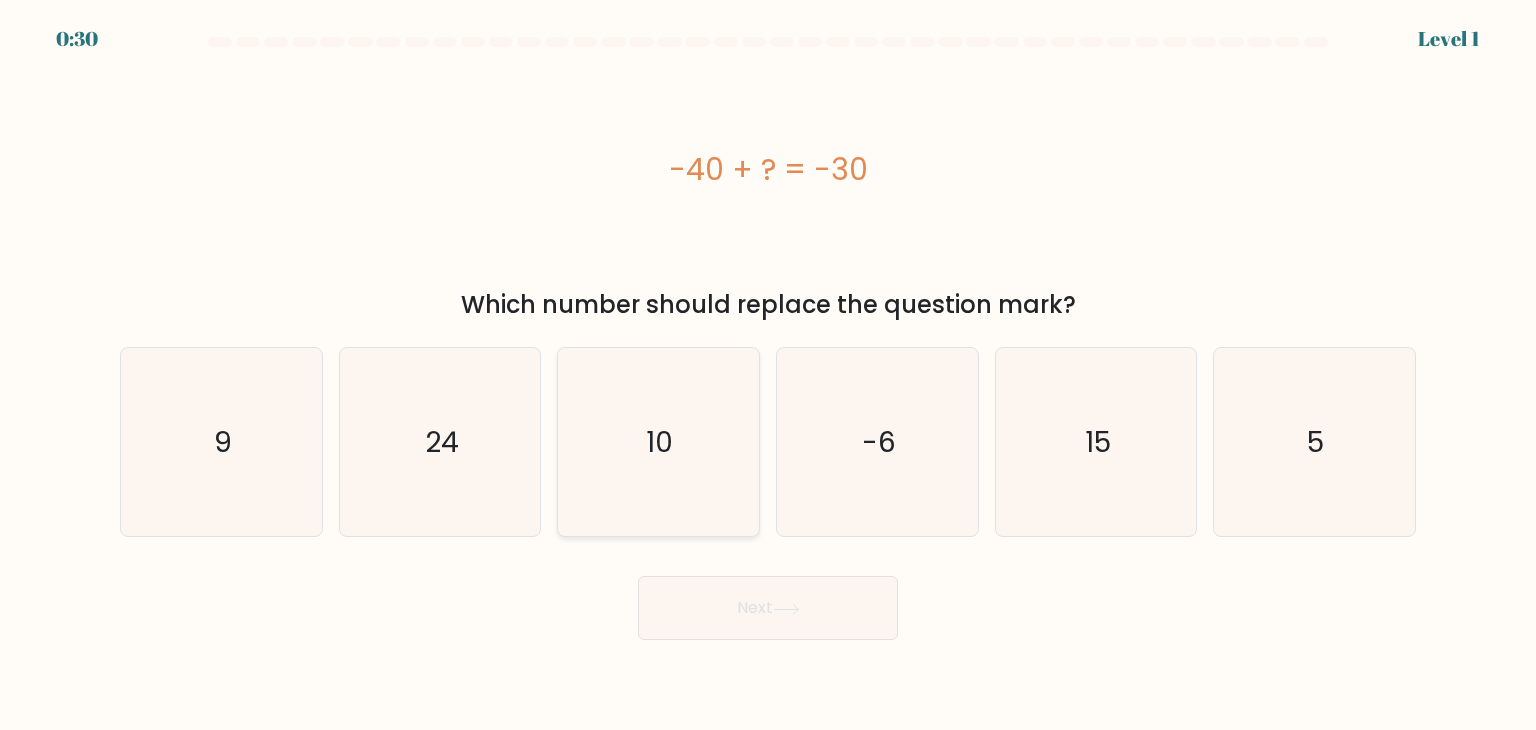 click on "10" 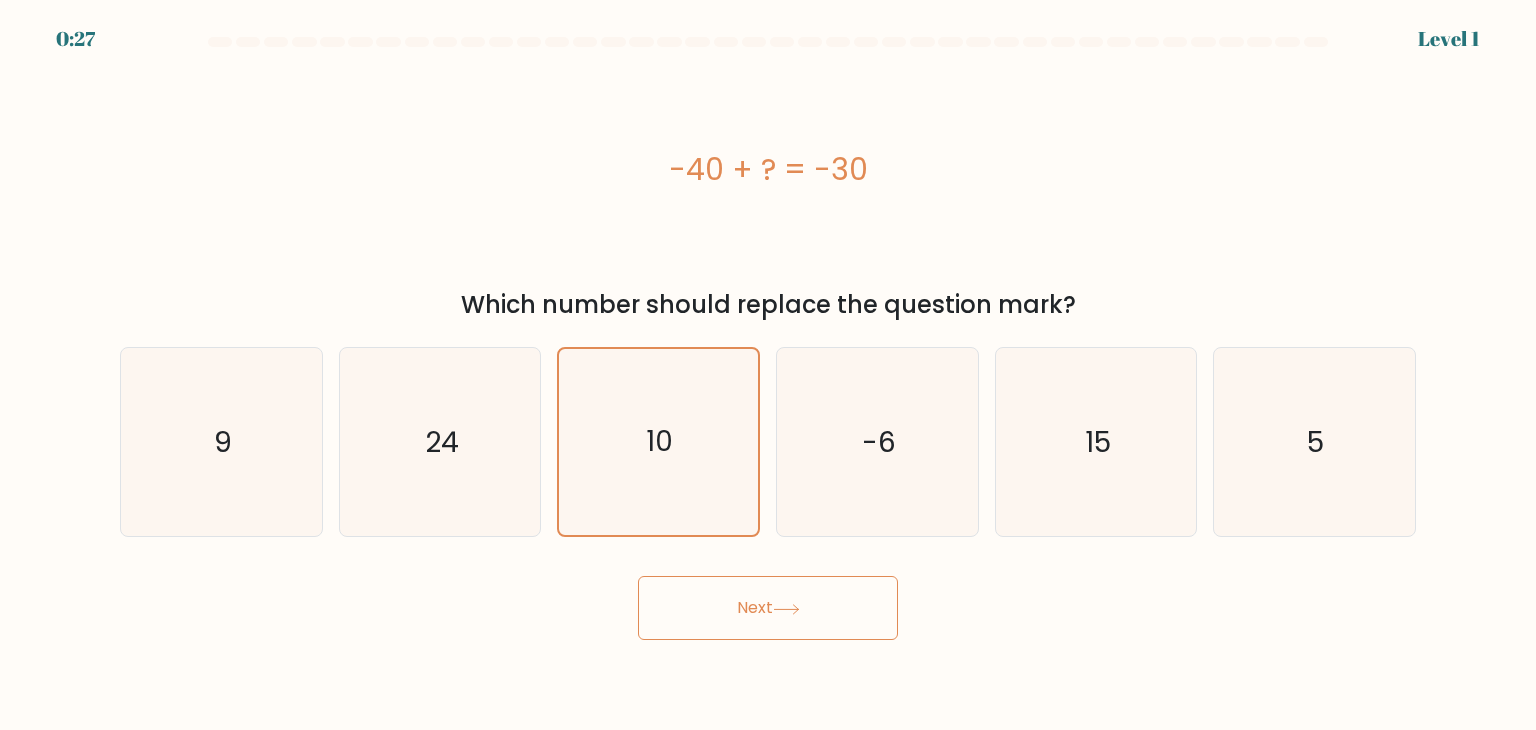 drag, startPoint x: 898, startPoint y: 157, endPoint x: 660, endPoint y: 169, distance: 238.30232 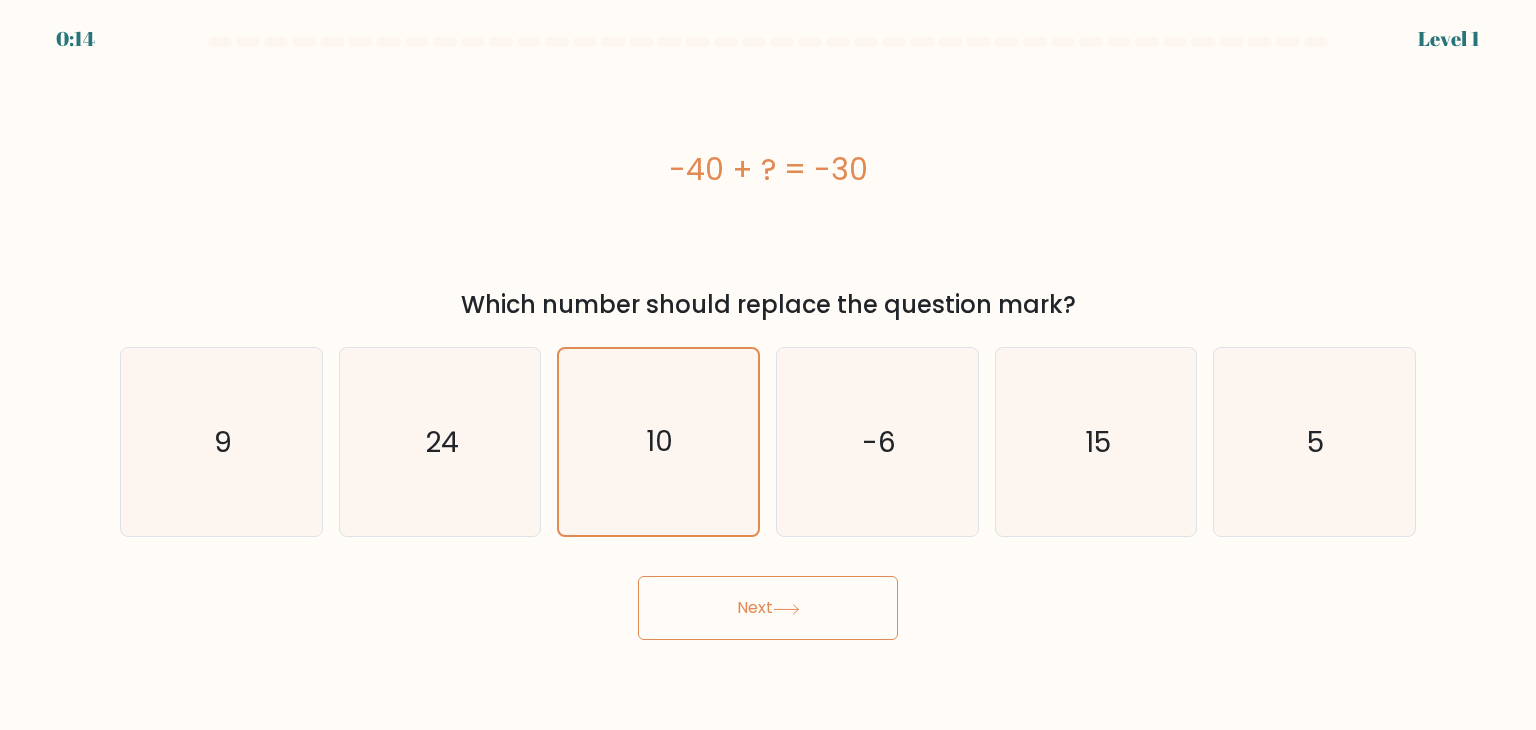 click on "Next" at bounding box center [768, 608] 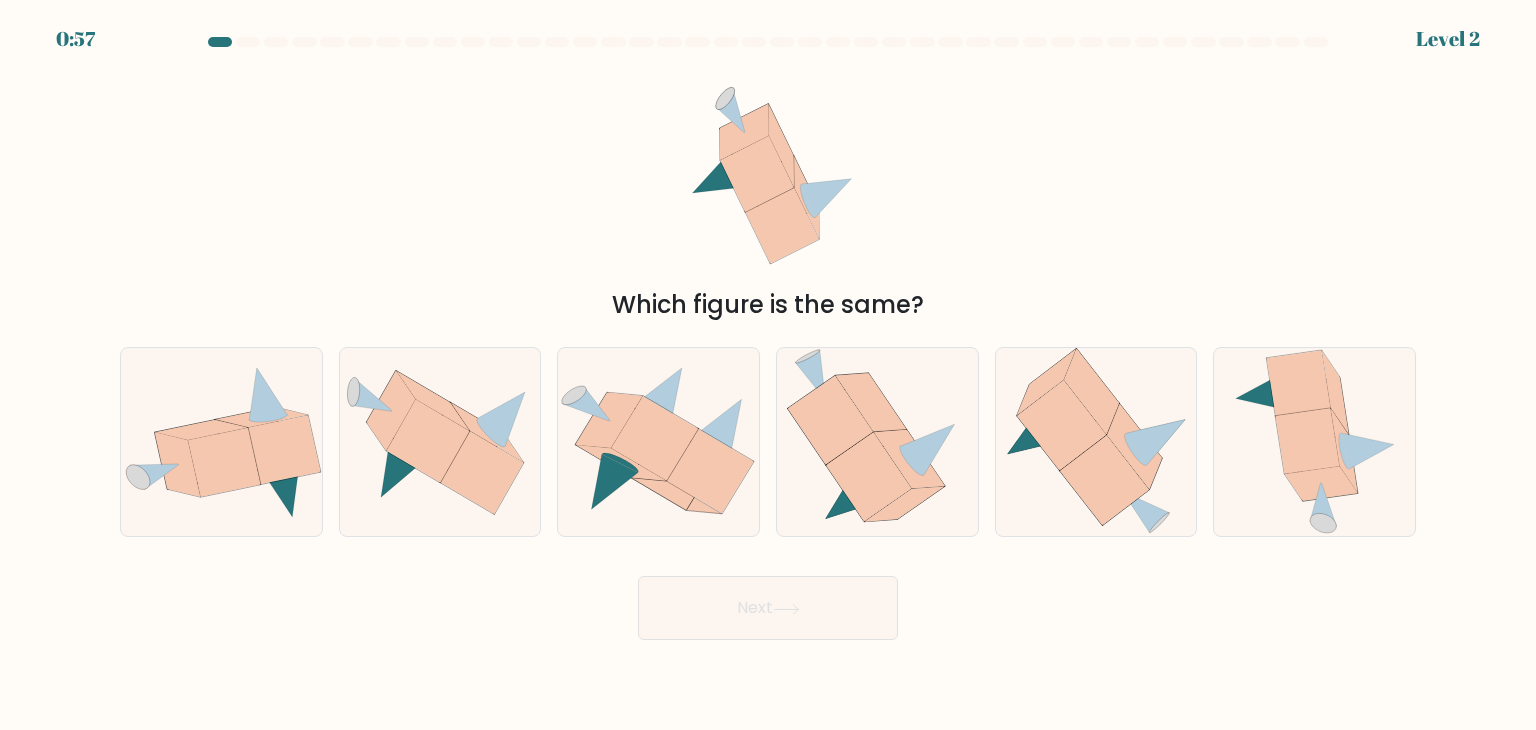 click 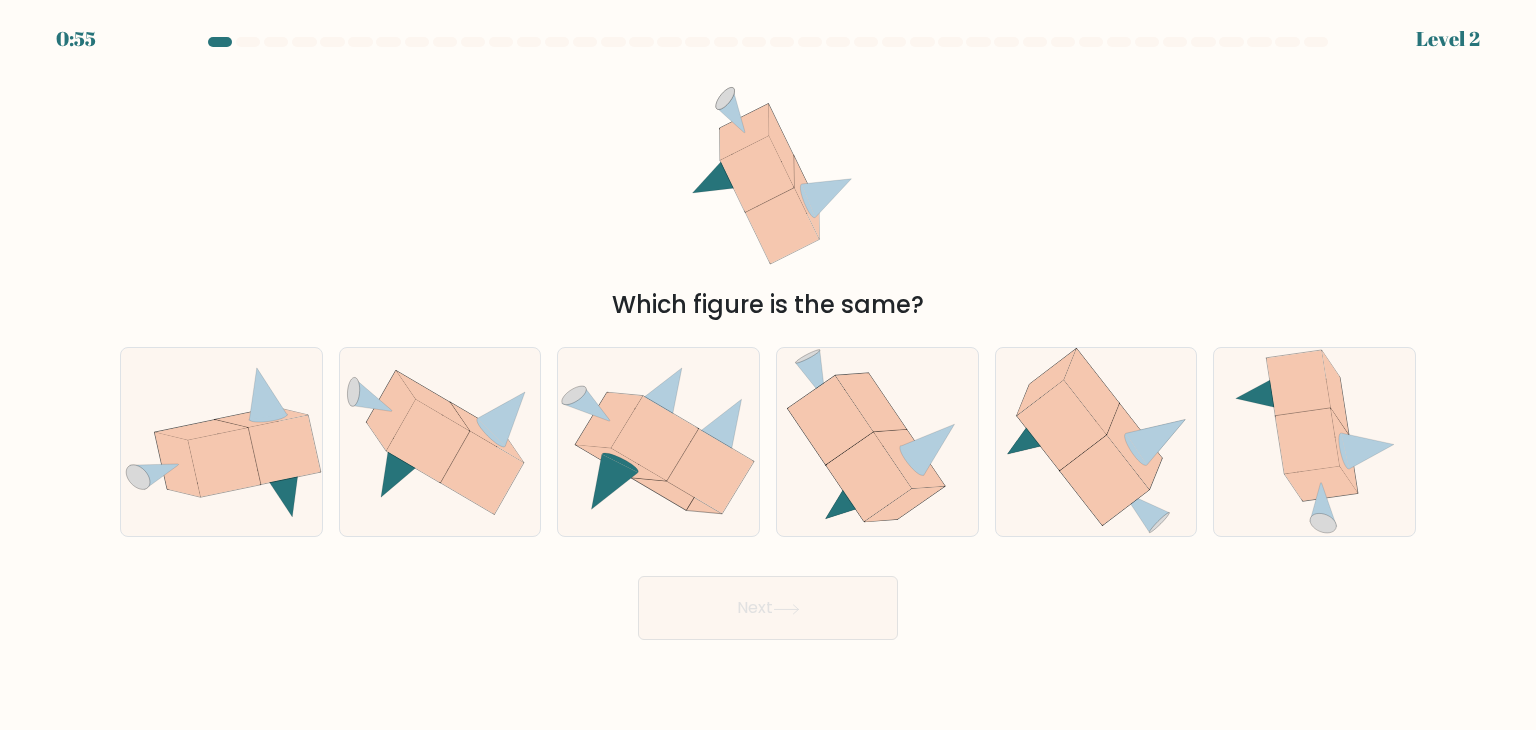drag, startPoint x: 615, startPoint y: 201, endPoint x: 920, endPoint y: 202, distance: 305.00165 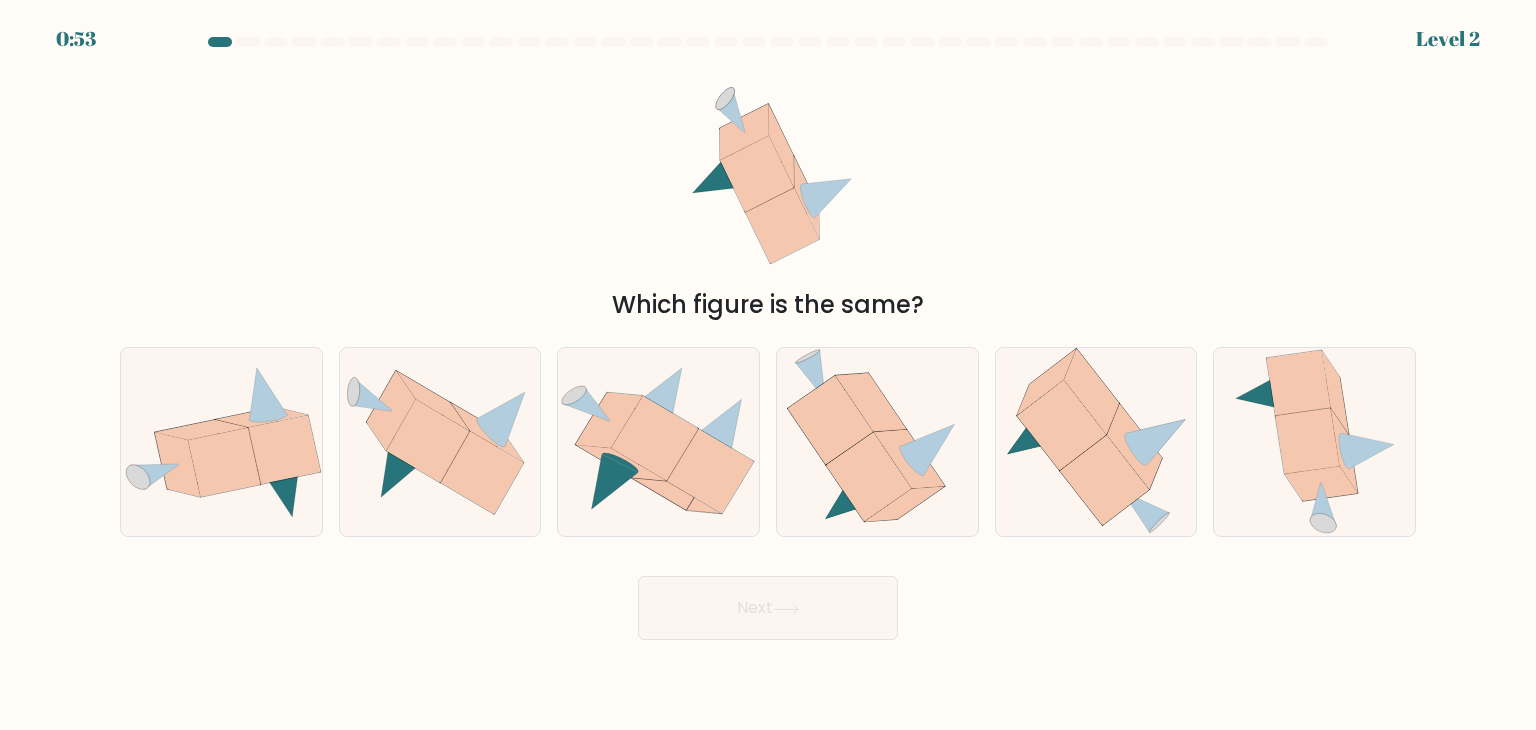 drag, startPoint x: 778, startPoint y: 182, endPoint x: 924, endPoint y: 149, distance: 149.683 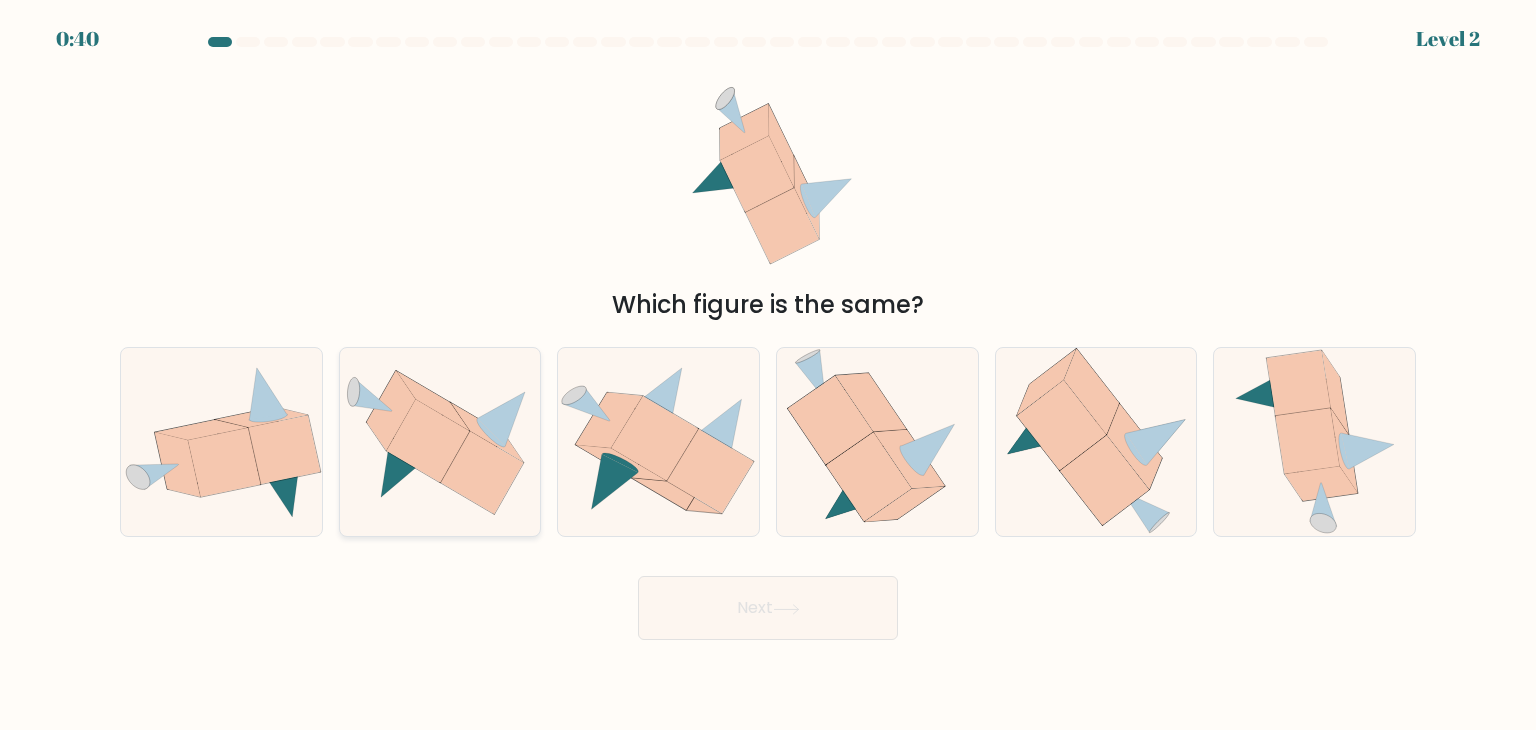 click 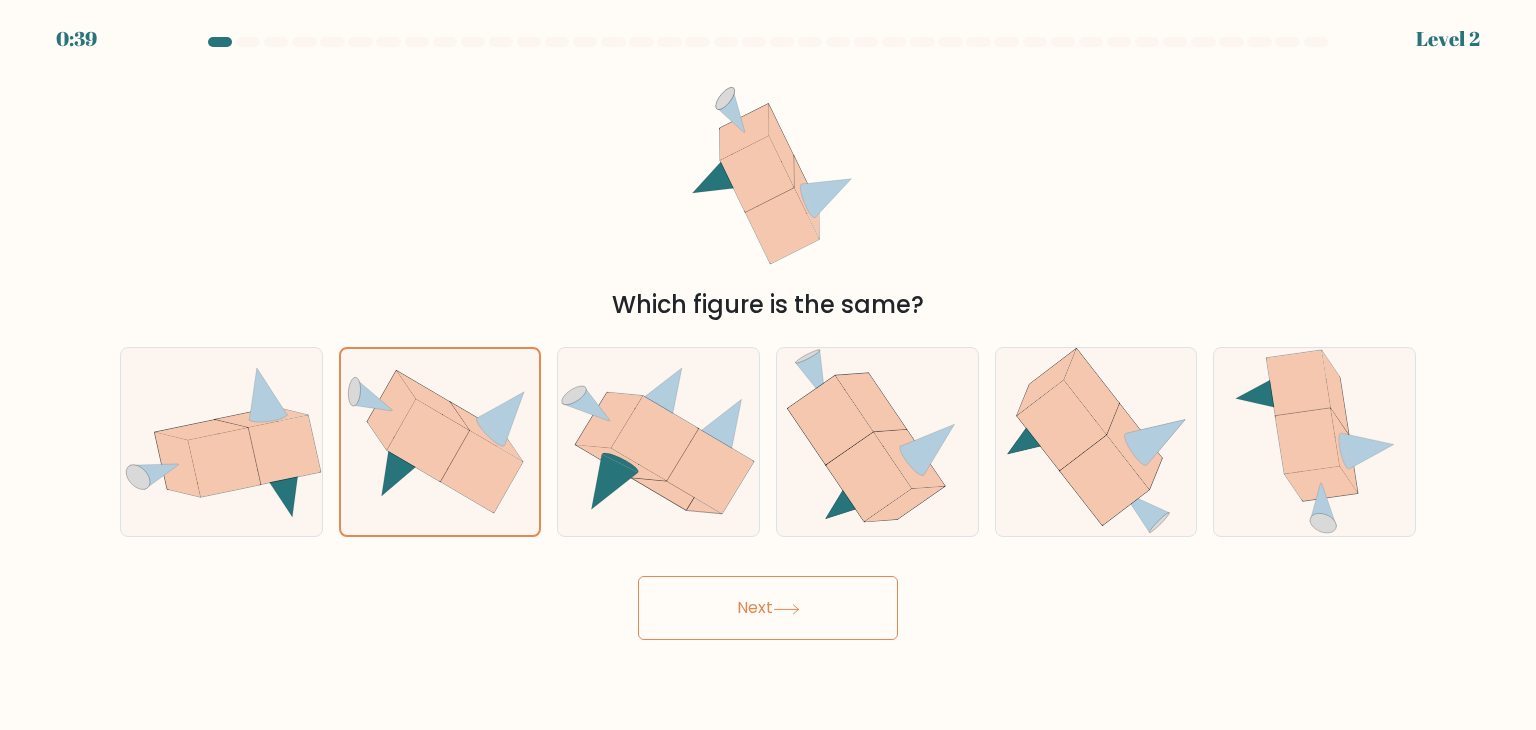 click on "Next" at bounding box center [768, 608] 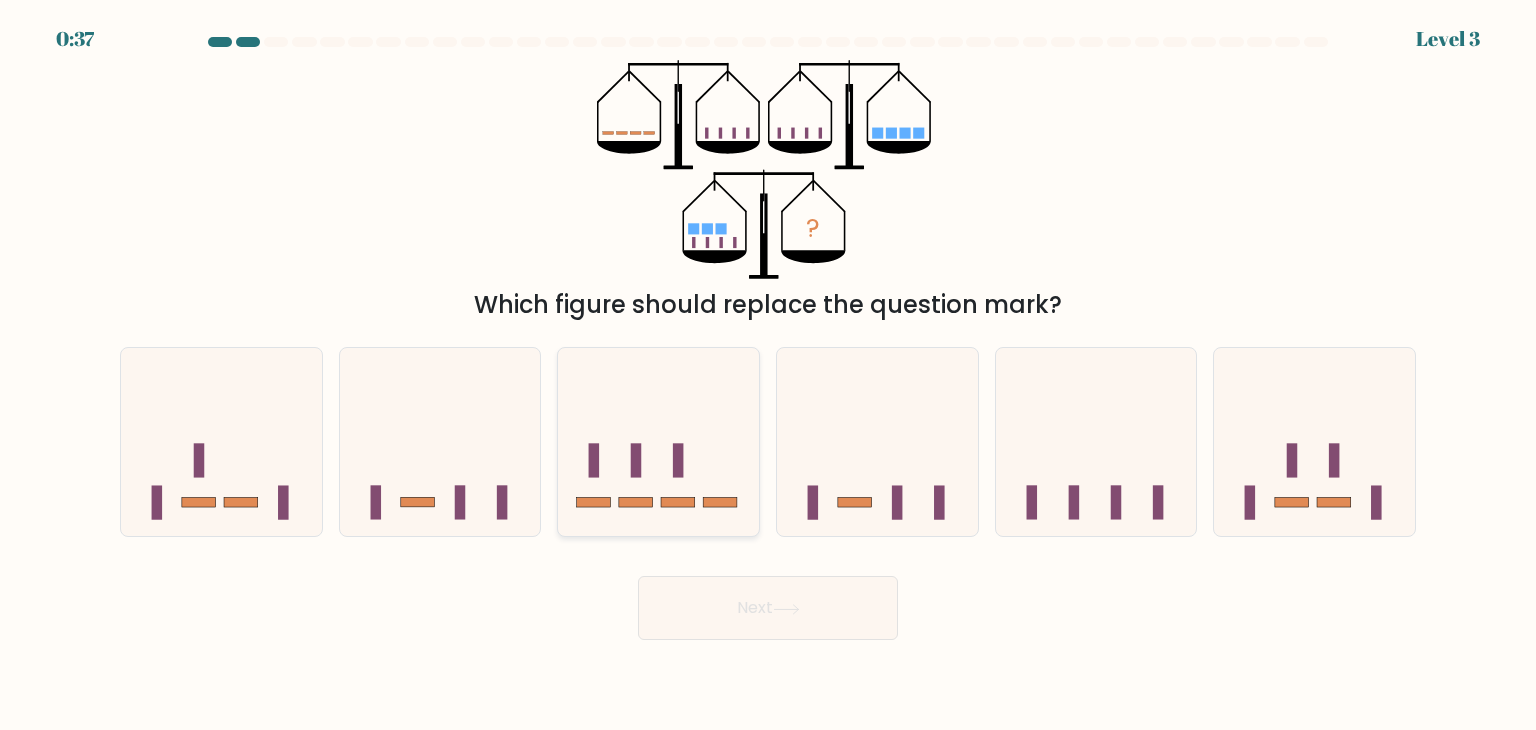 click 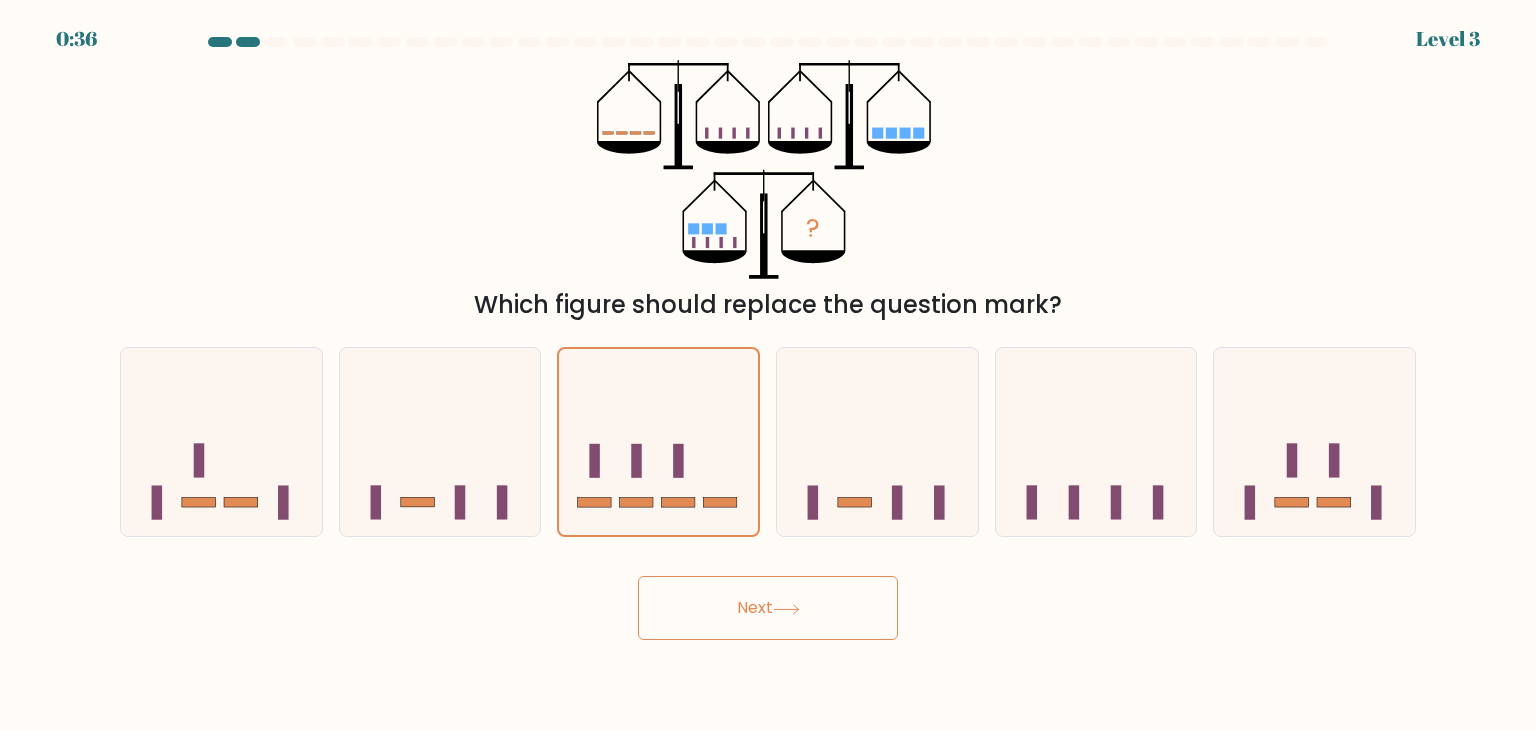 click on "Next" at bounding box center [768, 608] 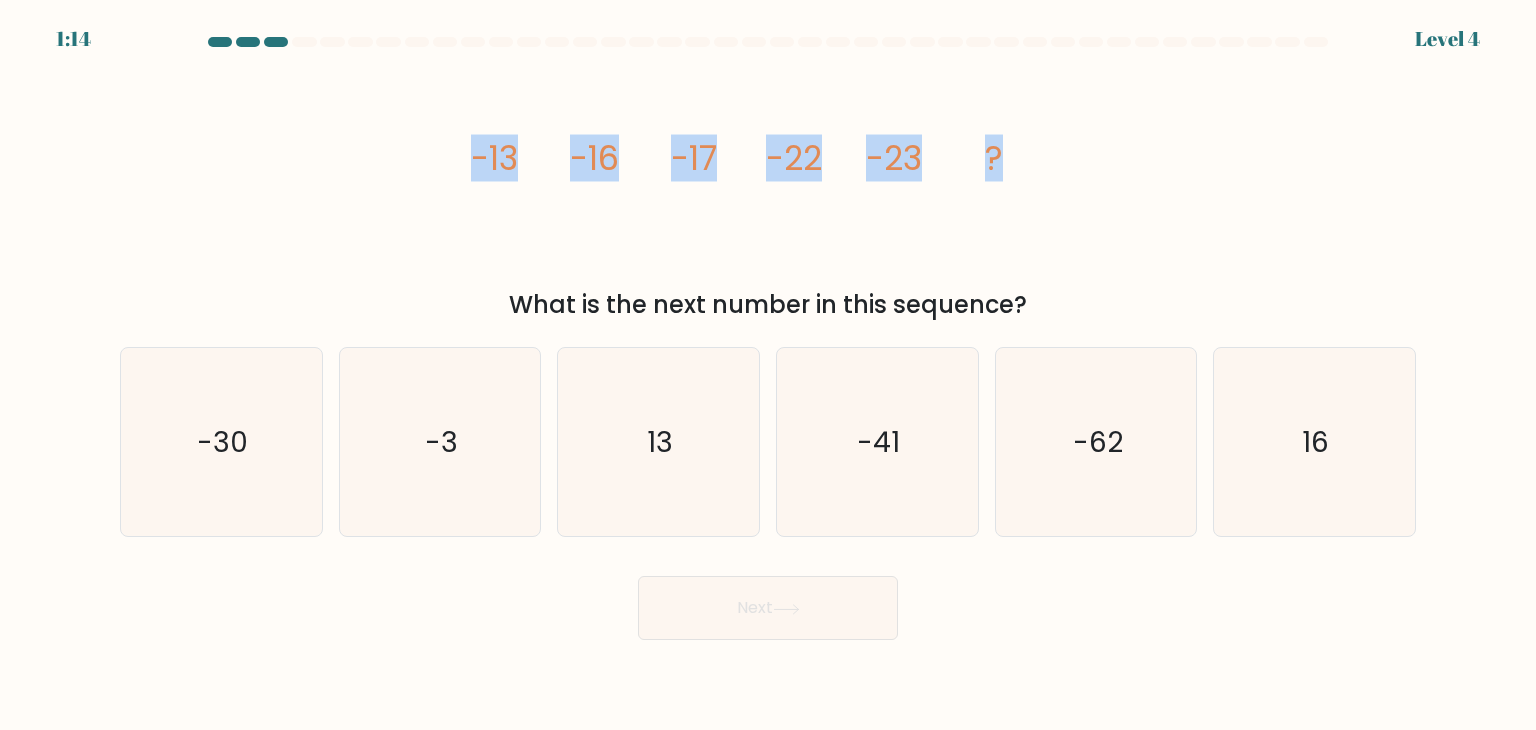 drag, startPoint x: 472, startPoint y: 149, endPoint x: 1068, endPoint y: 165, distance: 596.2147 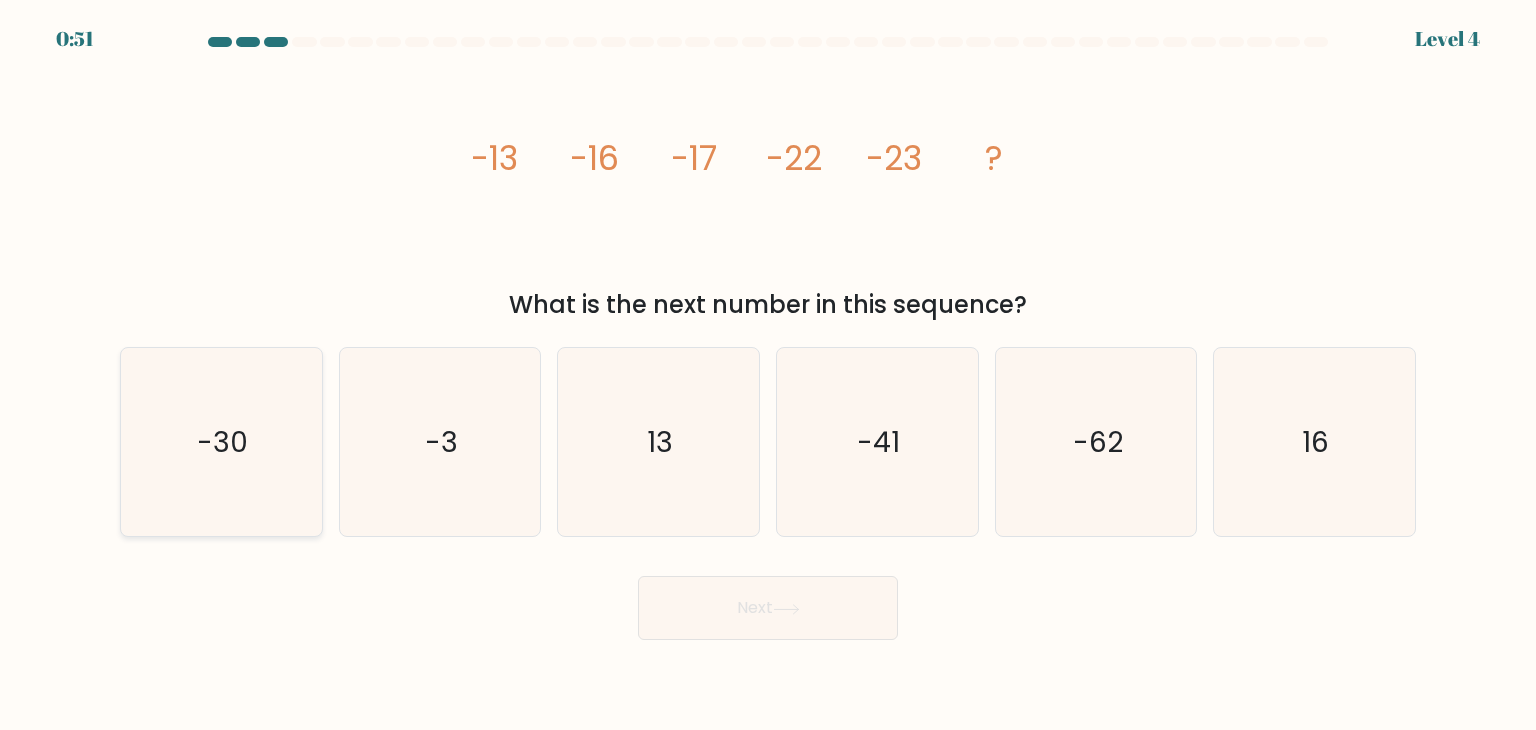 click on "-30" 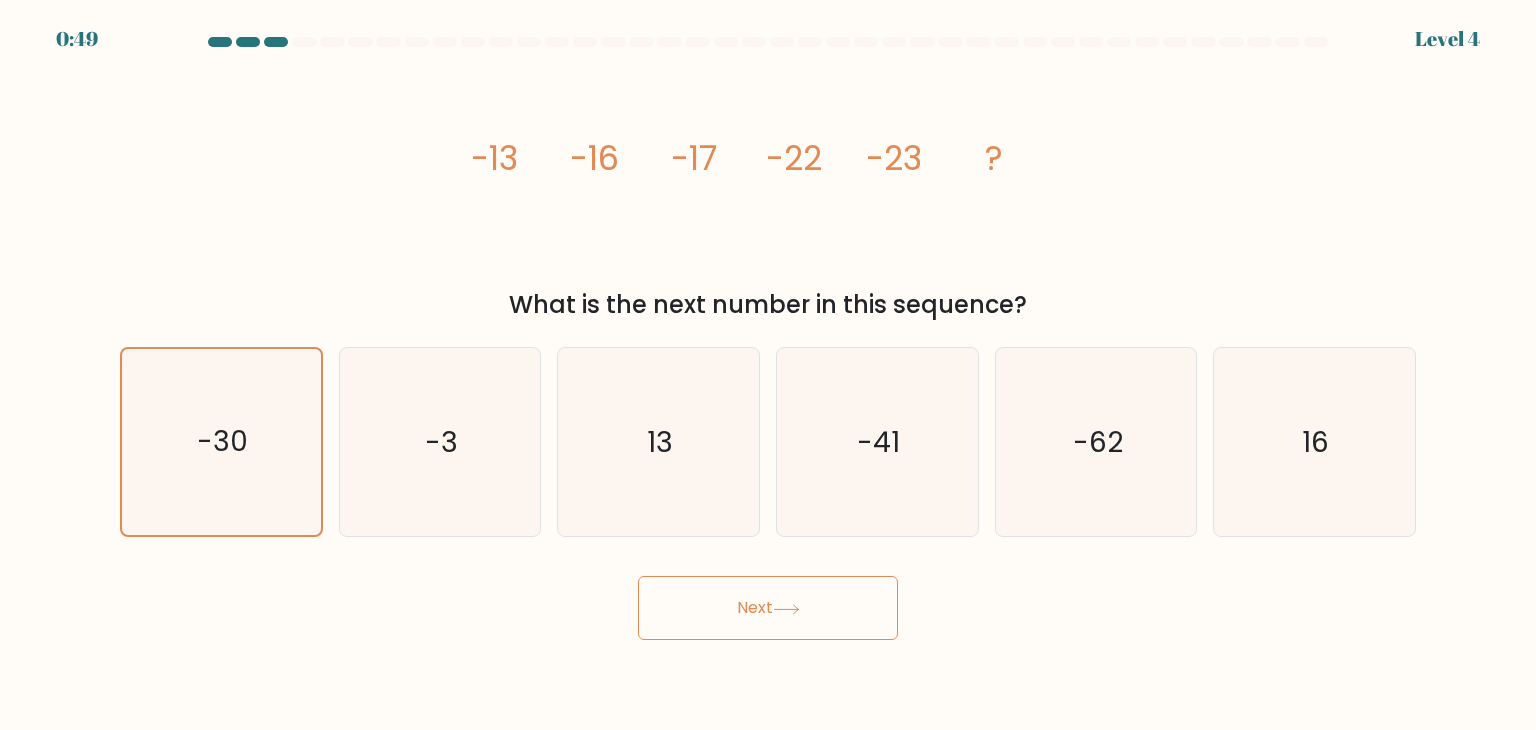 click on "Next" at bounding box center [768, 608] 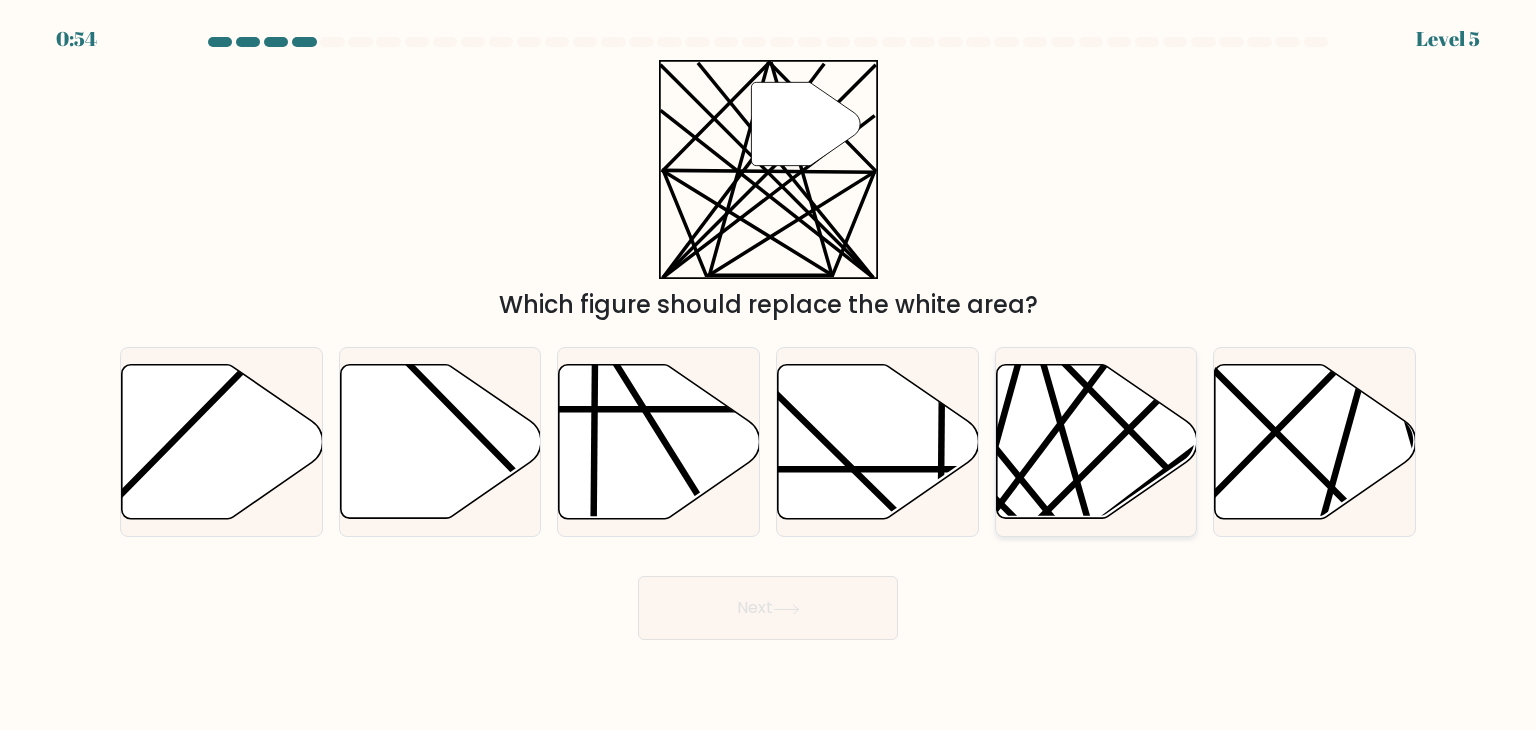 click 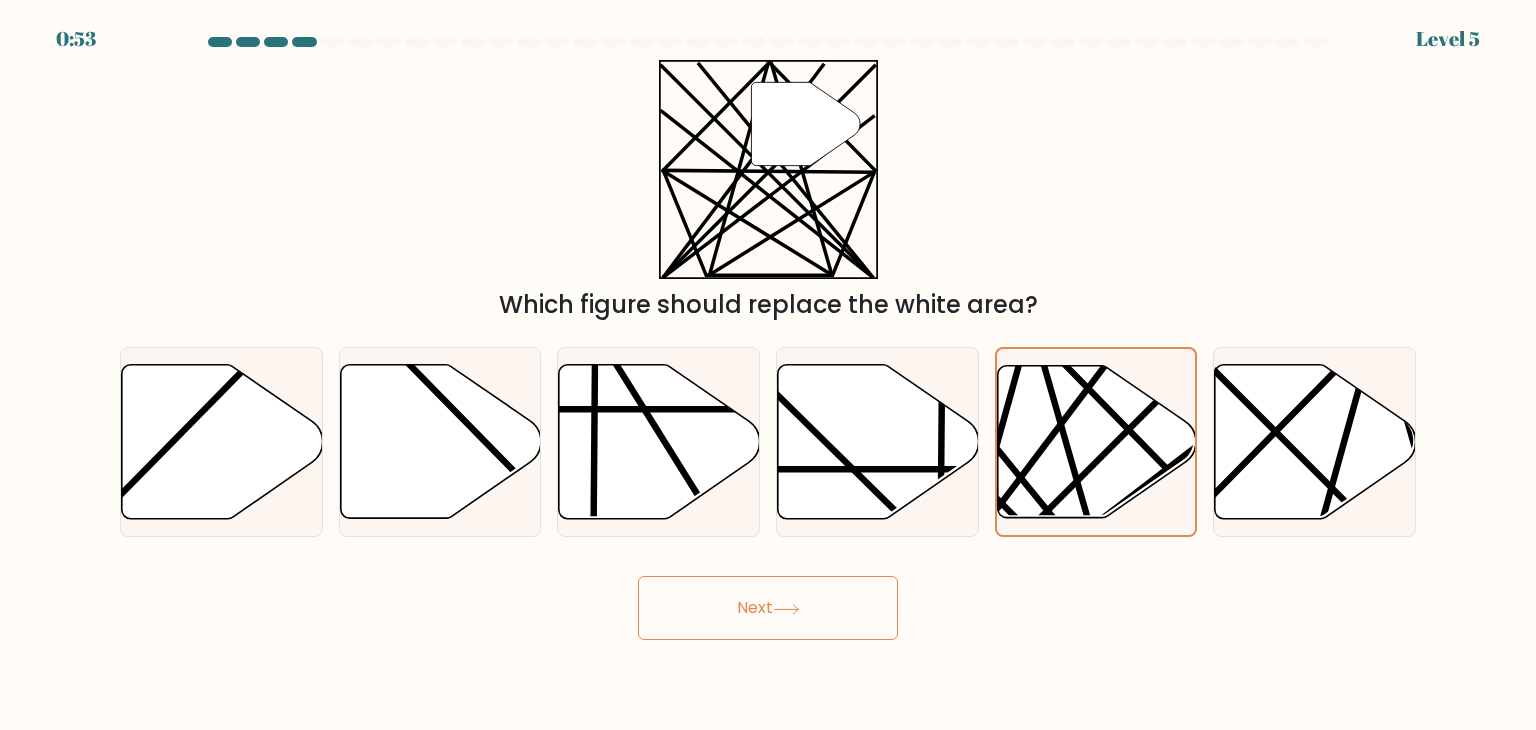 click on "Next" at bounding box center [768, 608] 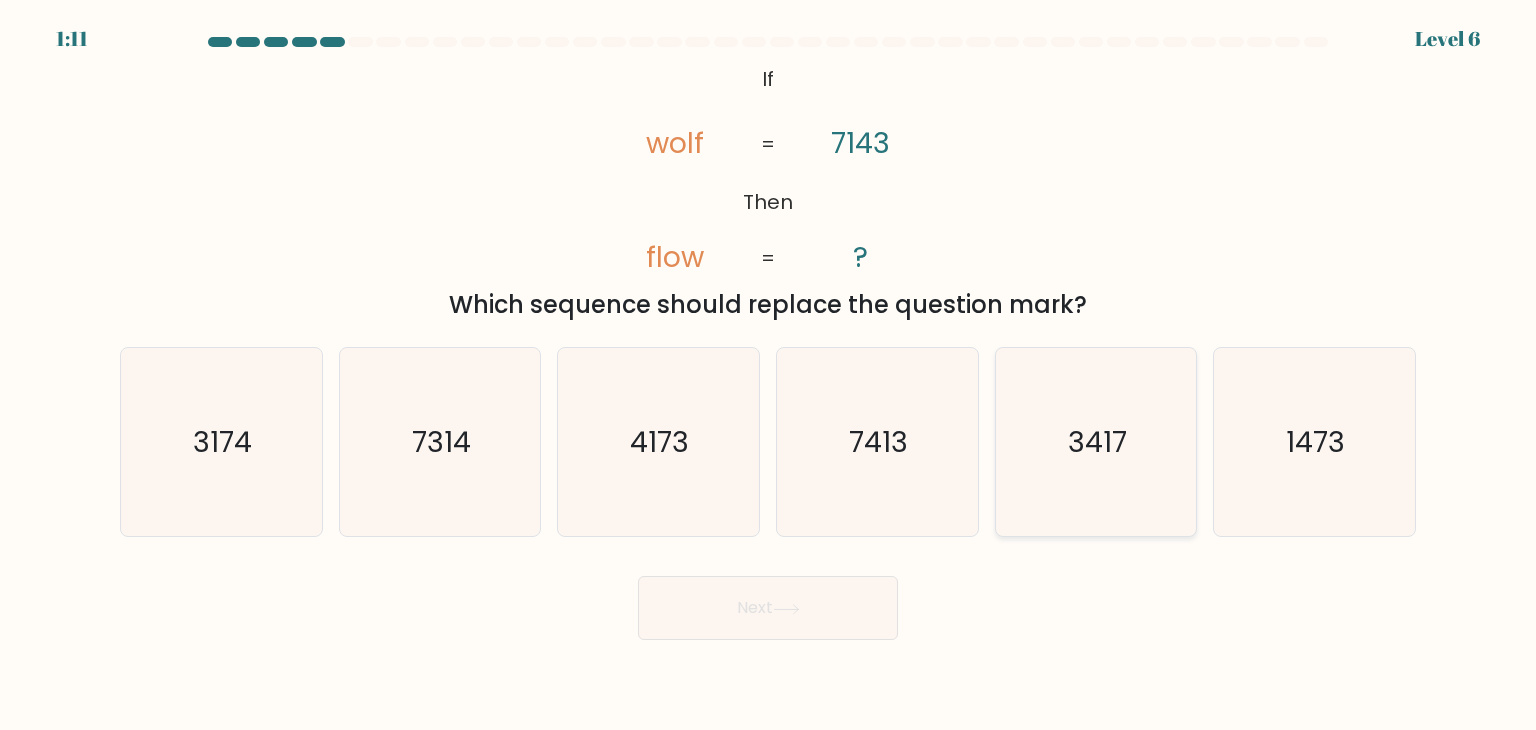 click on "3417" 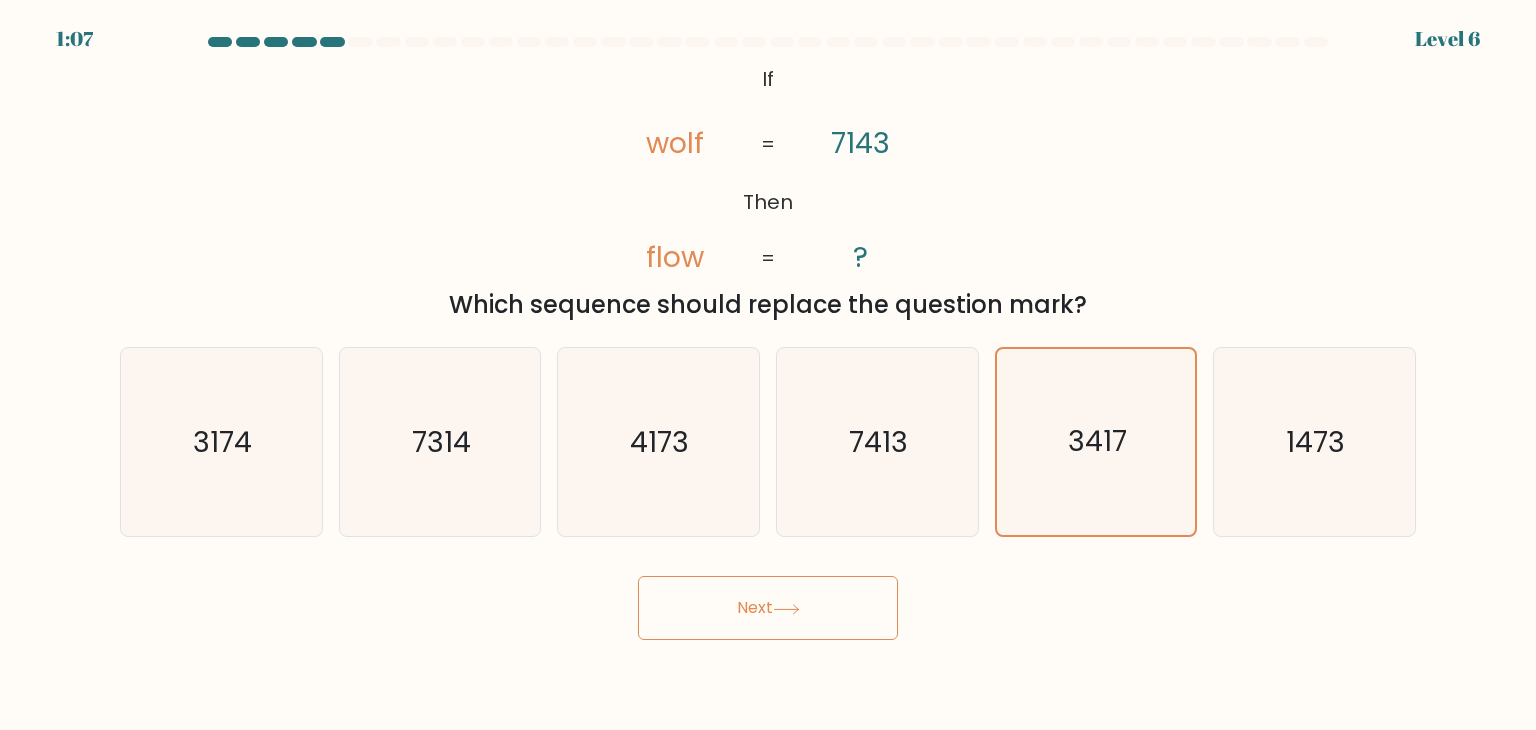 click on "Next" at bounding box center [768, 608] 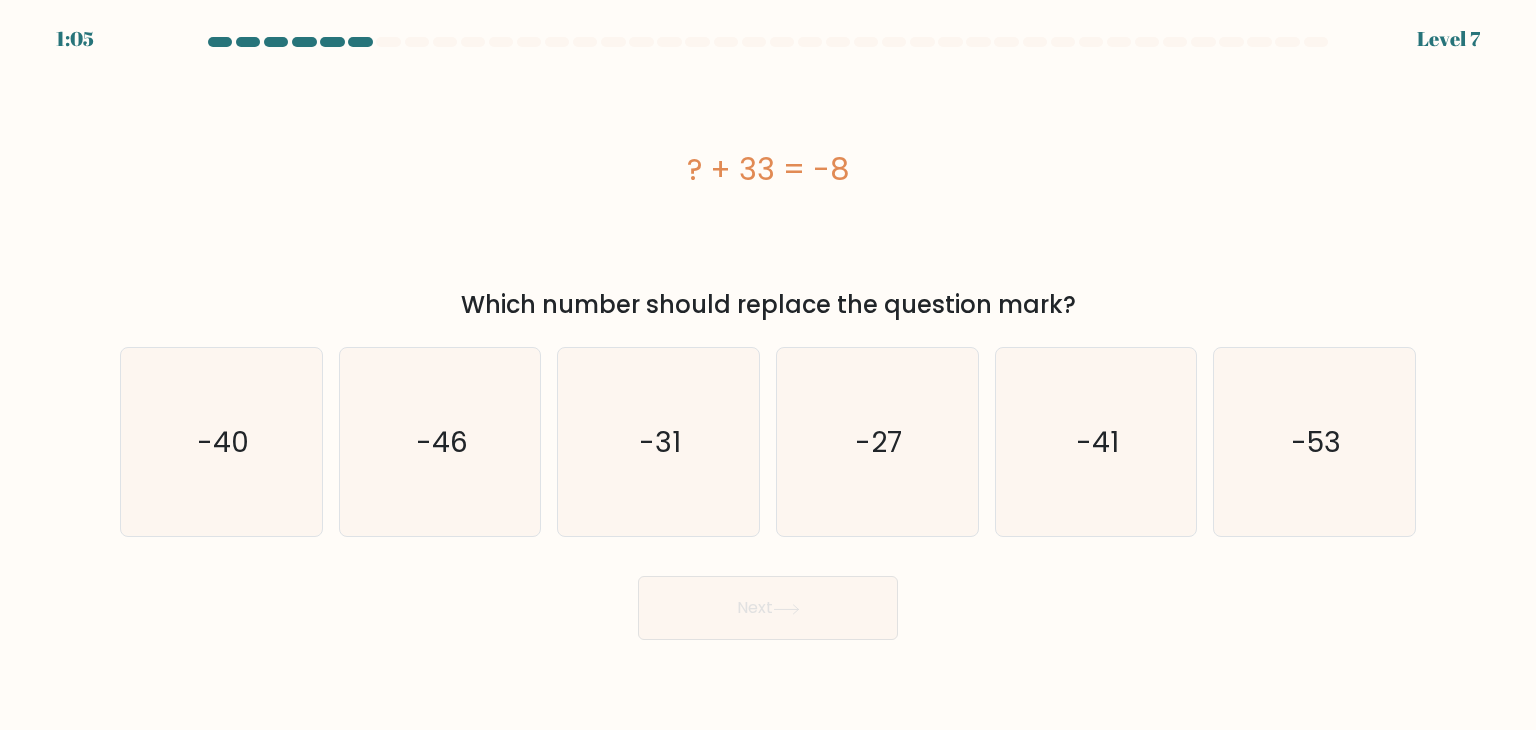 click on "Next" at bounding box center [768, 608] 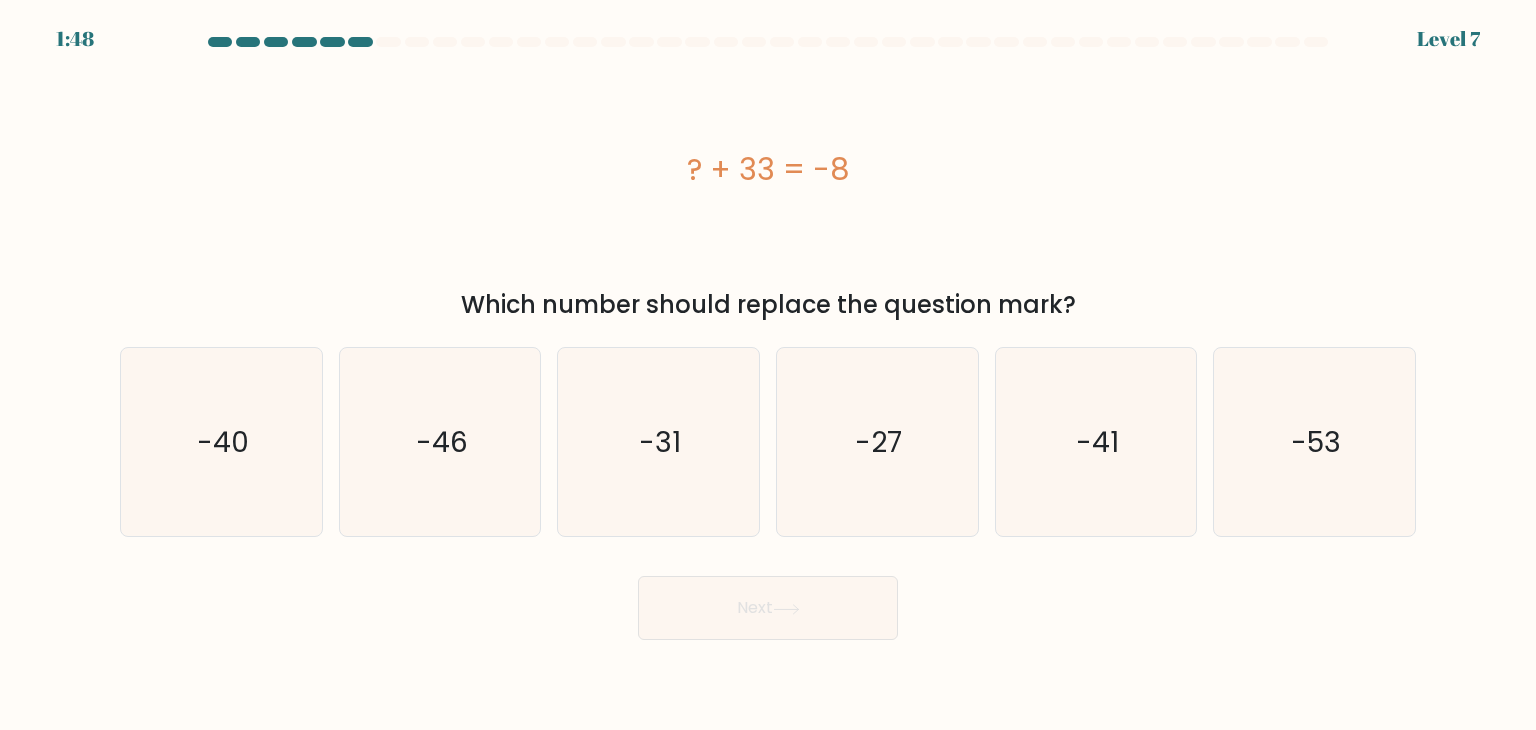 click on "Next" at bounding box center [768, 600] 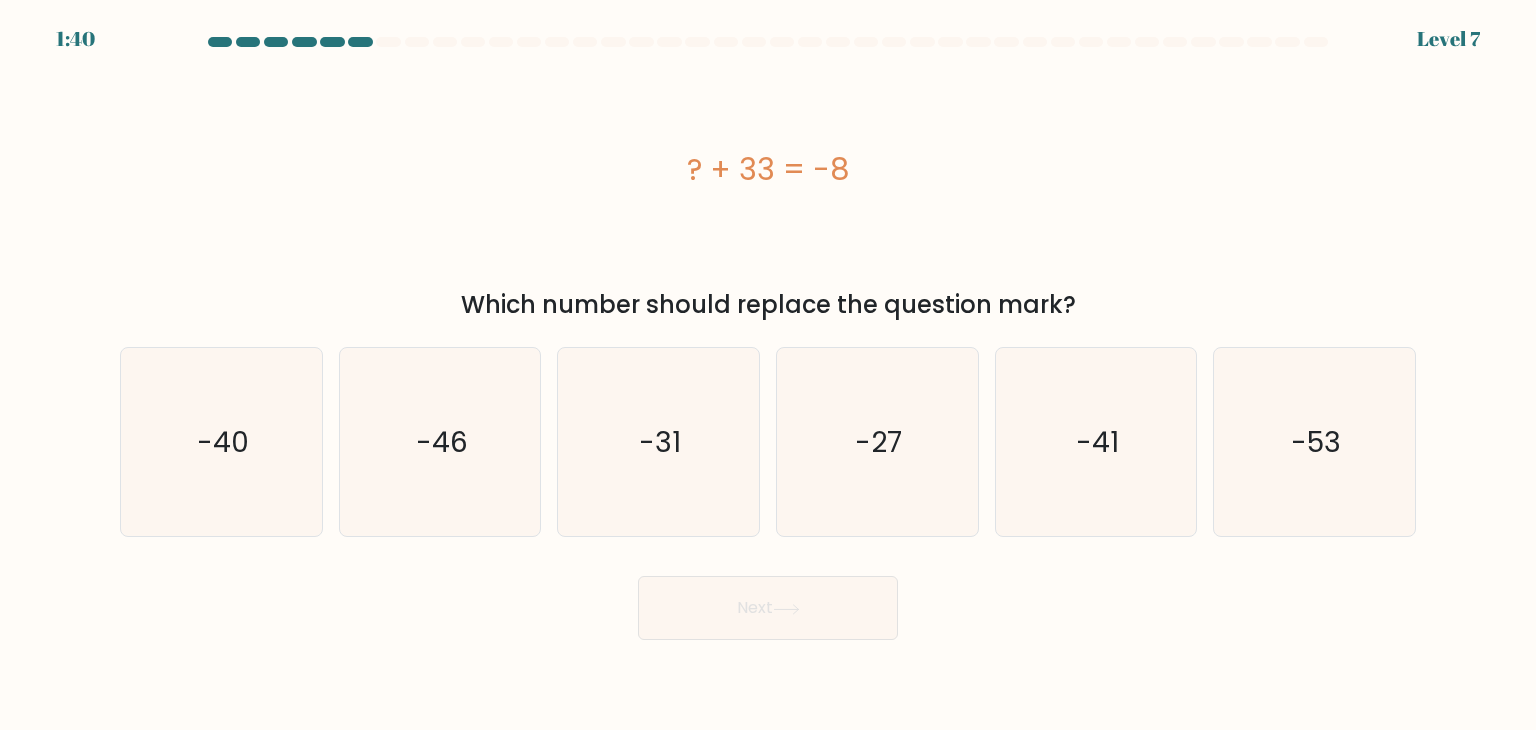 drag, startPoint x: 679, startPoint y: 177, endPoint x: 860, endPoint y: 167, distance: 181.27603 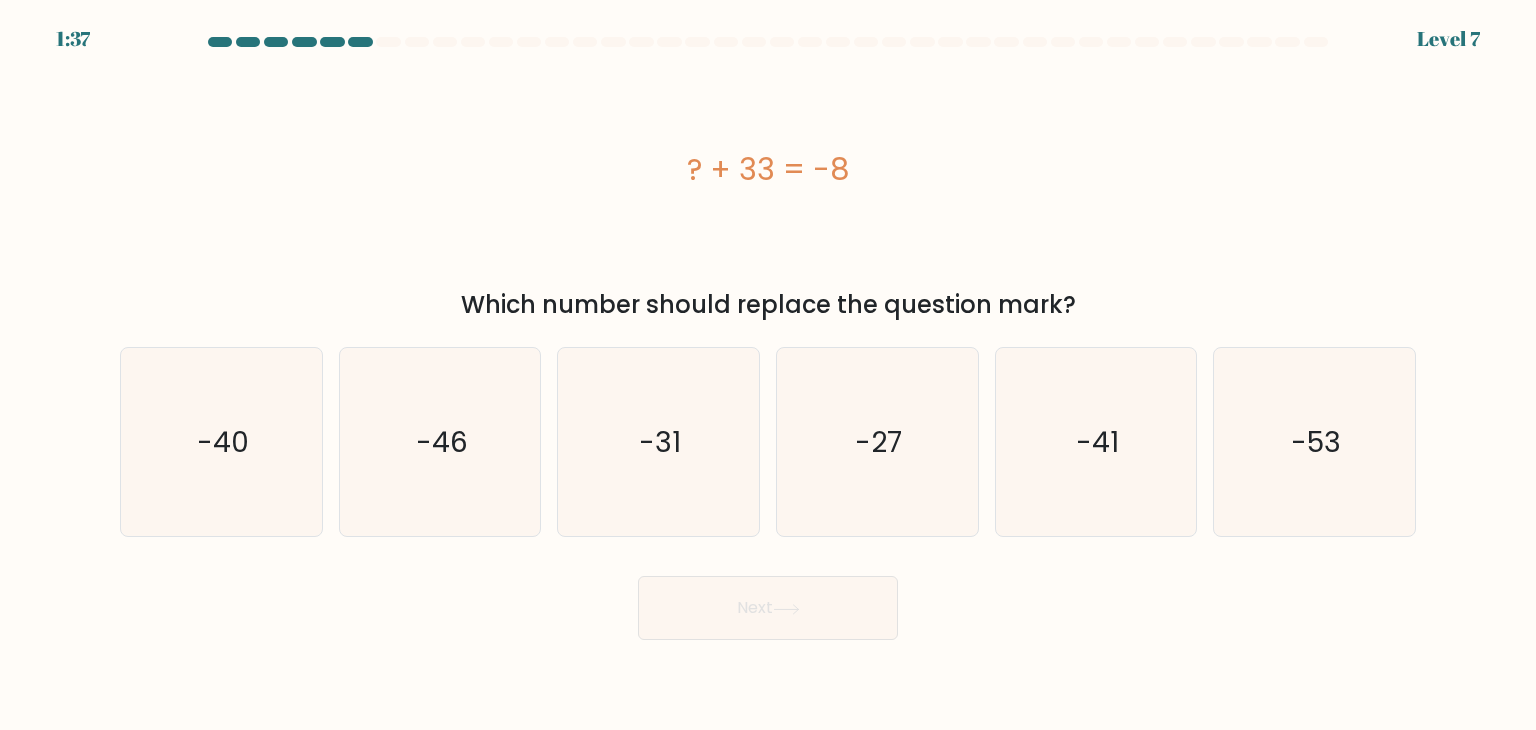 copy on "? + 33 = -8" 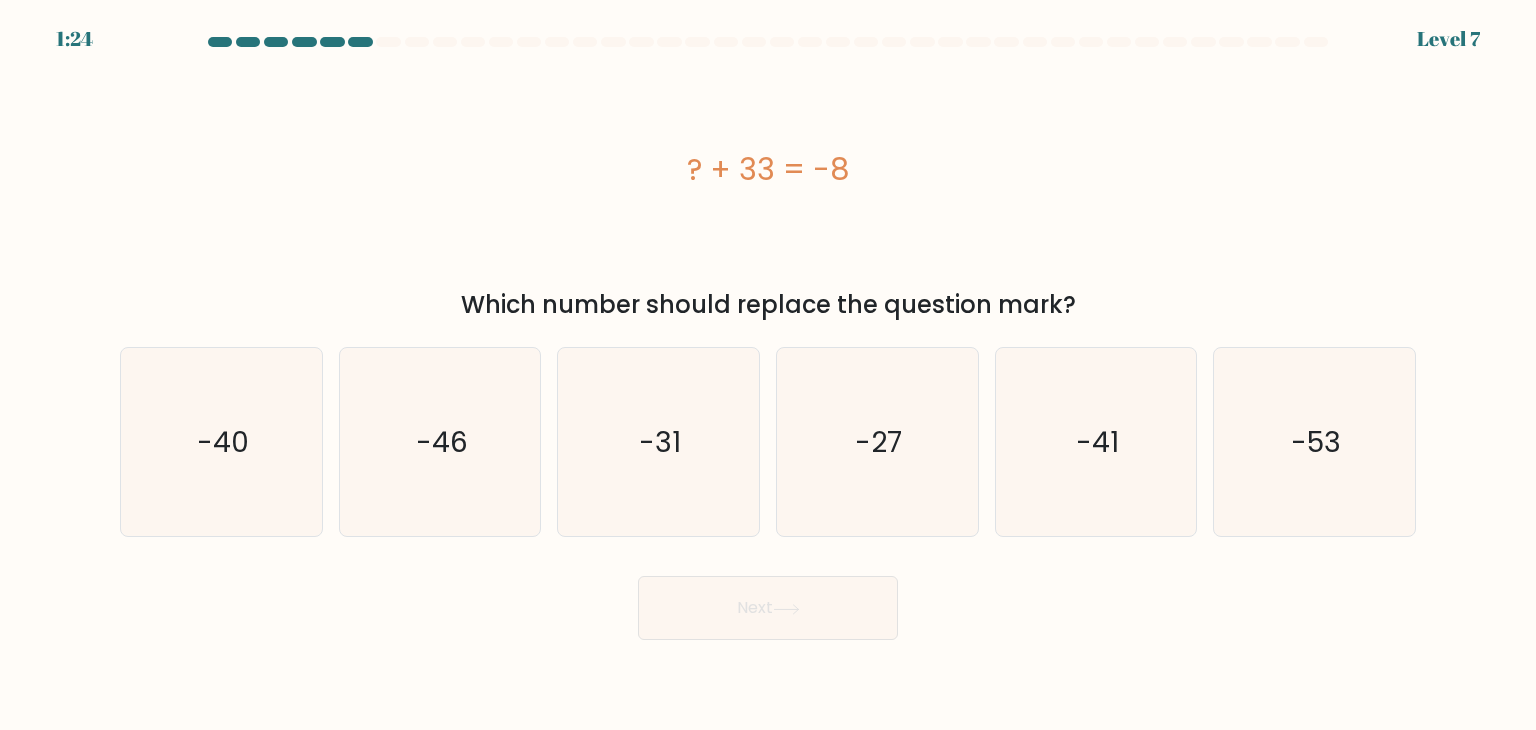 click on "? + 33 = -8" at bounding box center [768, 169] 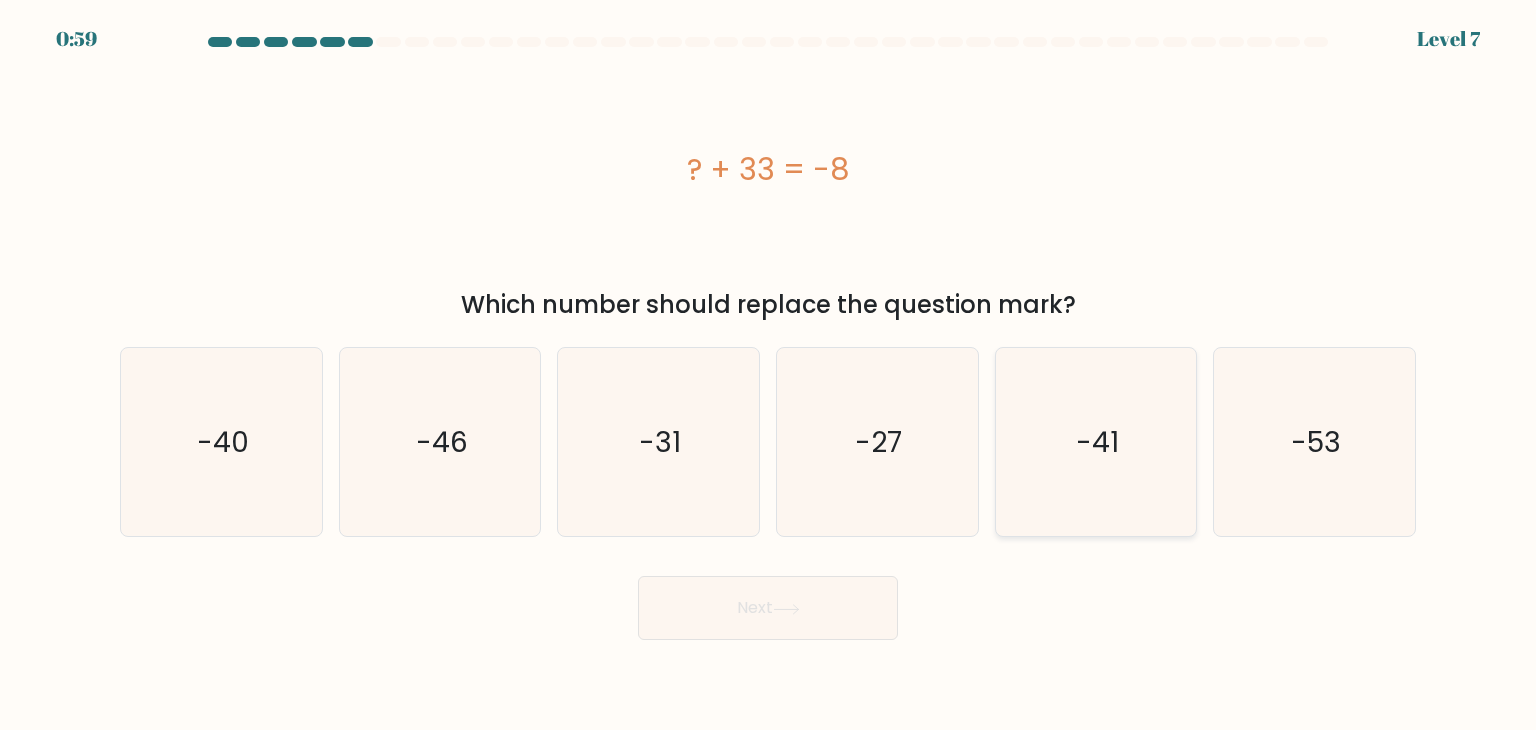 click on "-41" 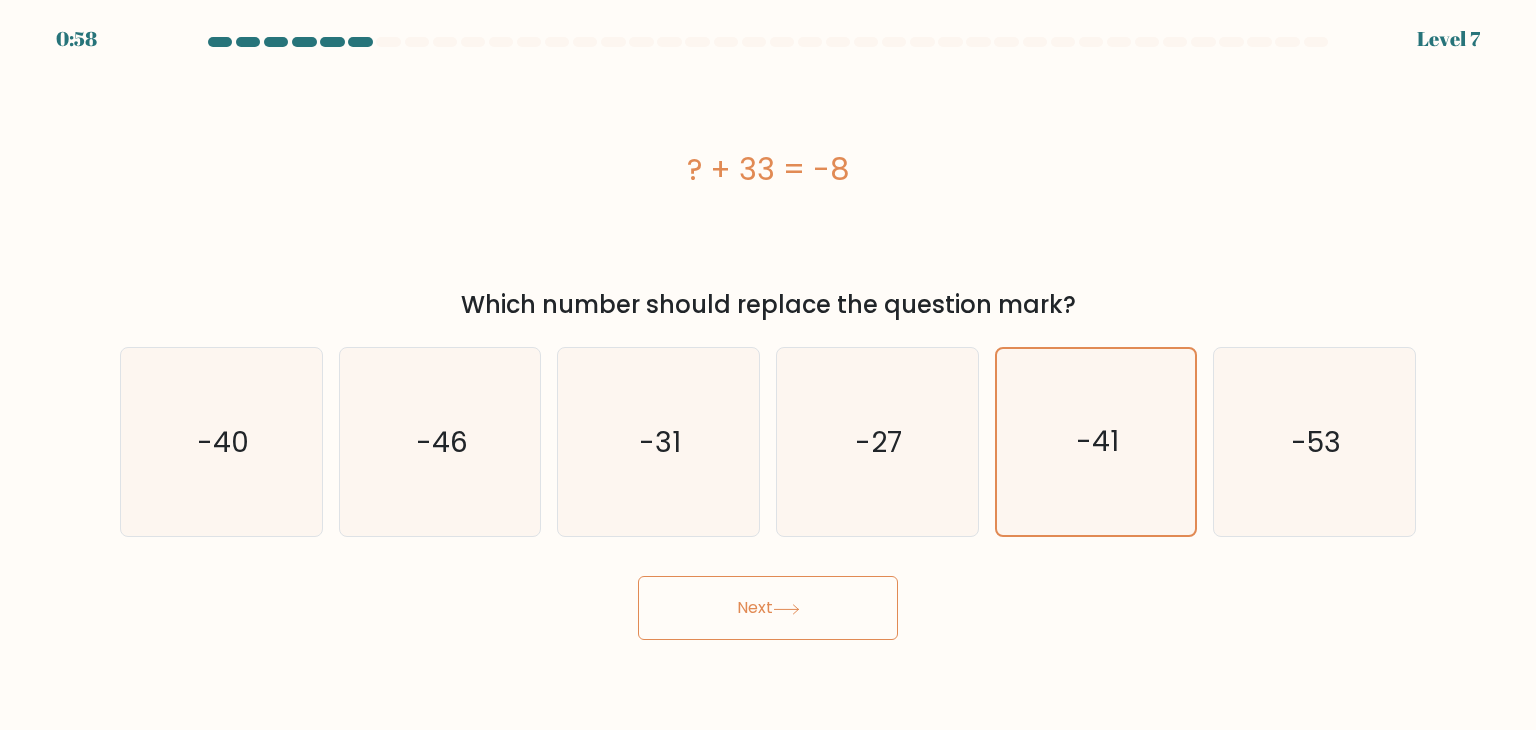 click on "Next" at bounding box center [768, 608] 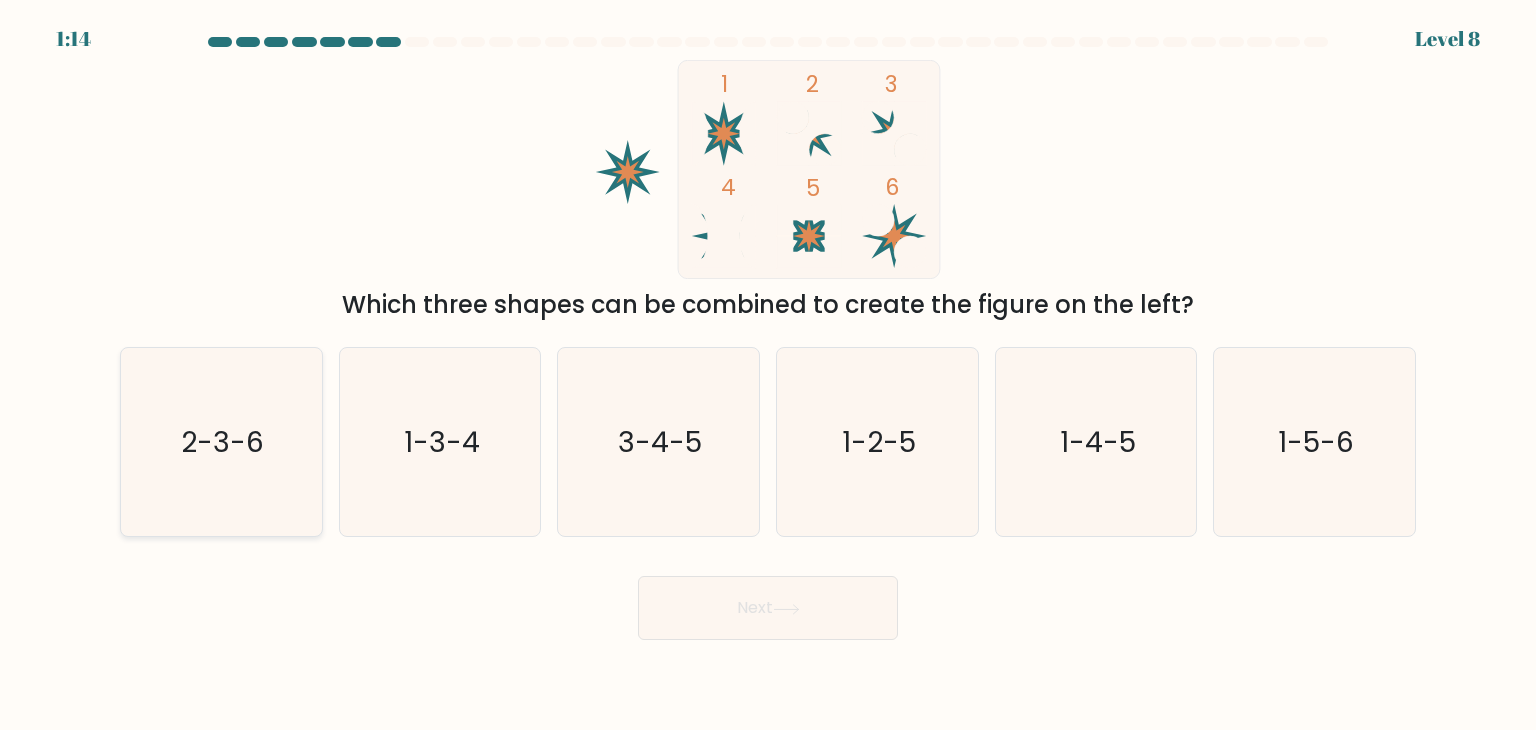 click on "2-3-6" 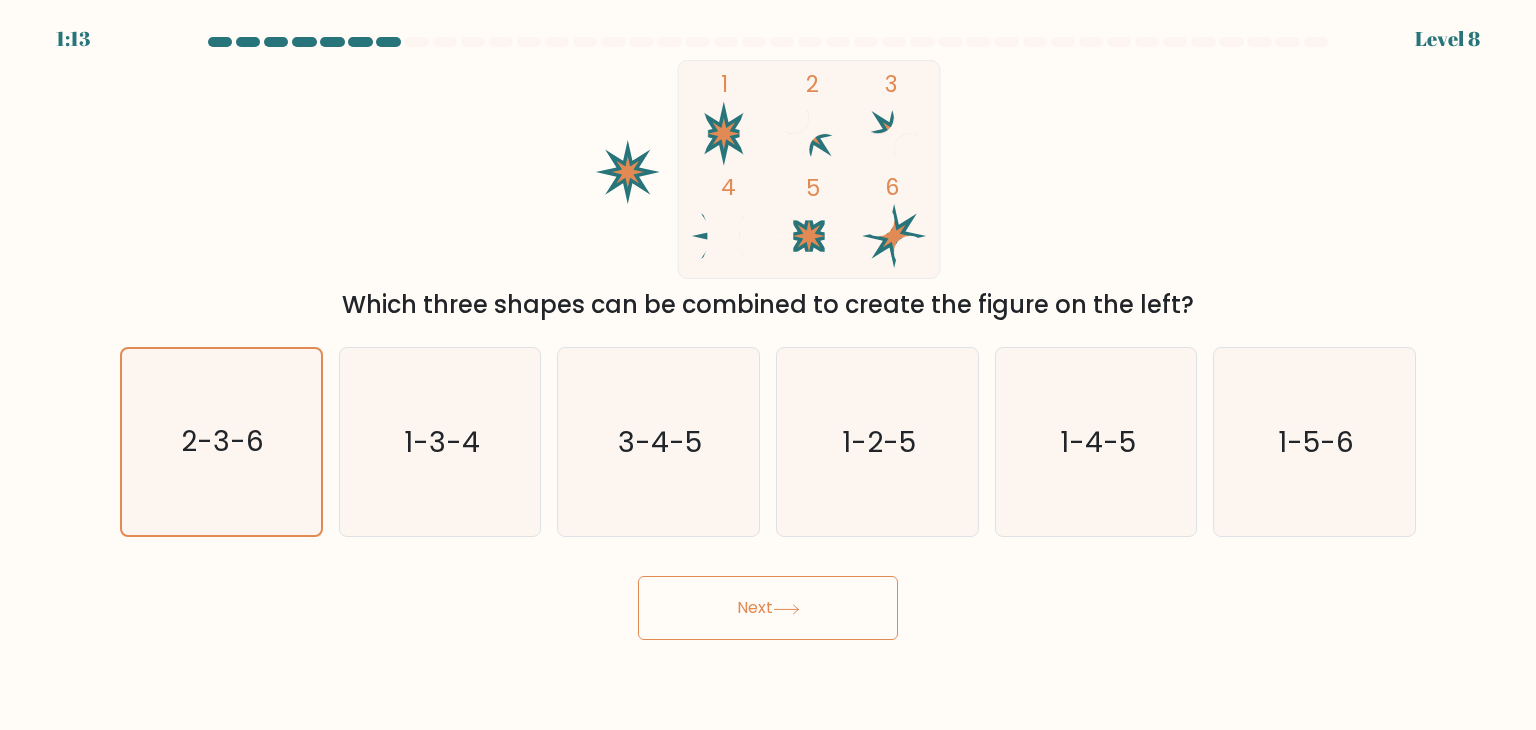 click on "Next" at bounding box center (768, 608) 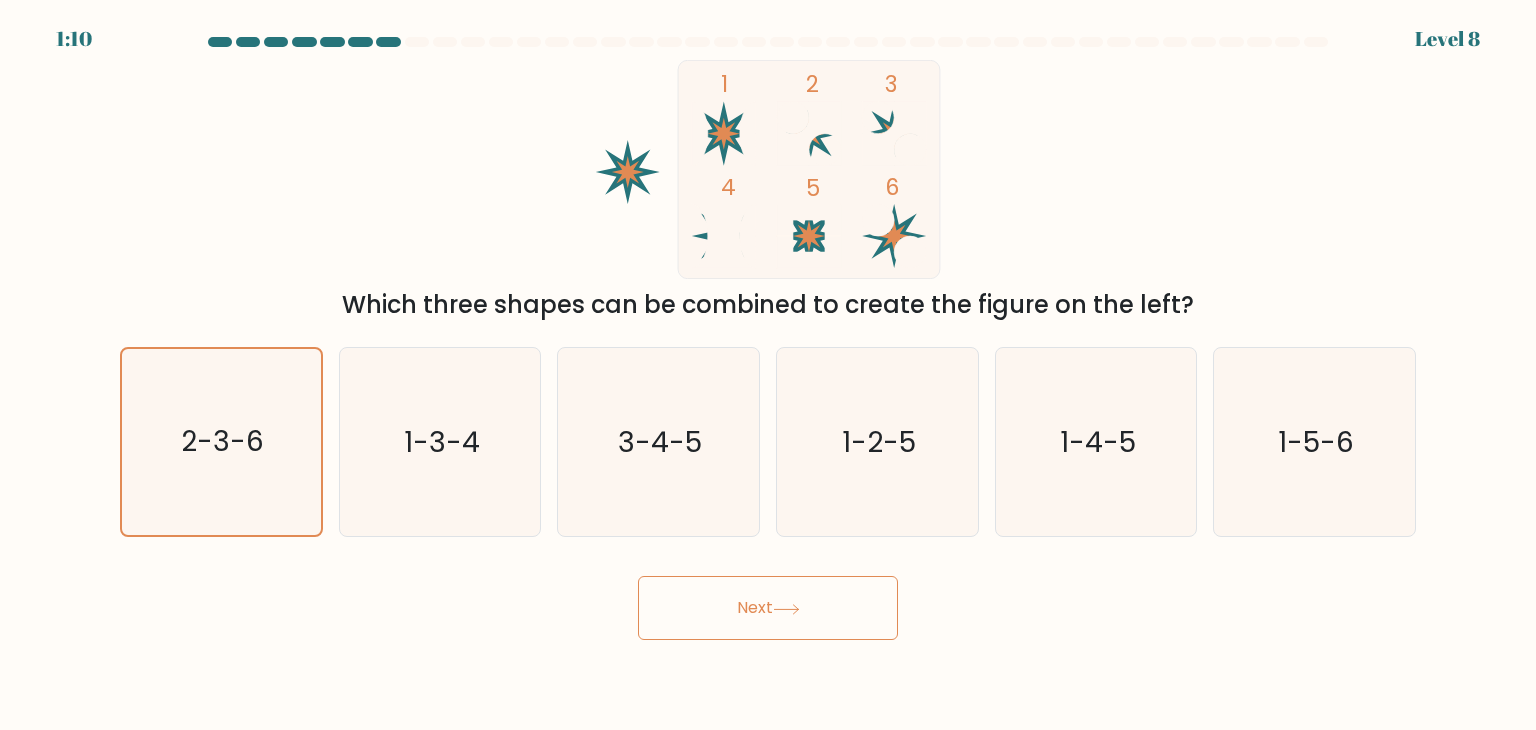 click on "Next" at bounding box center [768, 608] 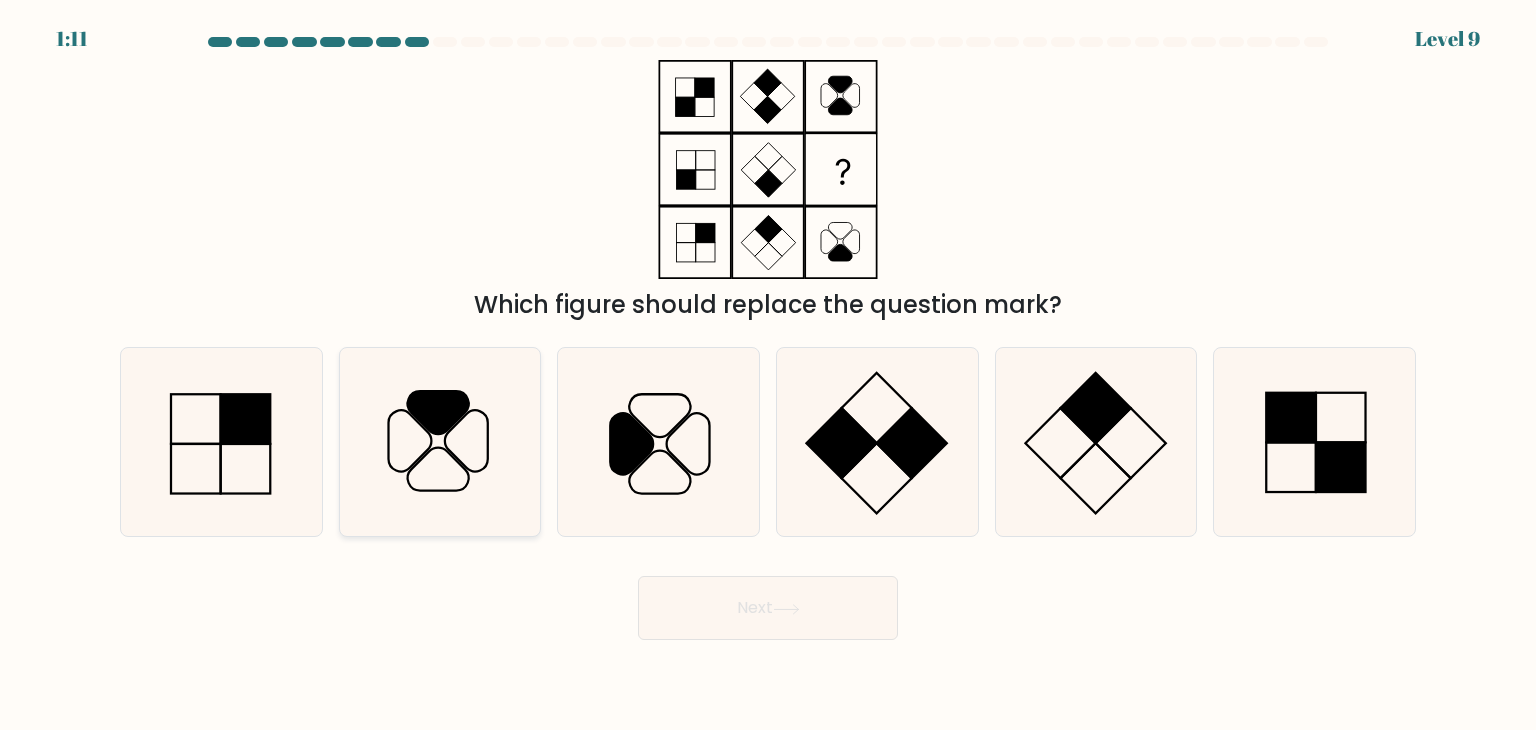 click 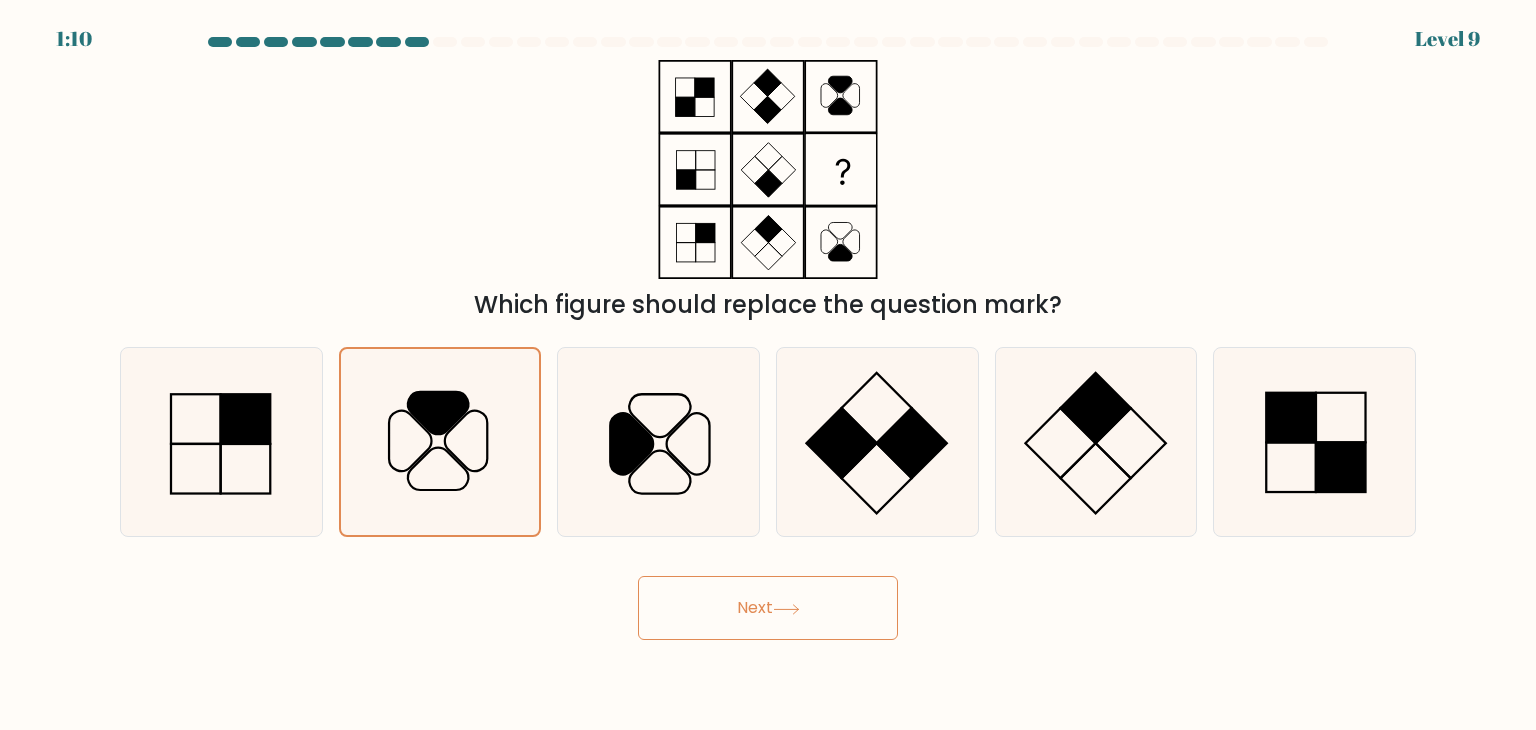 click on "Next" at bounding box center (768, 608) 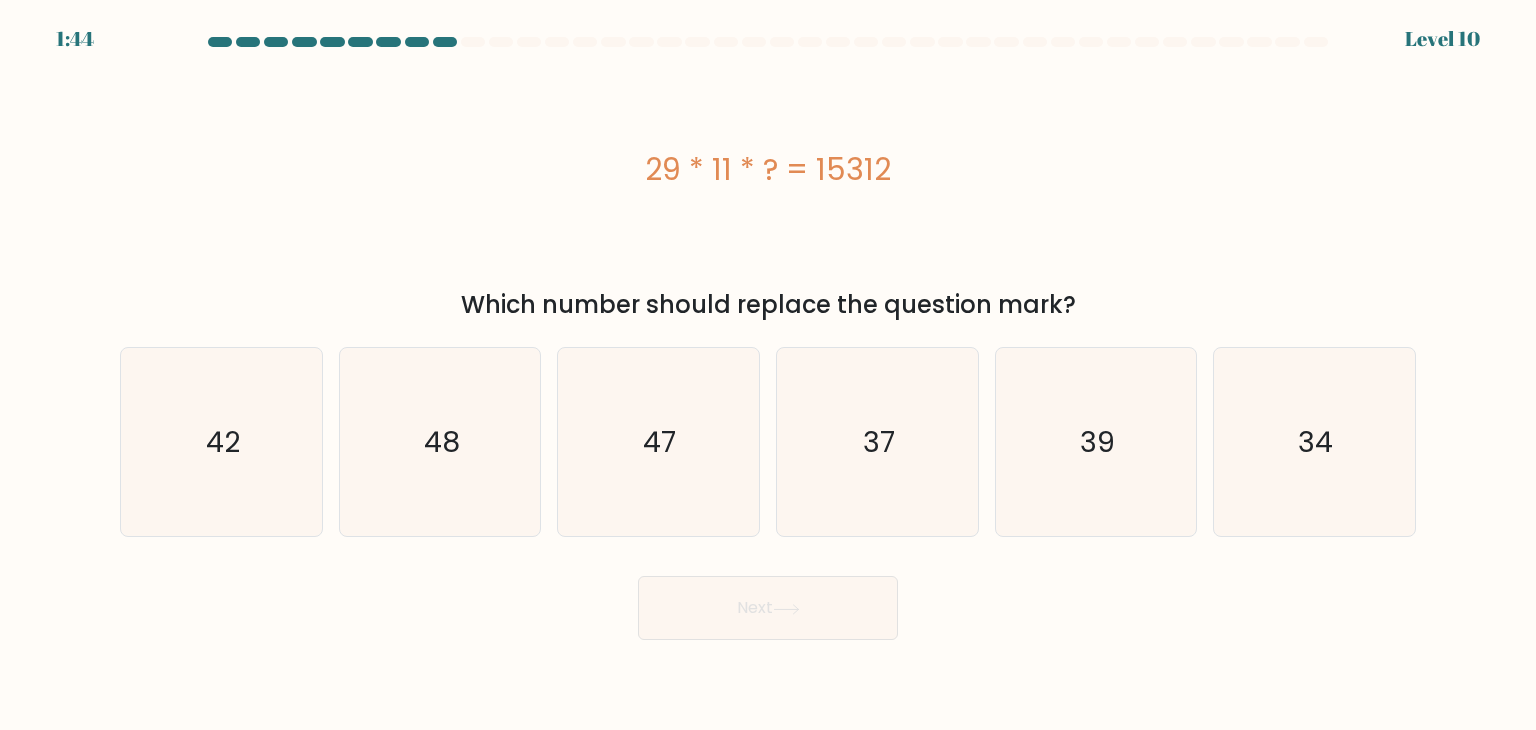 drag, startPoint x: 636, startPoint y: 157, endPoint x: 906, endPoint y: 181, distance: 271.06458 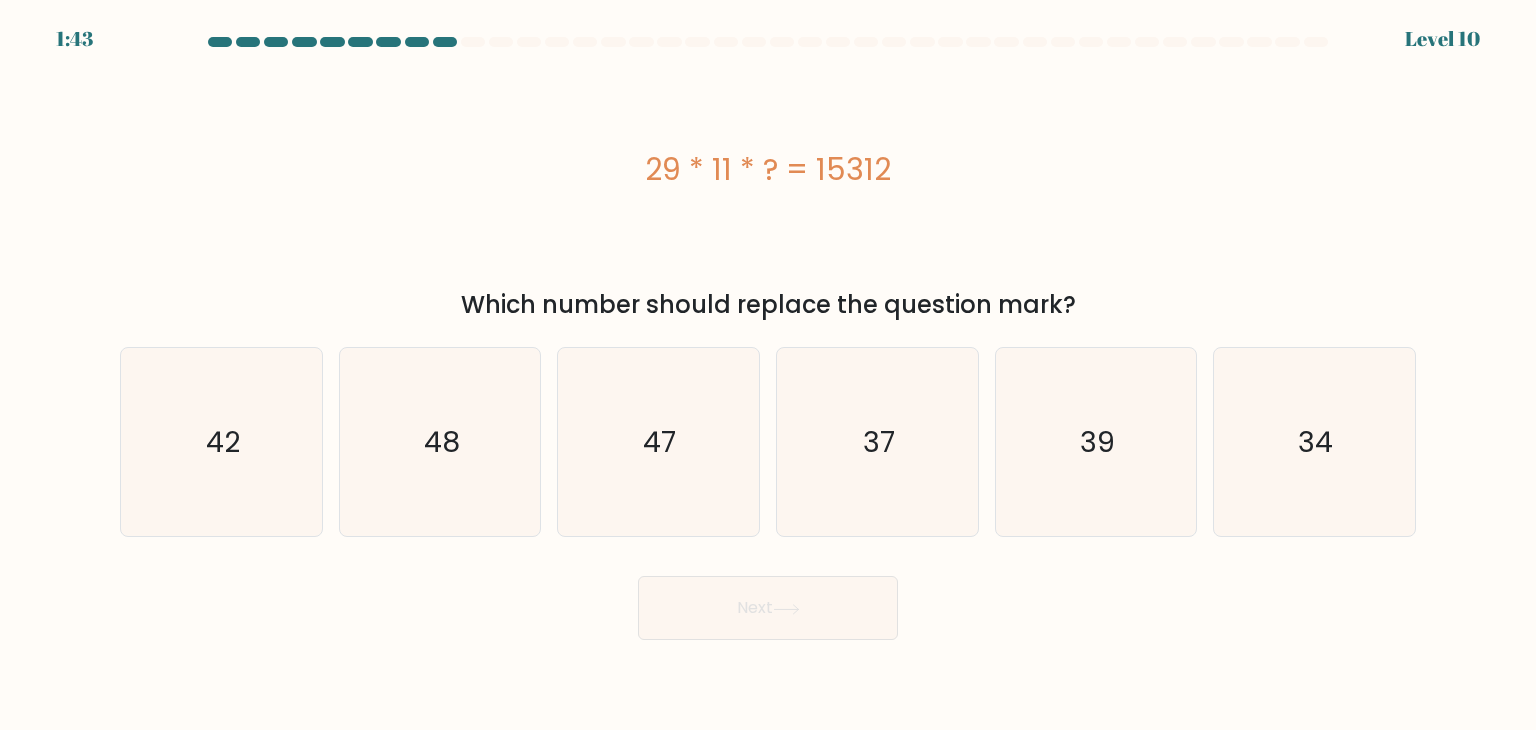 copy on "29 * 11 * ? = 15312" 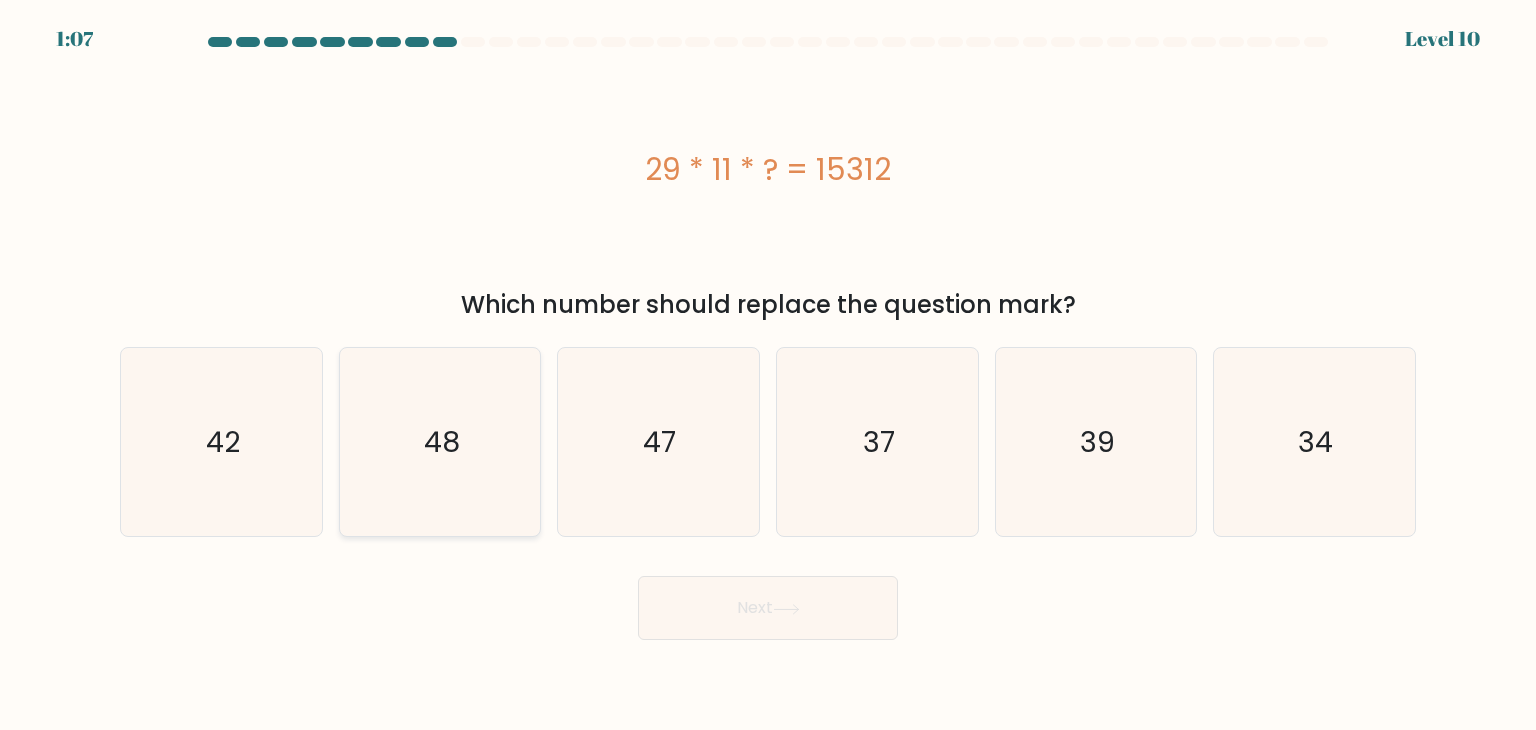 click on "48" 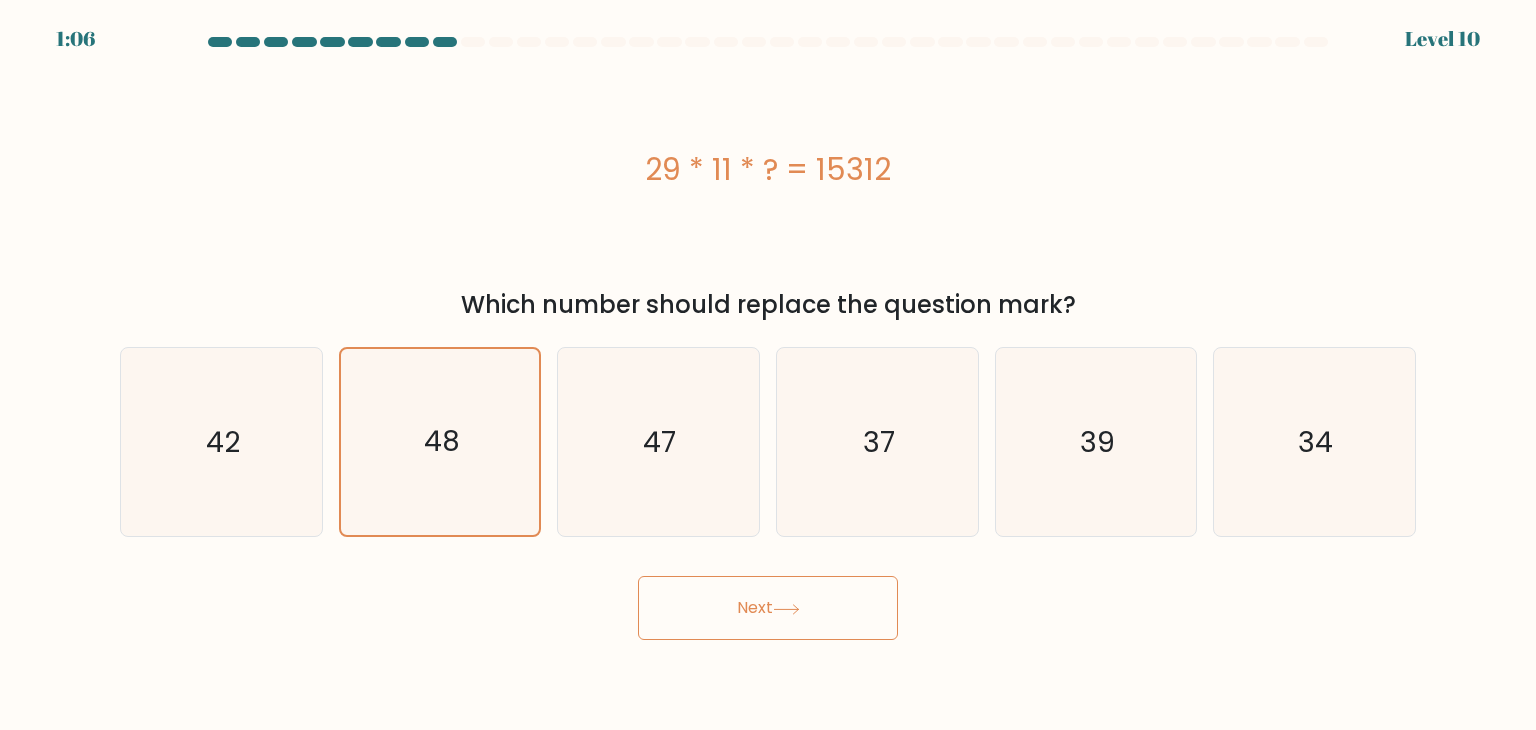 click on "Next" at bounding box center [768, 608] 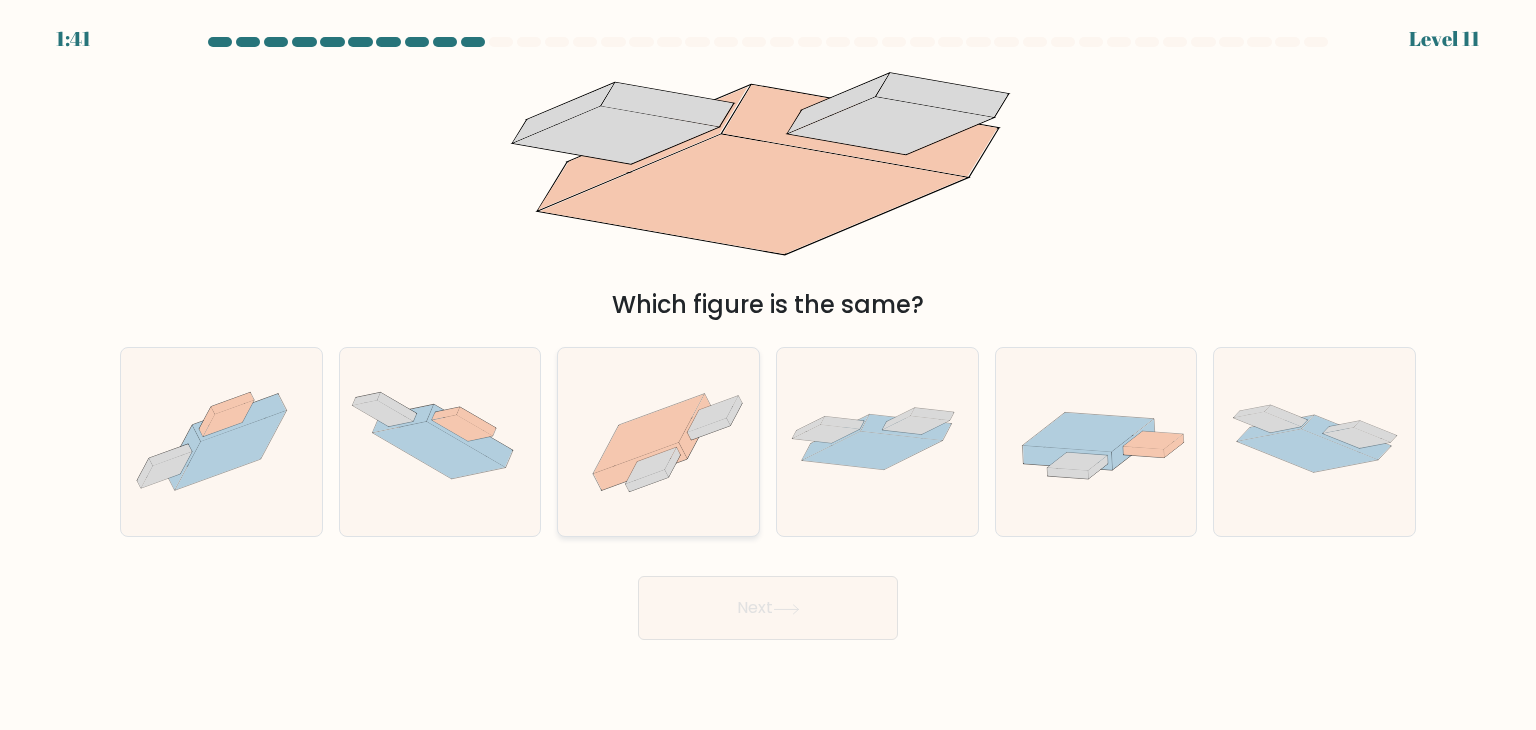 click 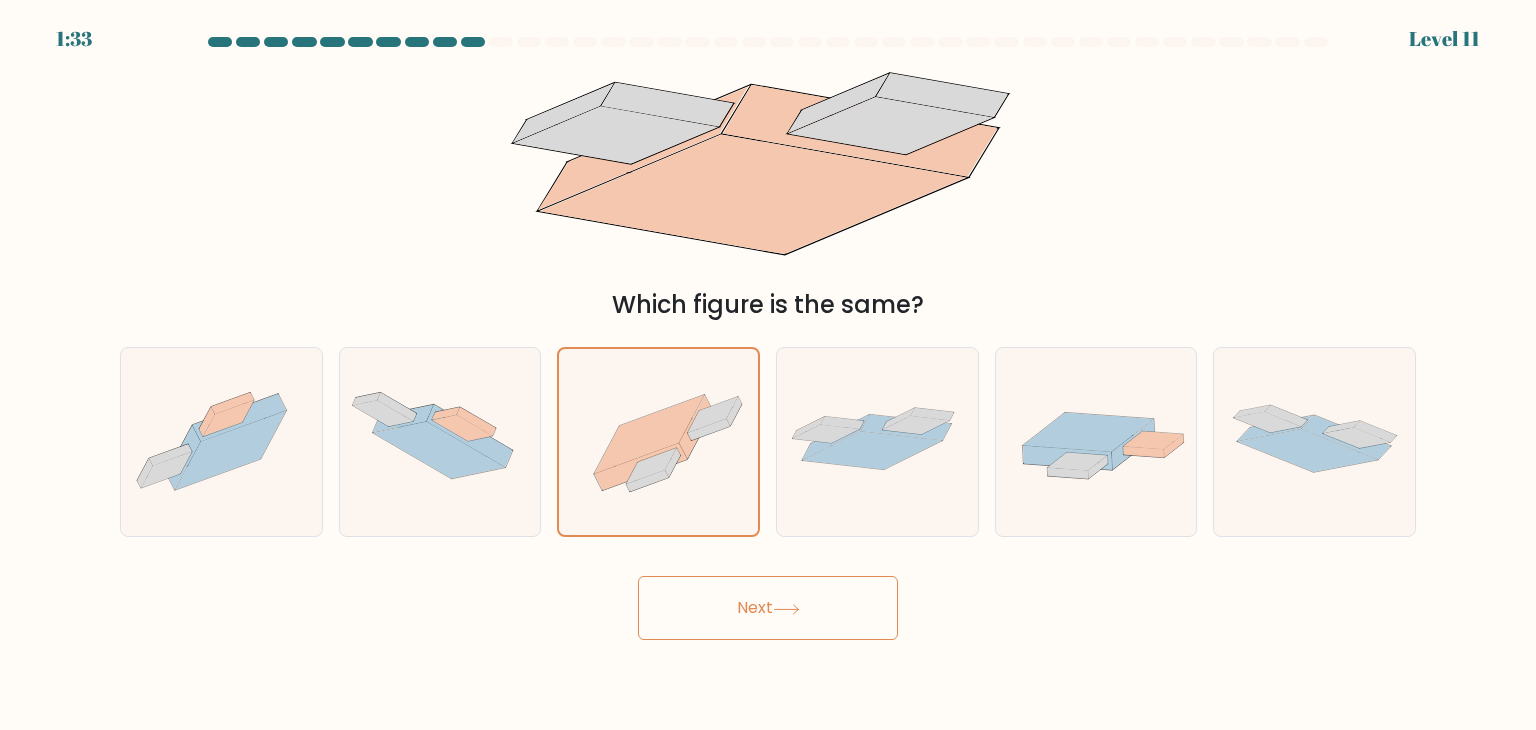 click on "Next" at bounding box center [768, 608] 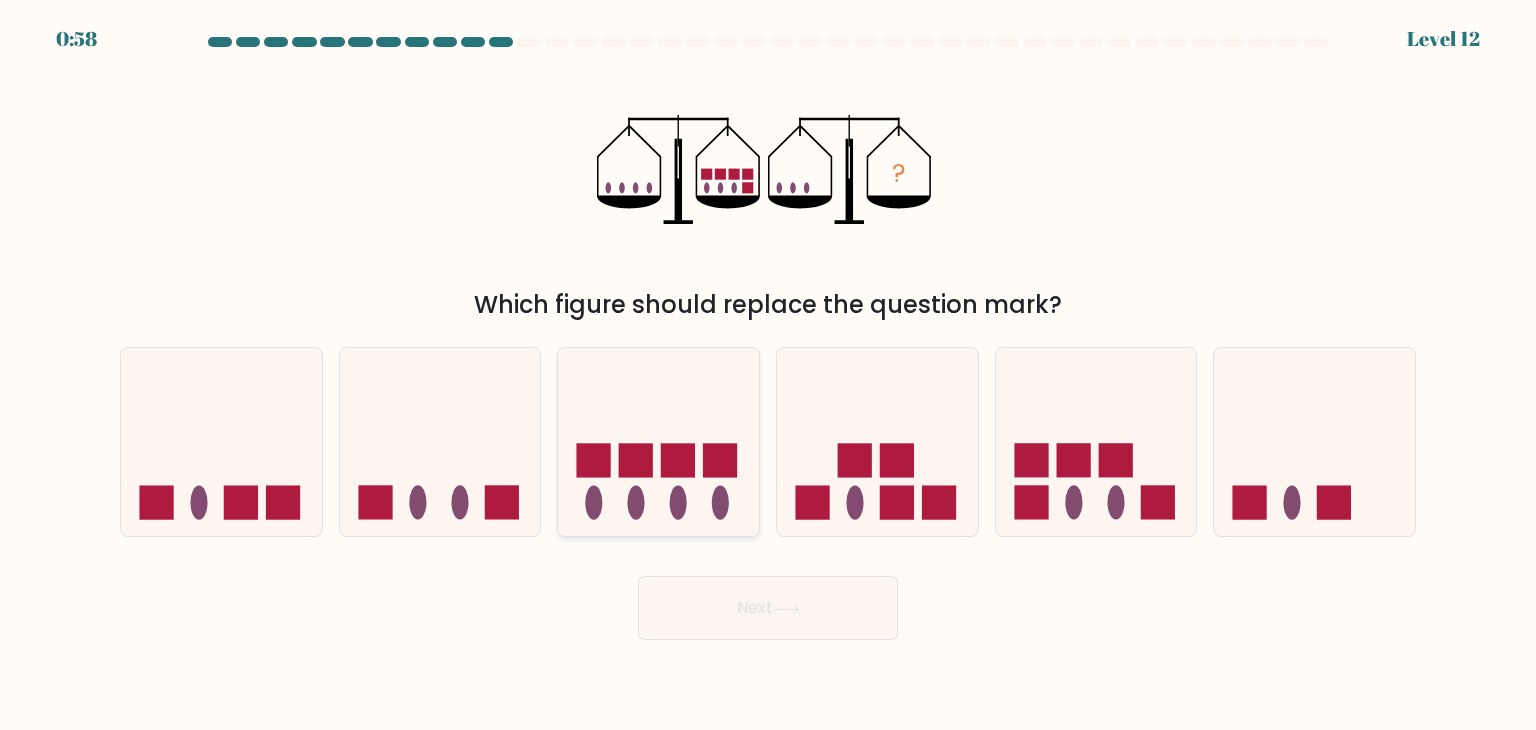 click 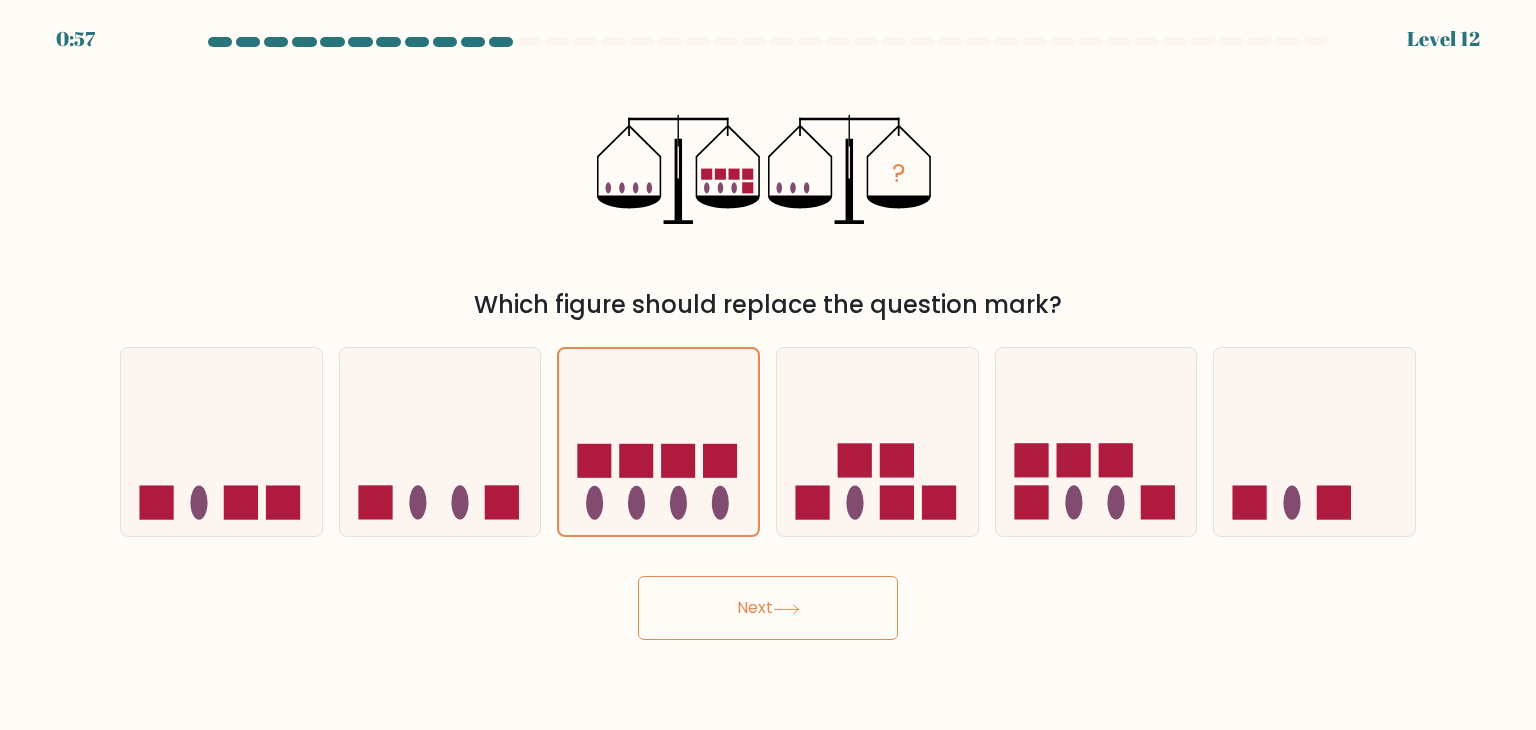 click on "Next" at bounding box center (768, 608) 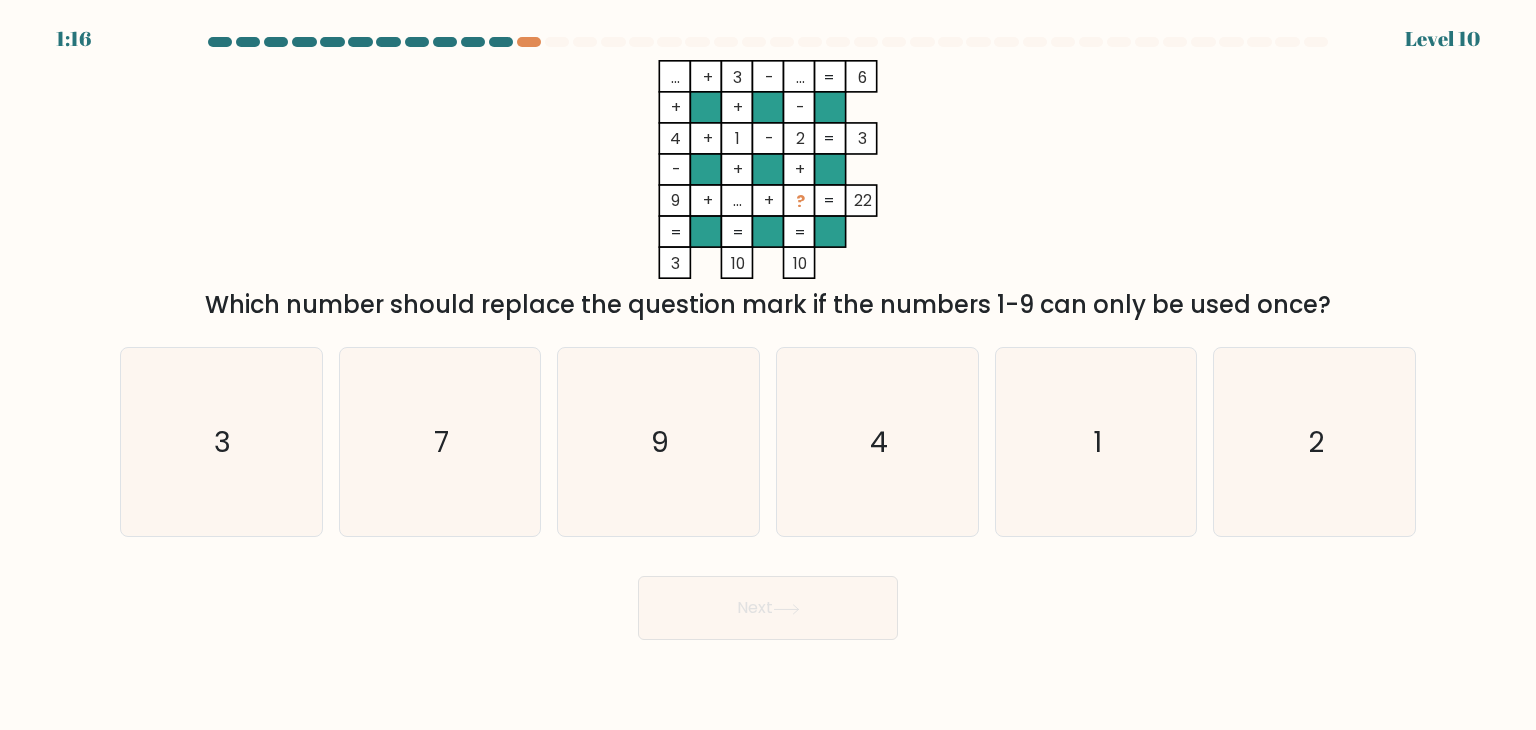 drag, startPoint x: 202, startPoint y: 309, endPoint x: 1333, endPoint y: 308, distance: 1131.0005 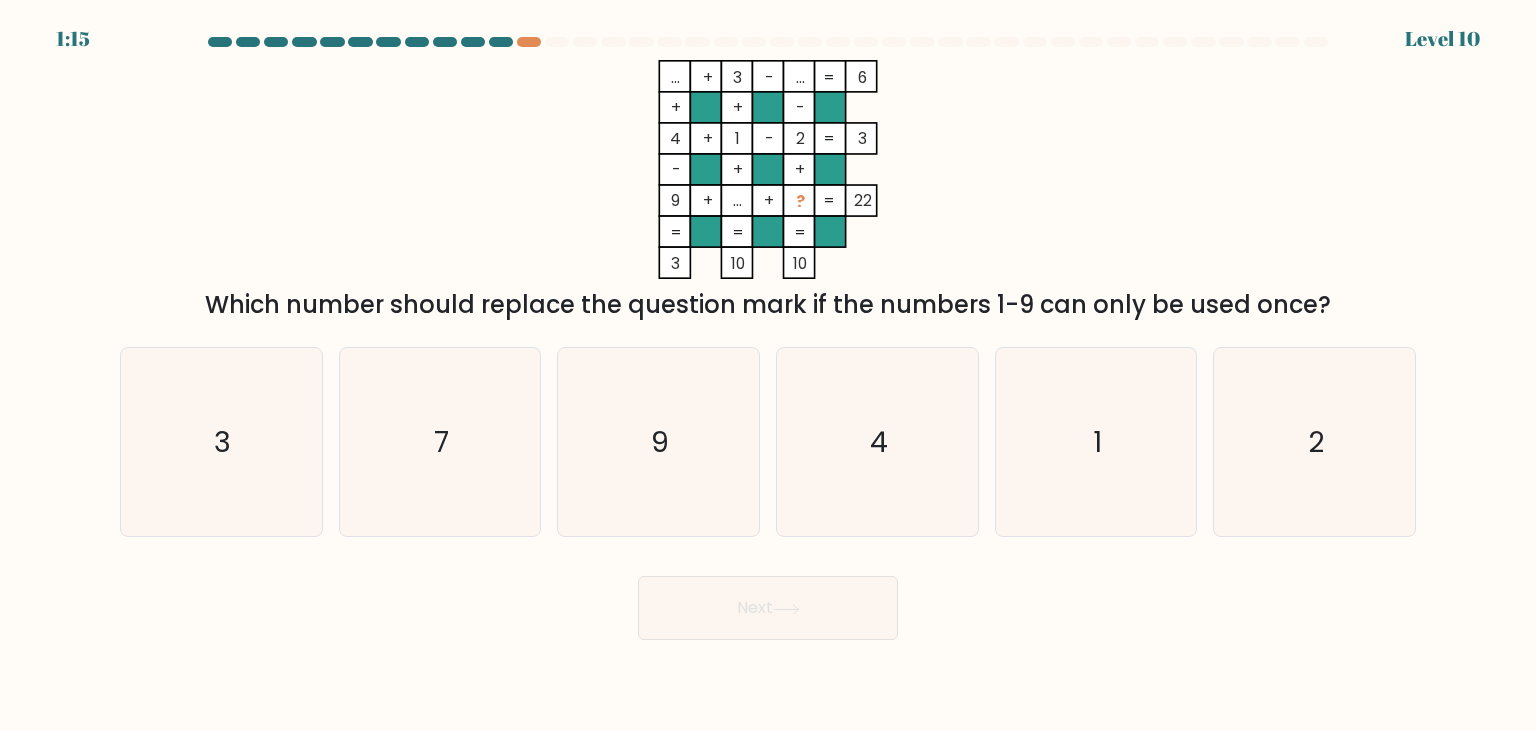 copy on "Which number should replace the question mark if the numbers 1-9 can only be used once?" 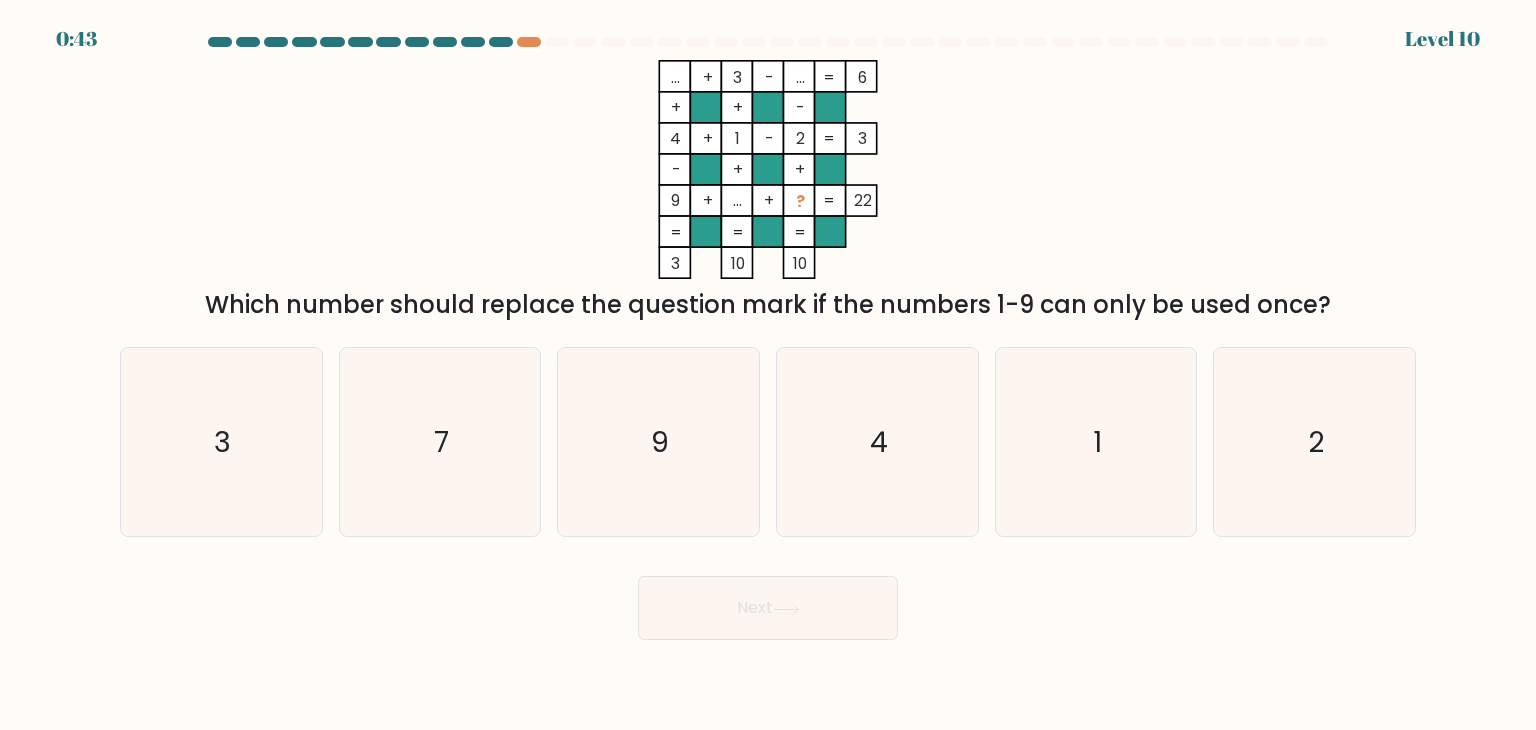 click on "...    +    3    -    ...    6    +    +    -    4    +    1    -    2    3    -    +    +    9    +    ...    +    ?    =   22    =   =   =   =   3    10    10    =
Which number should replace the question mark if the numbers 1-9 can only be used once?" at bounding box center [768, 191] 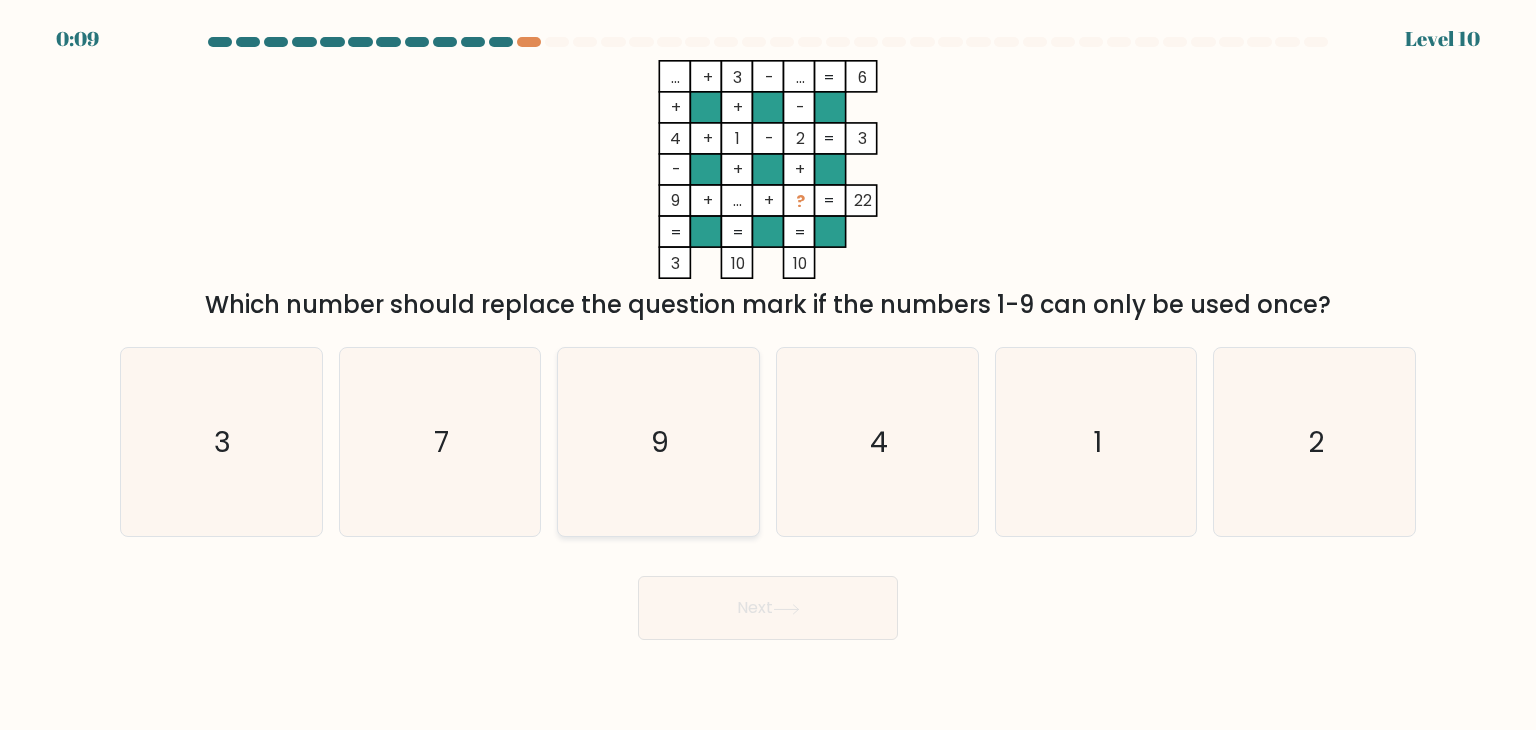 click on "9" 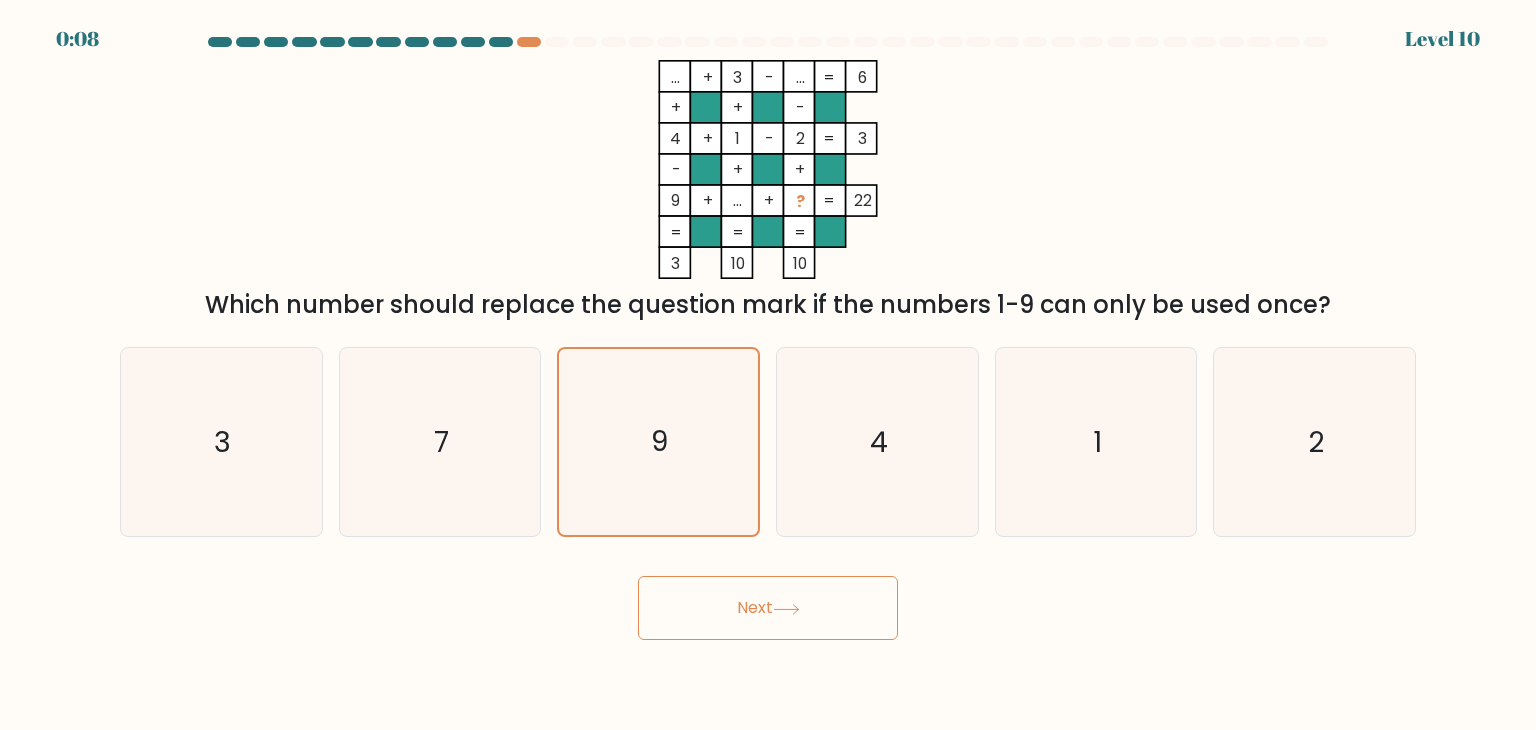 click on "Next" at bounding box center (768, 608) 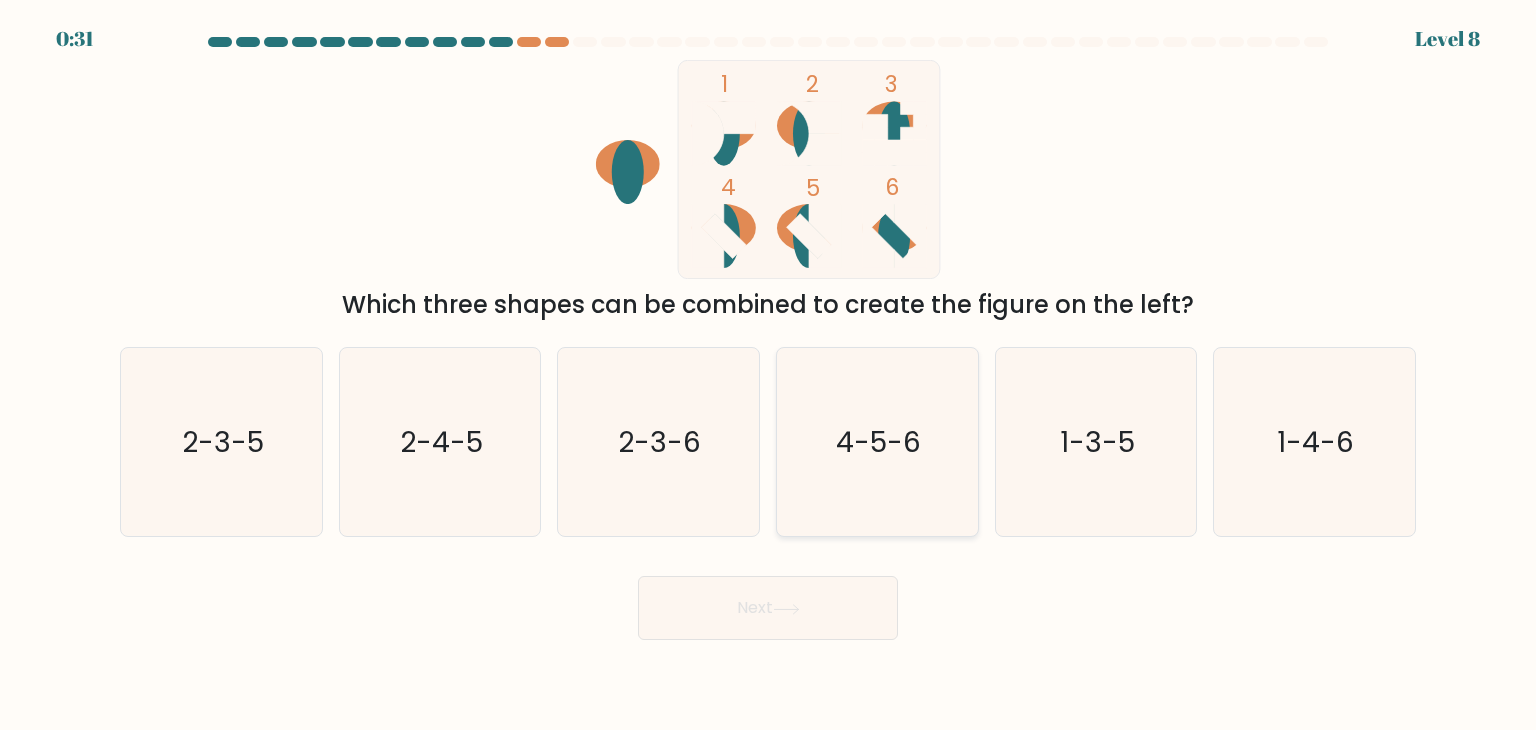 click on "4-5-6" 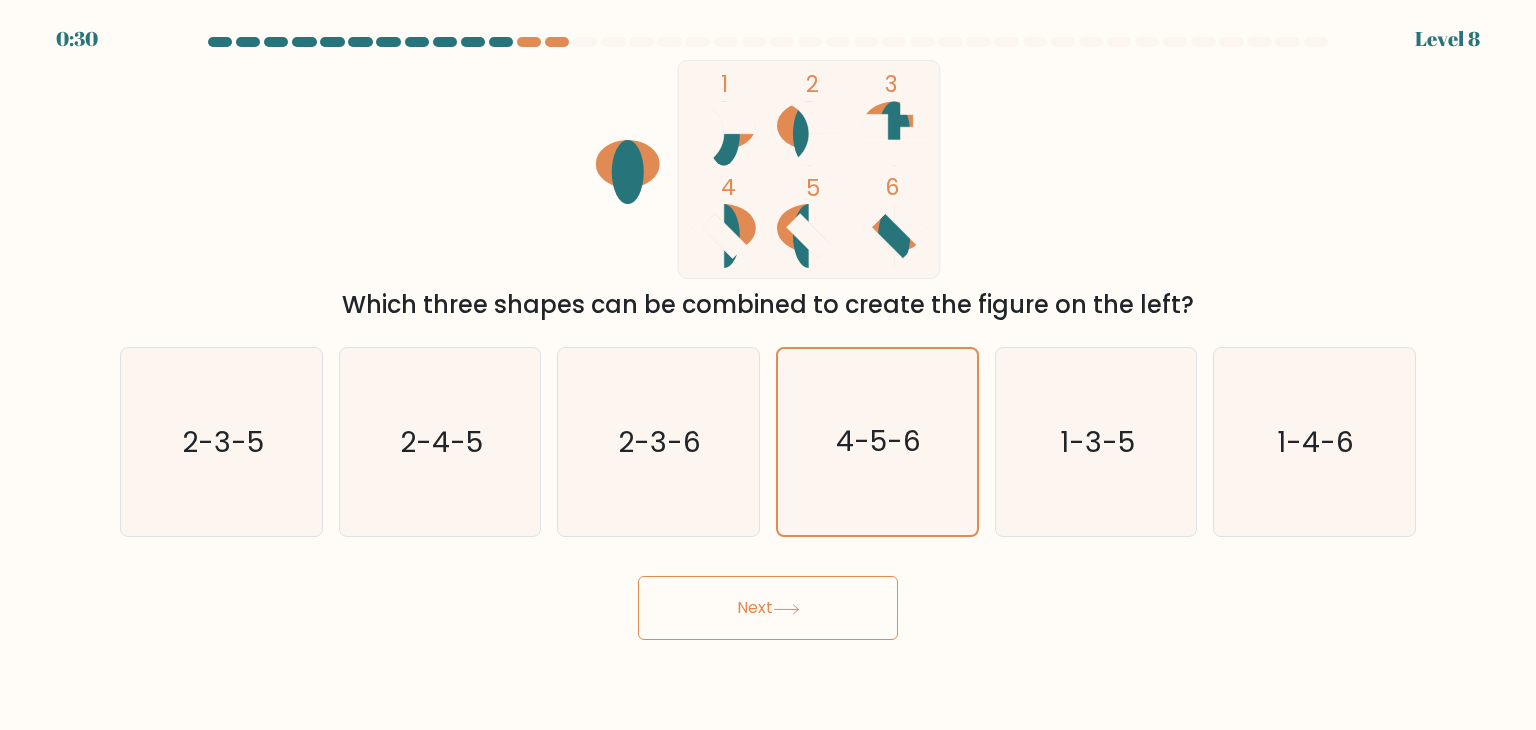 click on "Next" at bounding box center (768, 608) 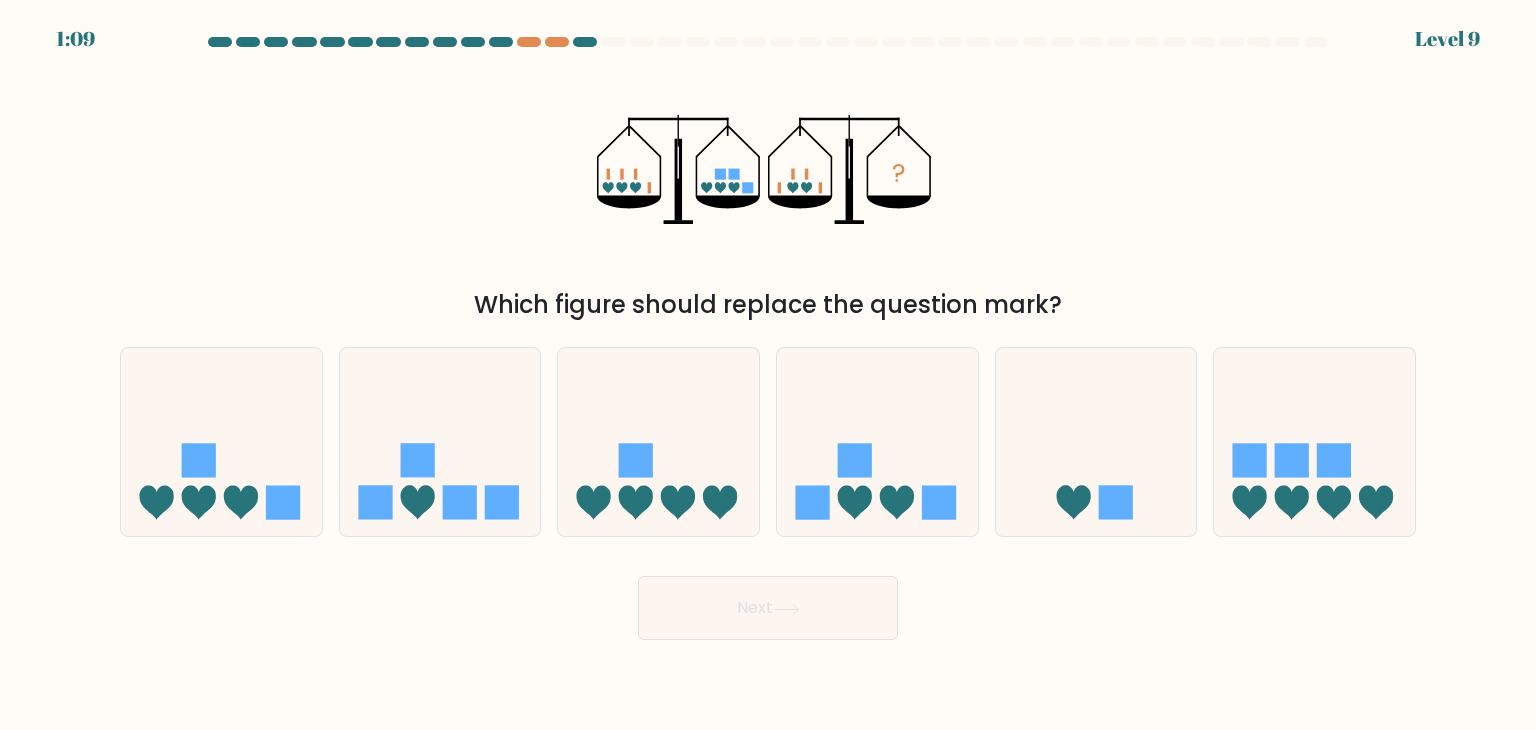 drag, startPoint x: 885, startPoint y: 171, endPoint x: 716, endPoint y: 251, distance: 186.9786 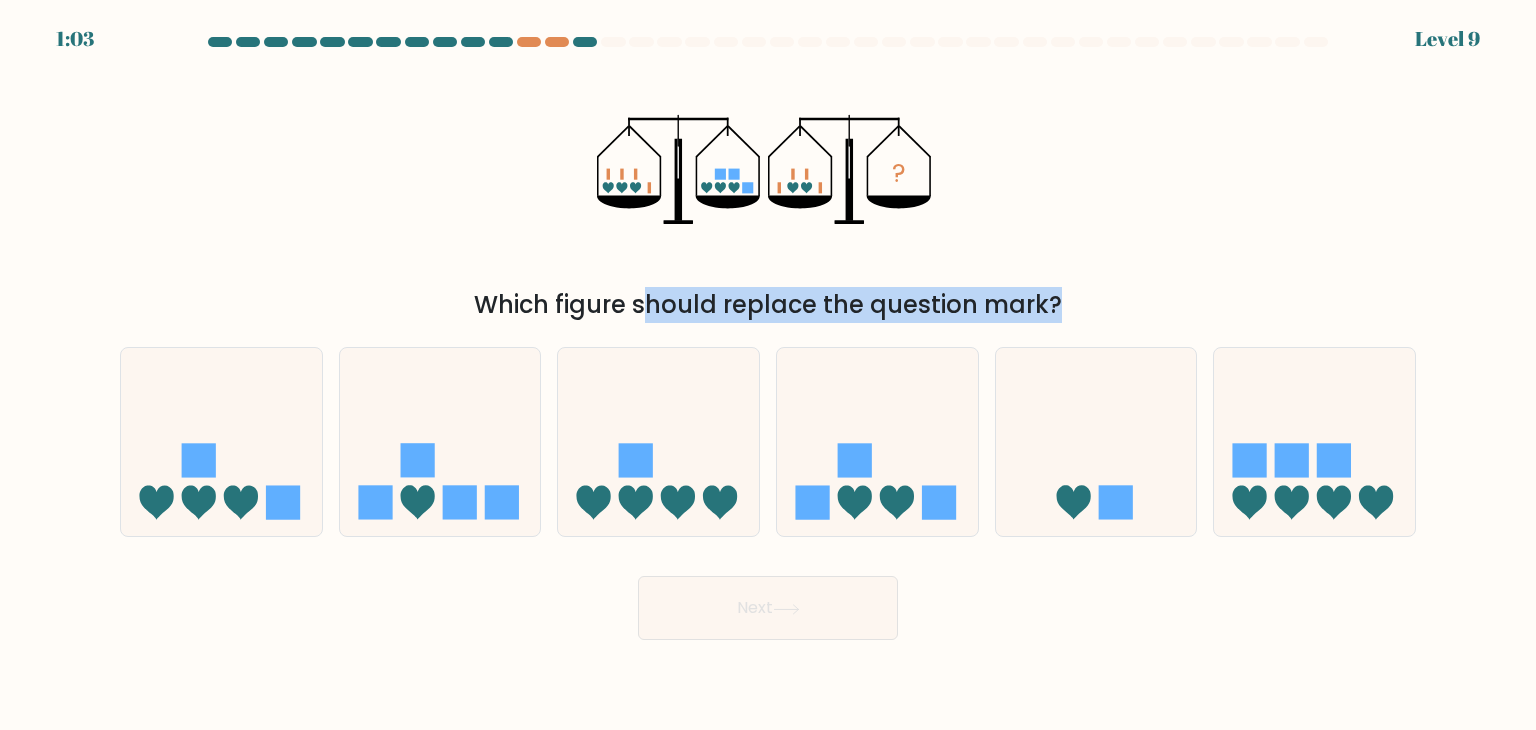 drag, startPoint x: 466, startPoint y: 305, endPoint x: 1092, endPoint y: 332, distance: 626.582 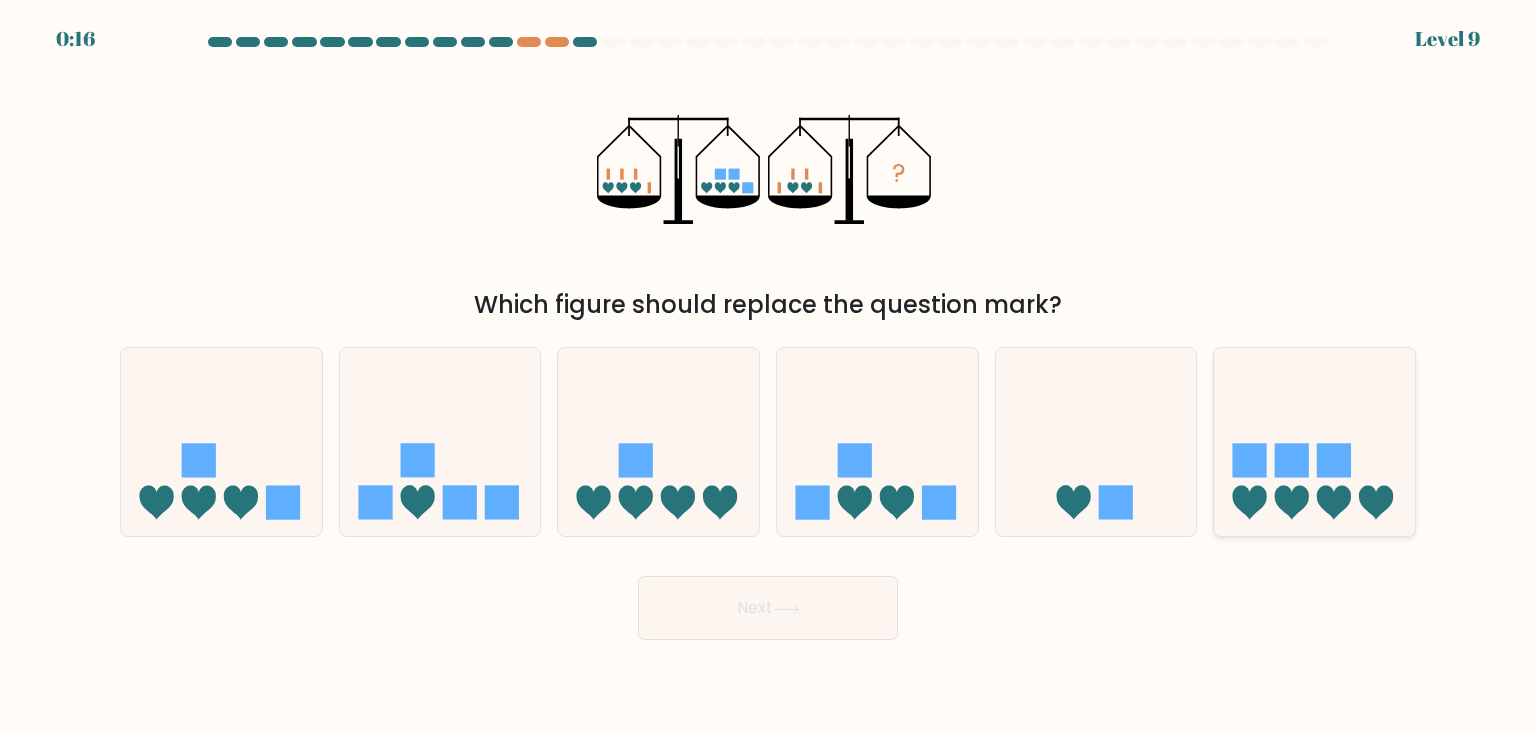 click 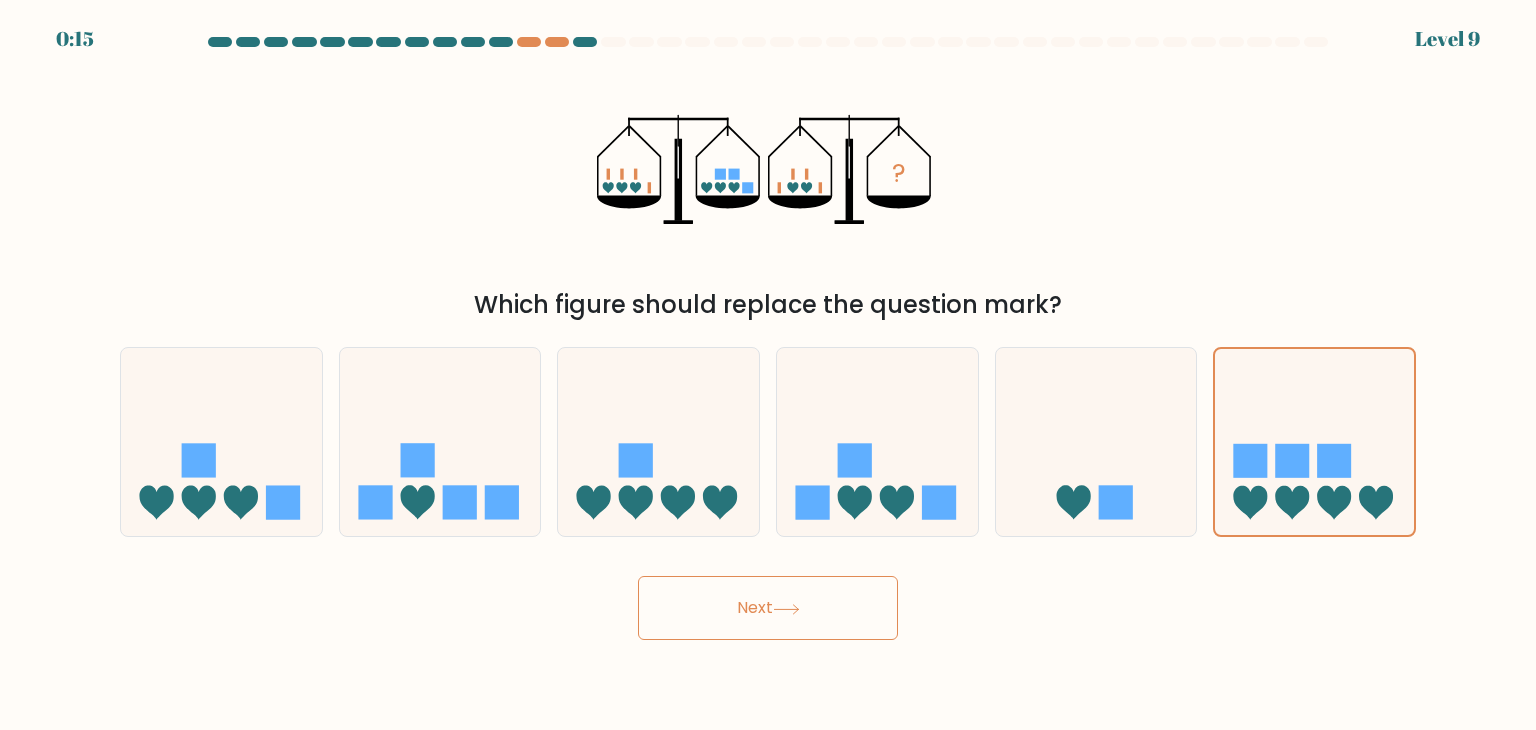 click on "Next" at bounding box center [768, 608] 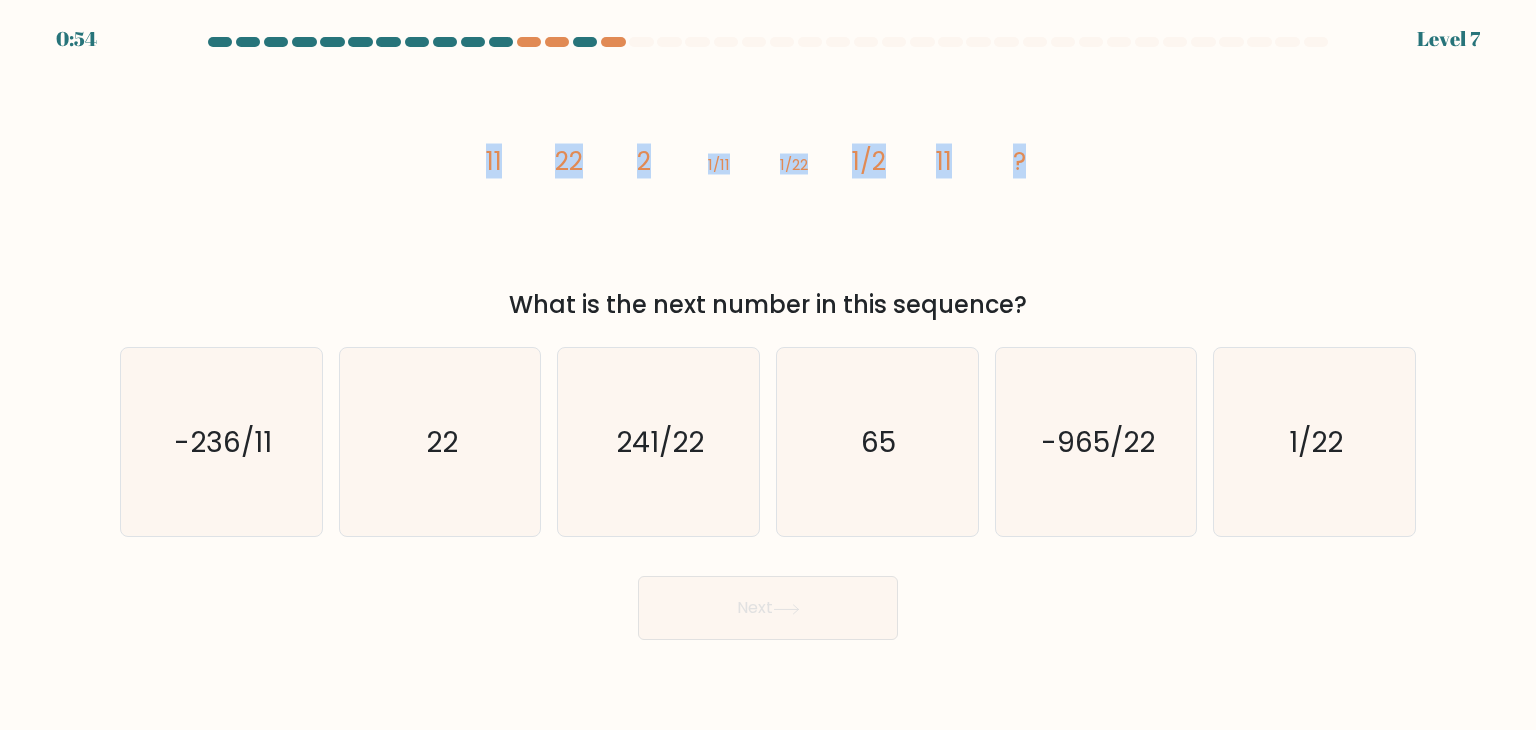 drag, startPoint x: 1044, startPoint y: 134, endPoint x: 402, endPoint y: 161, distance: 642.5675 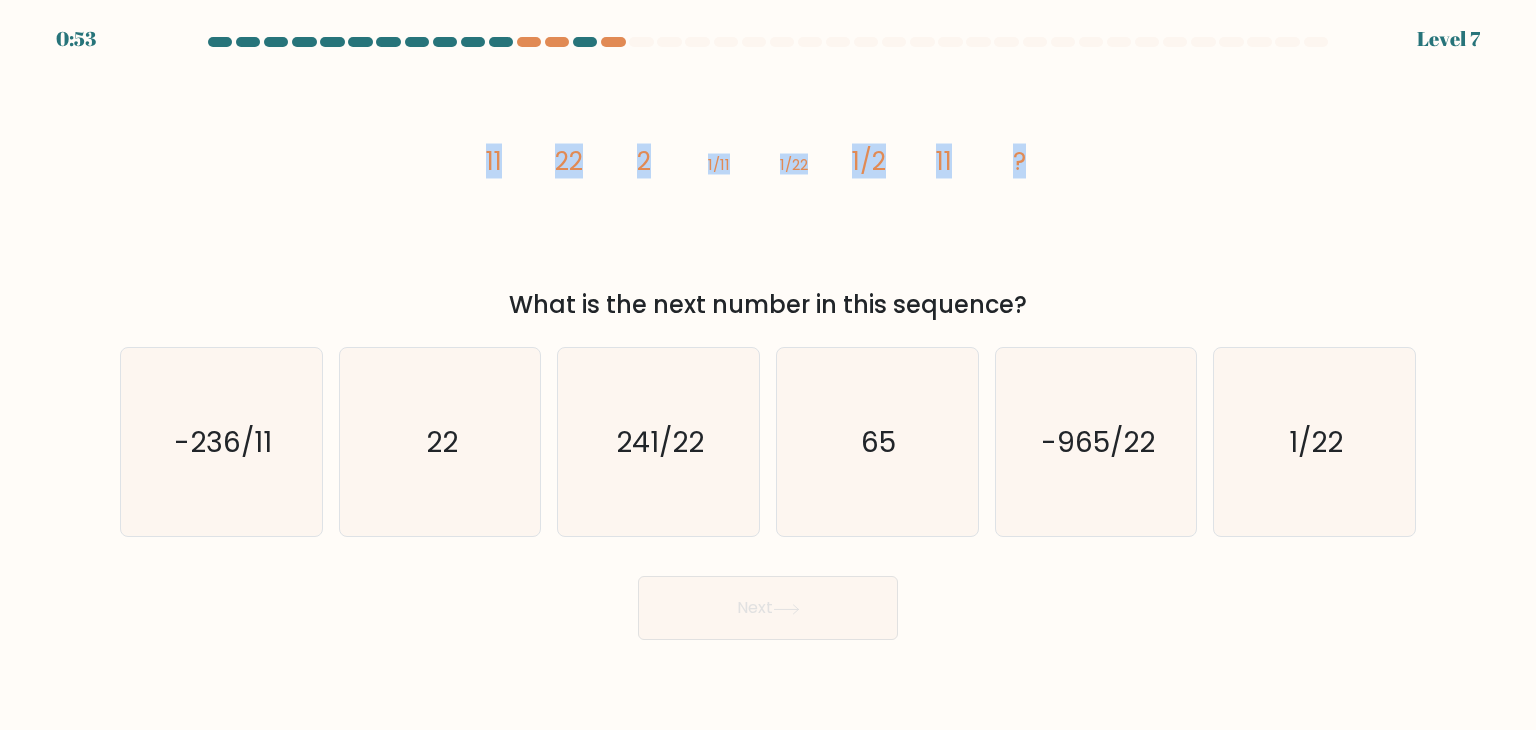 copy on "[NUMBER]
[NUMBER]
[NUMBER]
[NUMBER]
[NUMBER]
[NUMBER]
[NUMBER]
?" 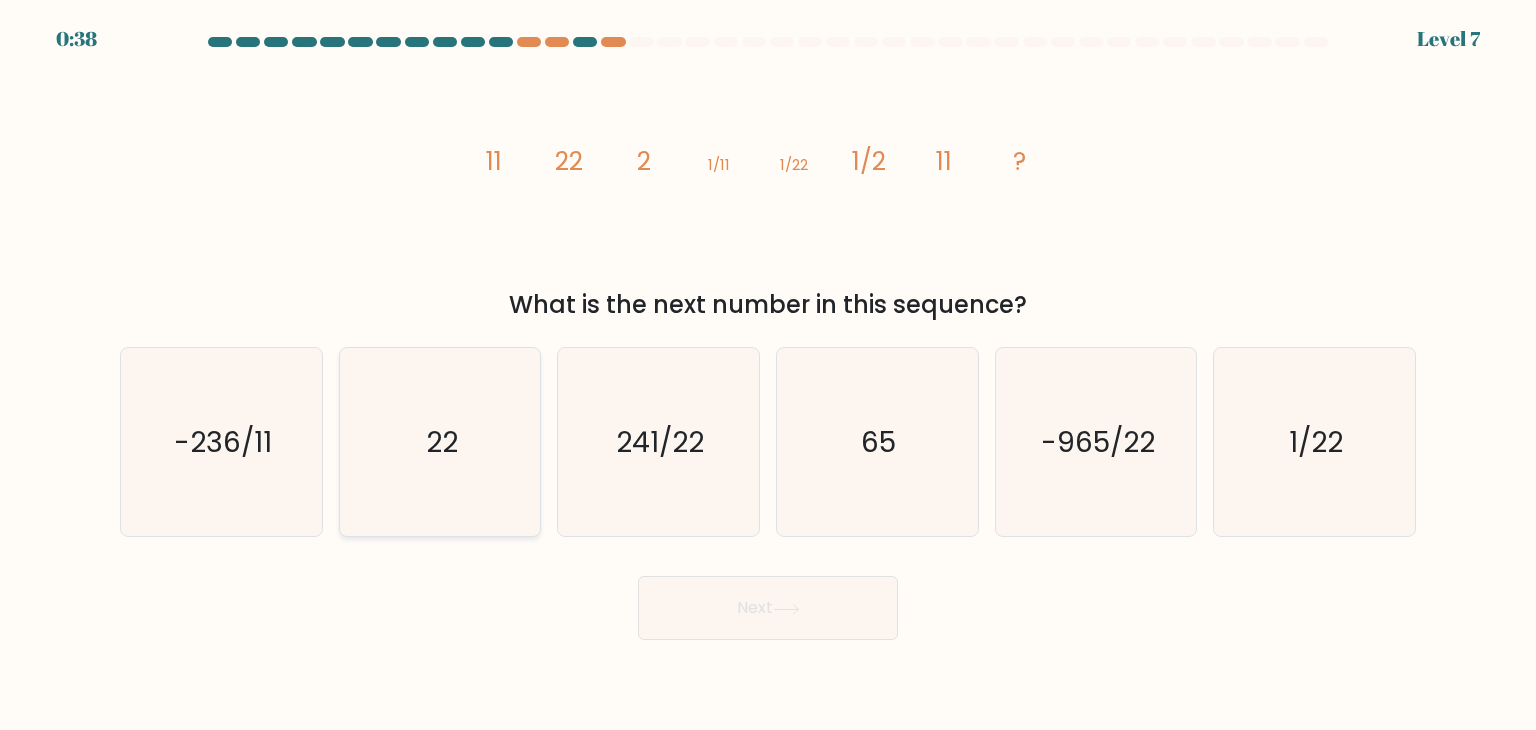 click on "22" 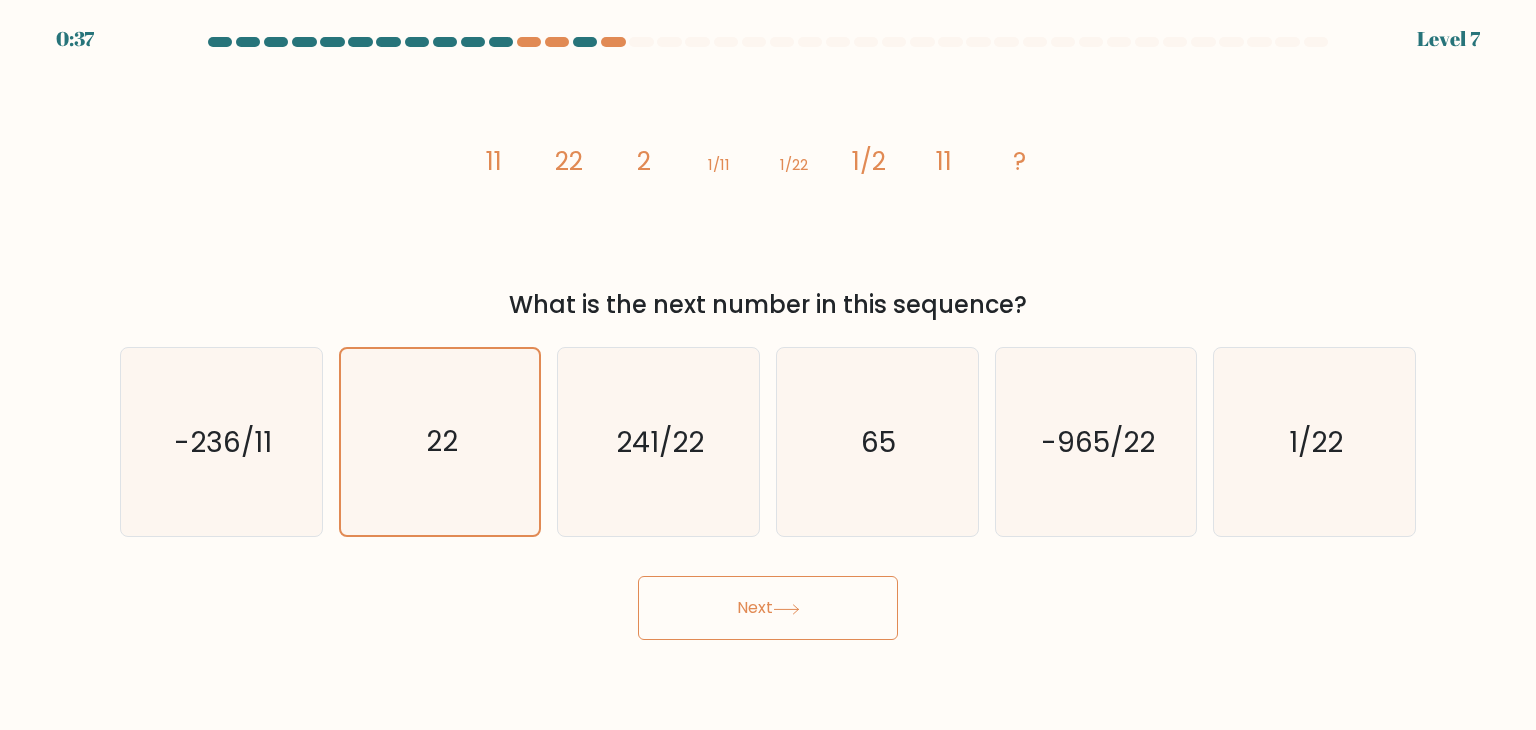 click on "Next" at bounding box center [768, 608] 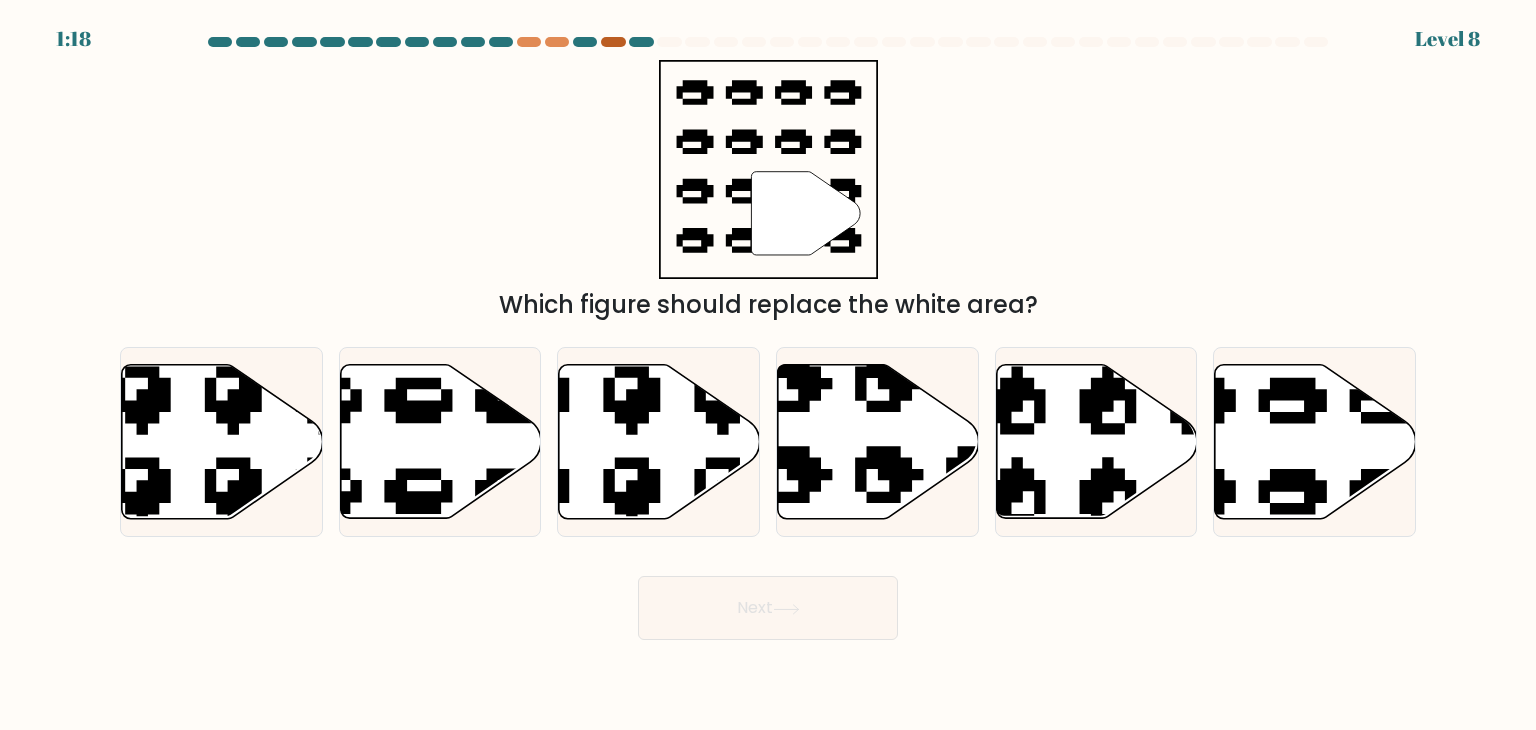 click at bounding box center (613, 42) 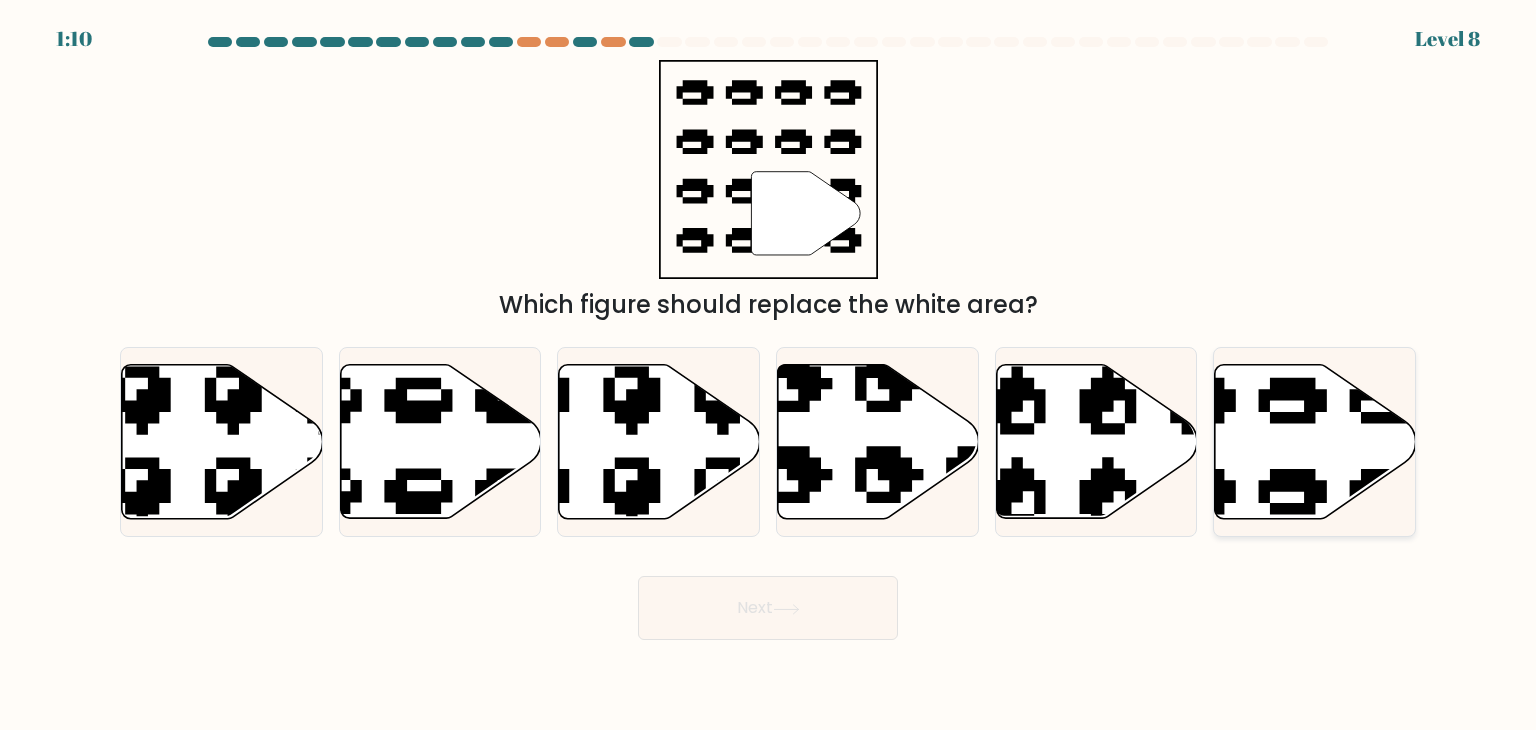 click 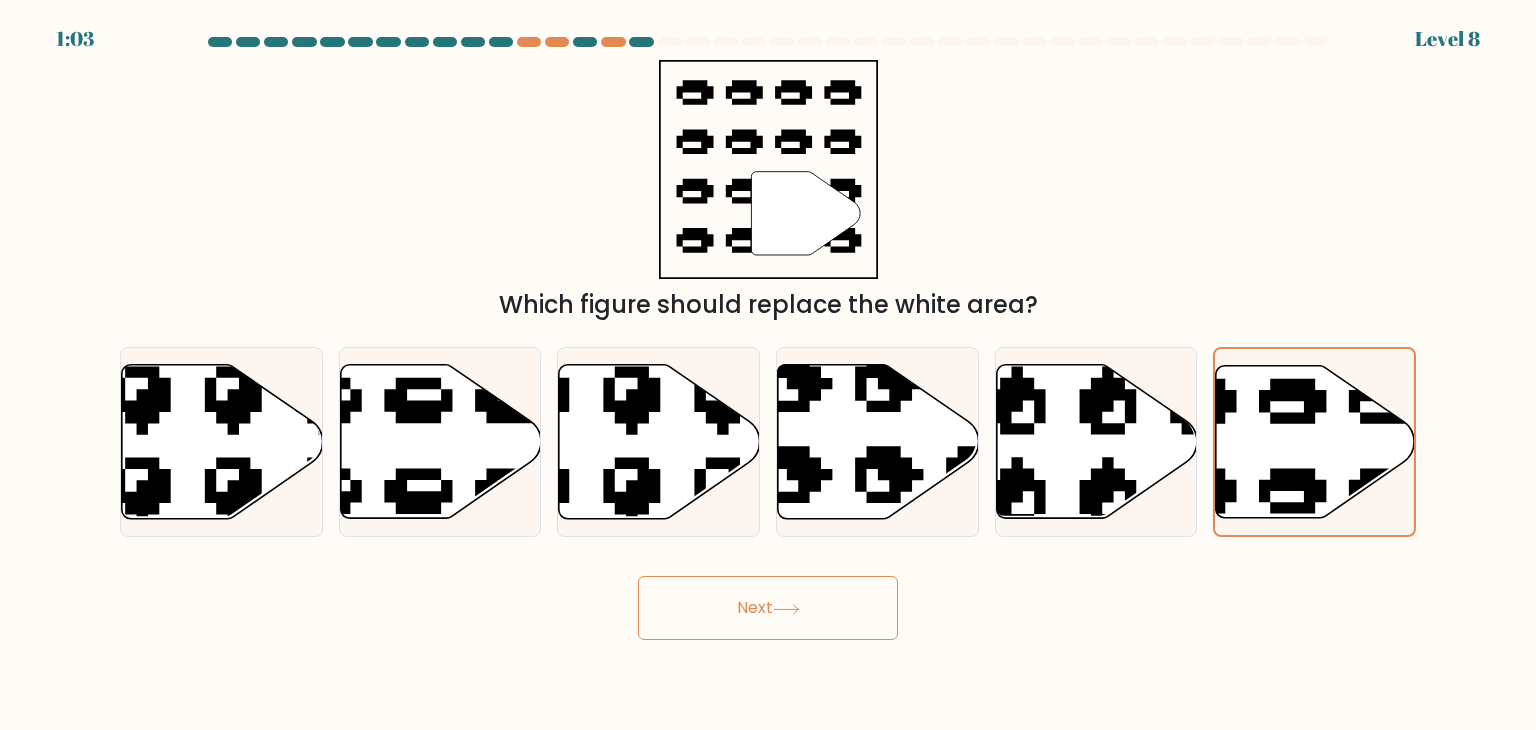 click on "Next" at bounding box center [768, 608] 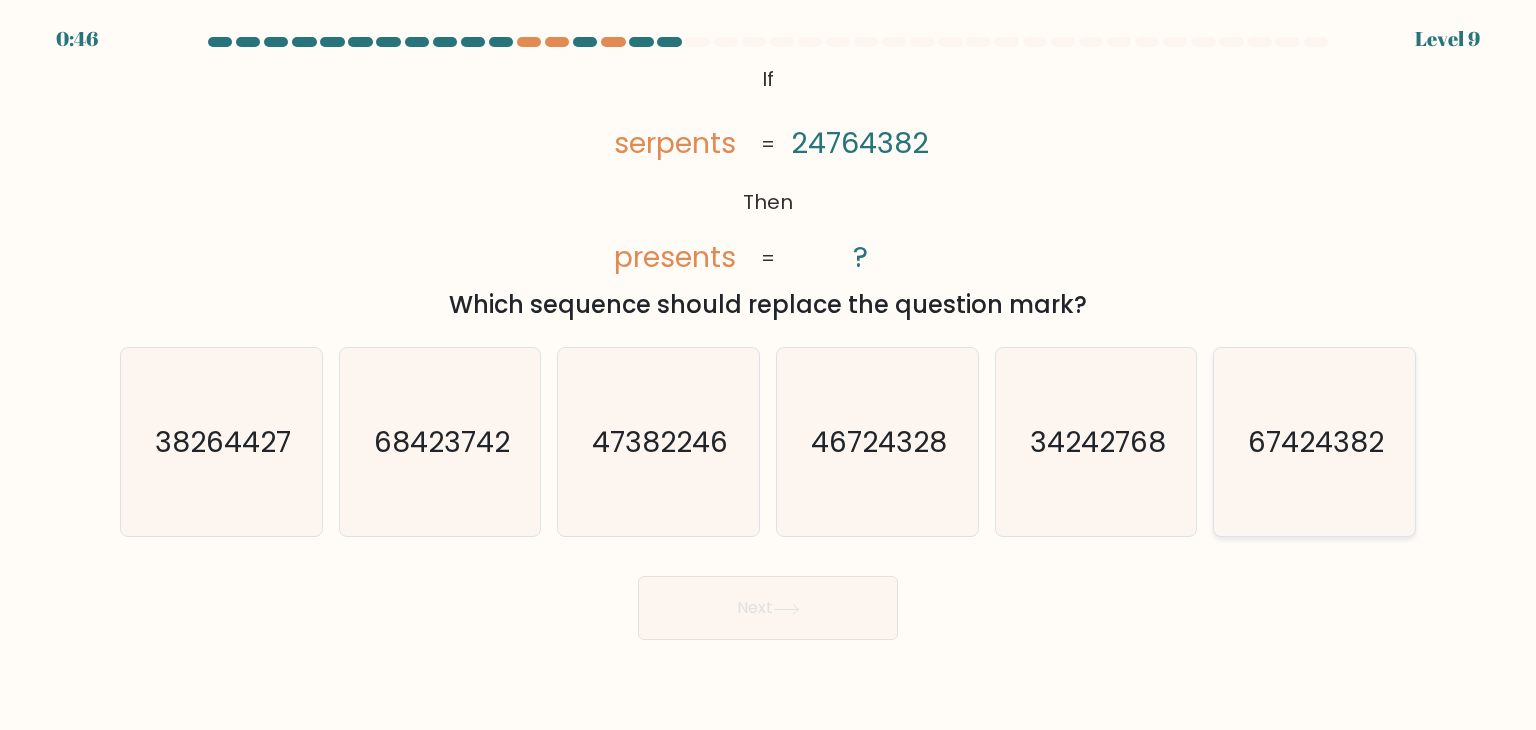 click on "67424382" 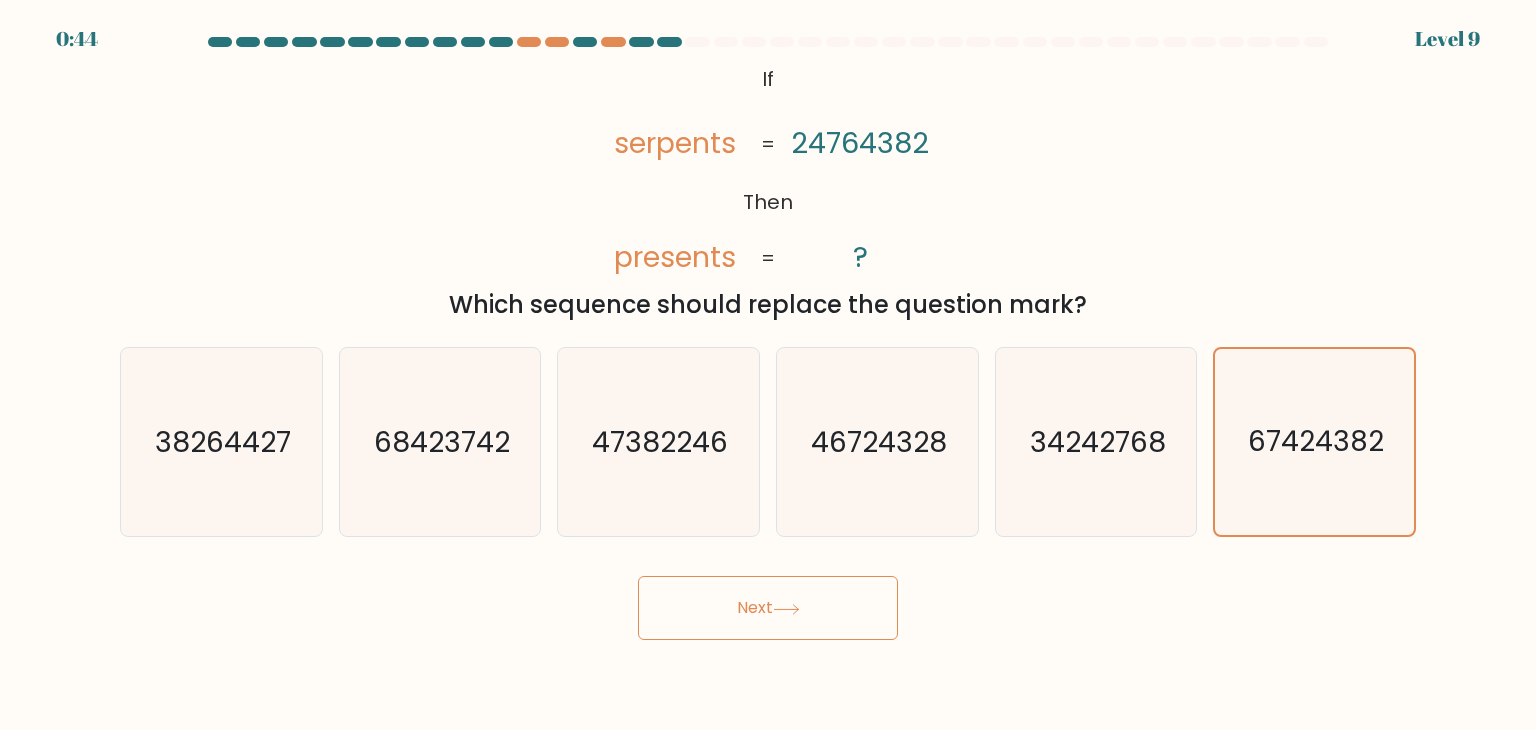 click on "Next" at bounding box center (768, 608) 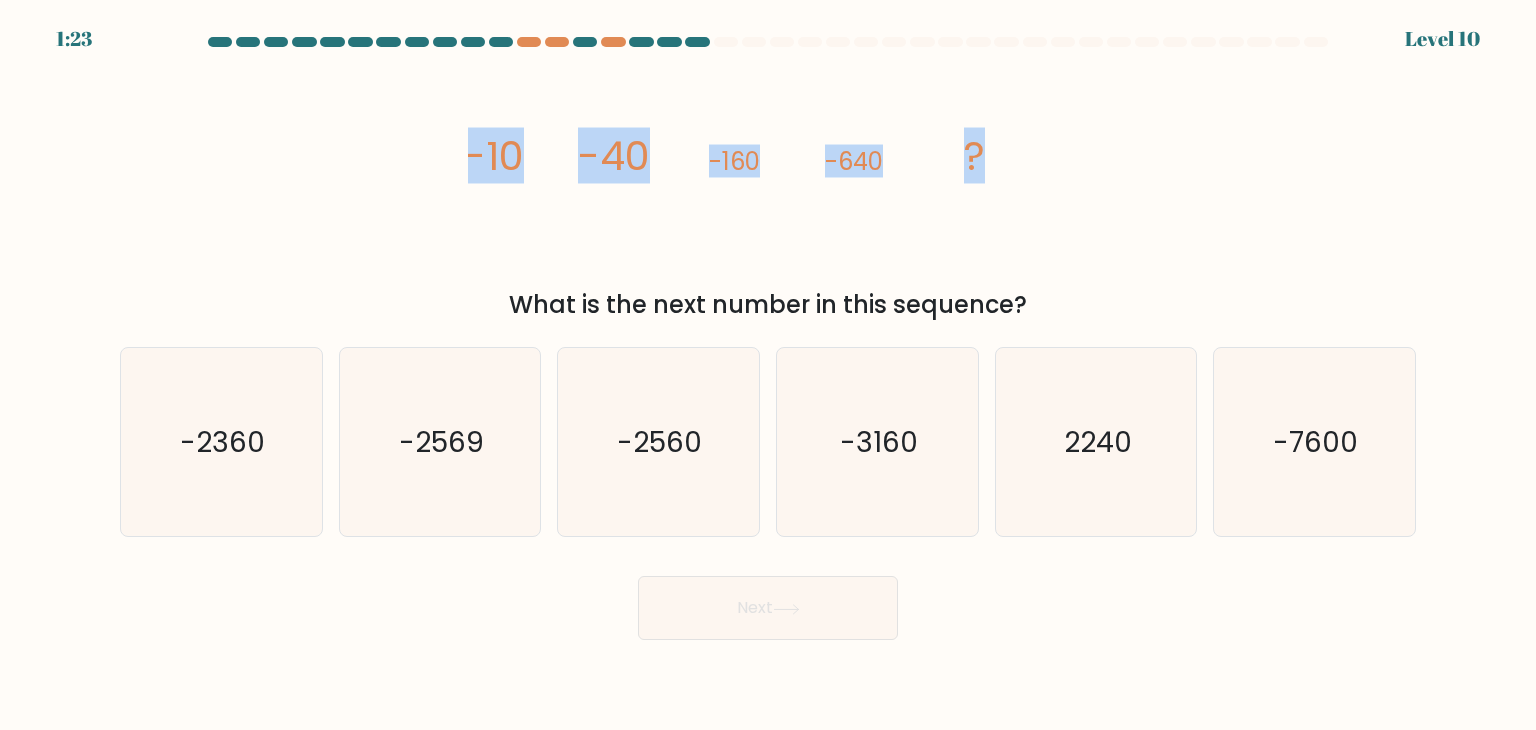 drag, startPoint x: 450, startPoint y: 144, endPoint x: 999, endPoint y: 139, distance: 549.02277 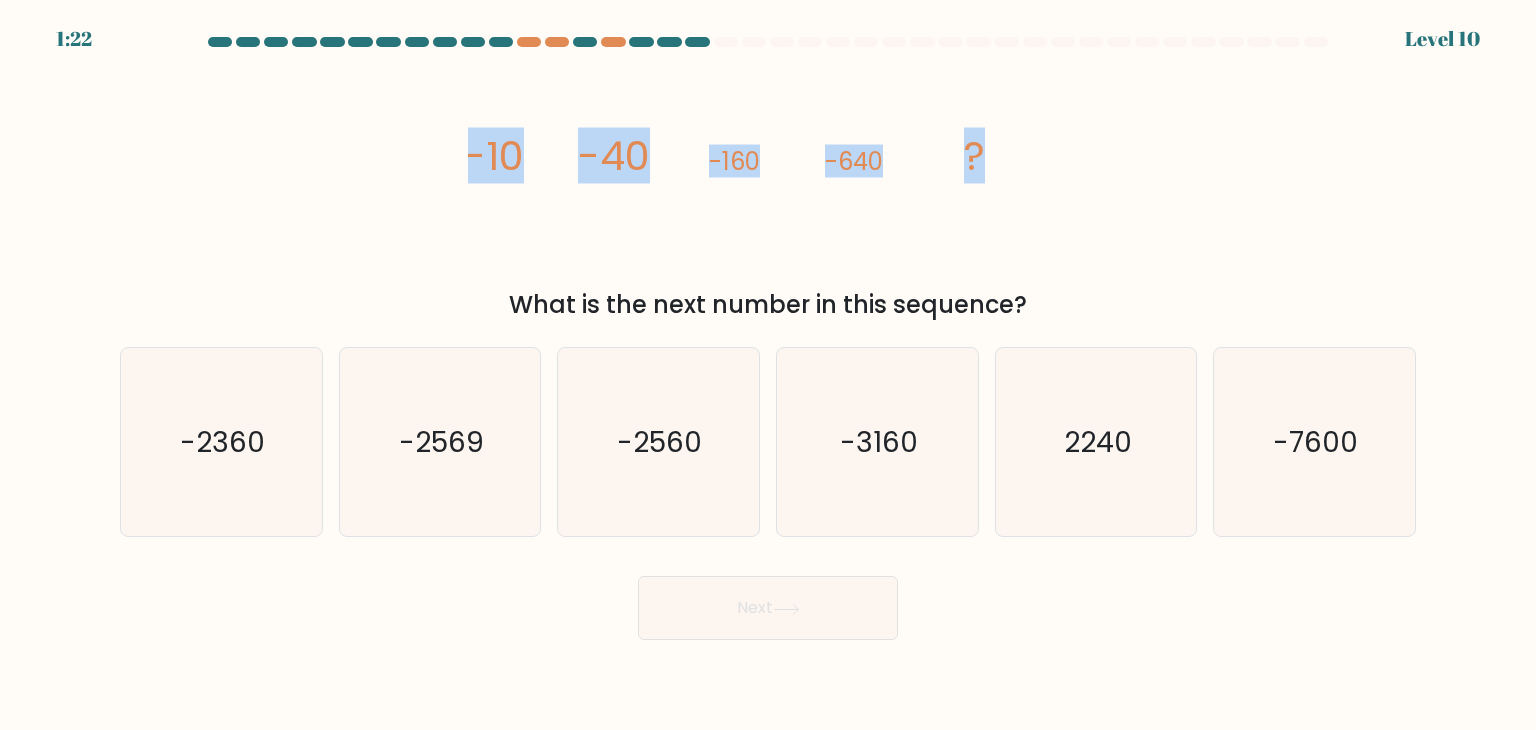 copy on "[NUMBER]
[NUMBER]
[NUMBER]
[NUMBER]
?" 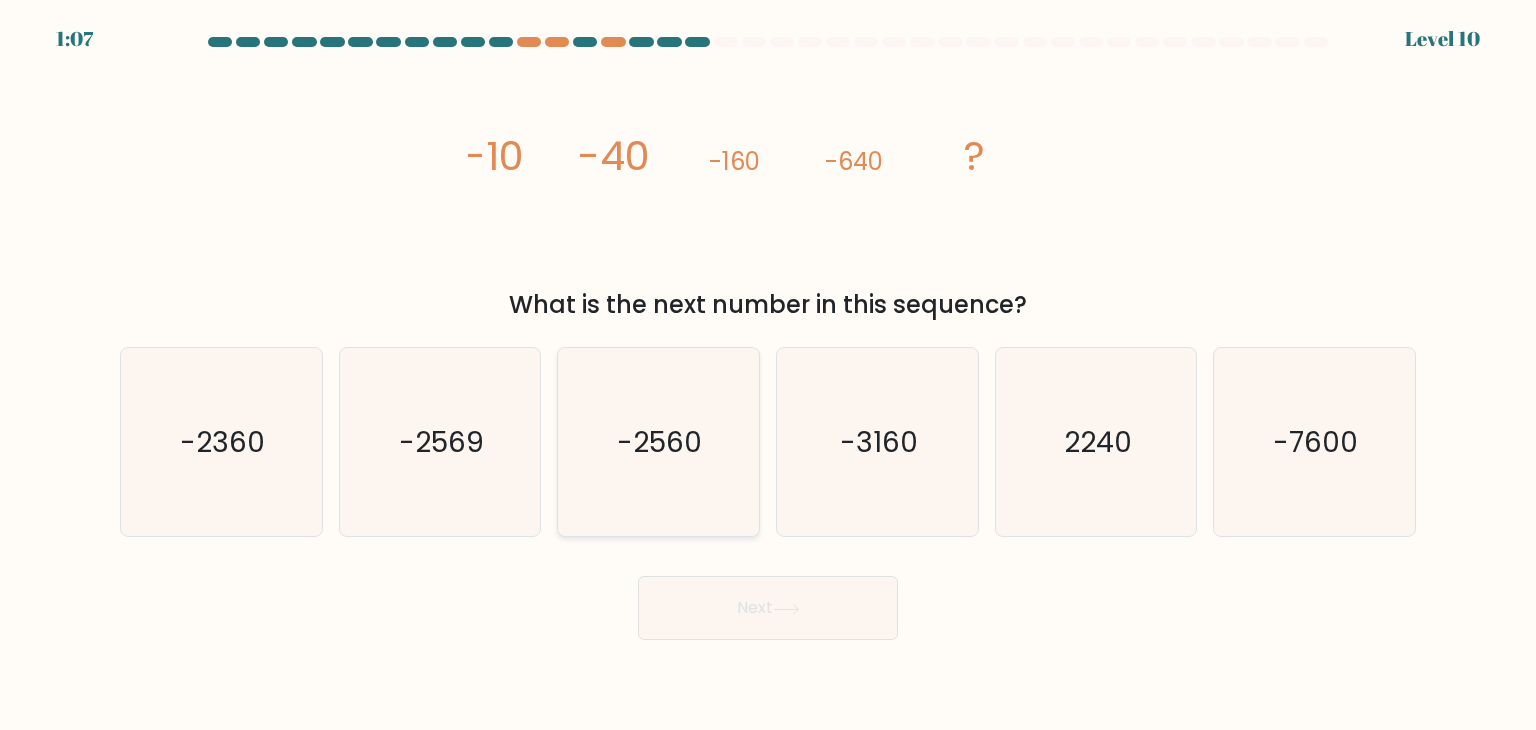 click on "-2560" 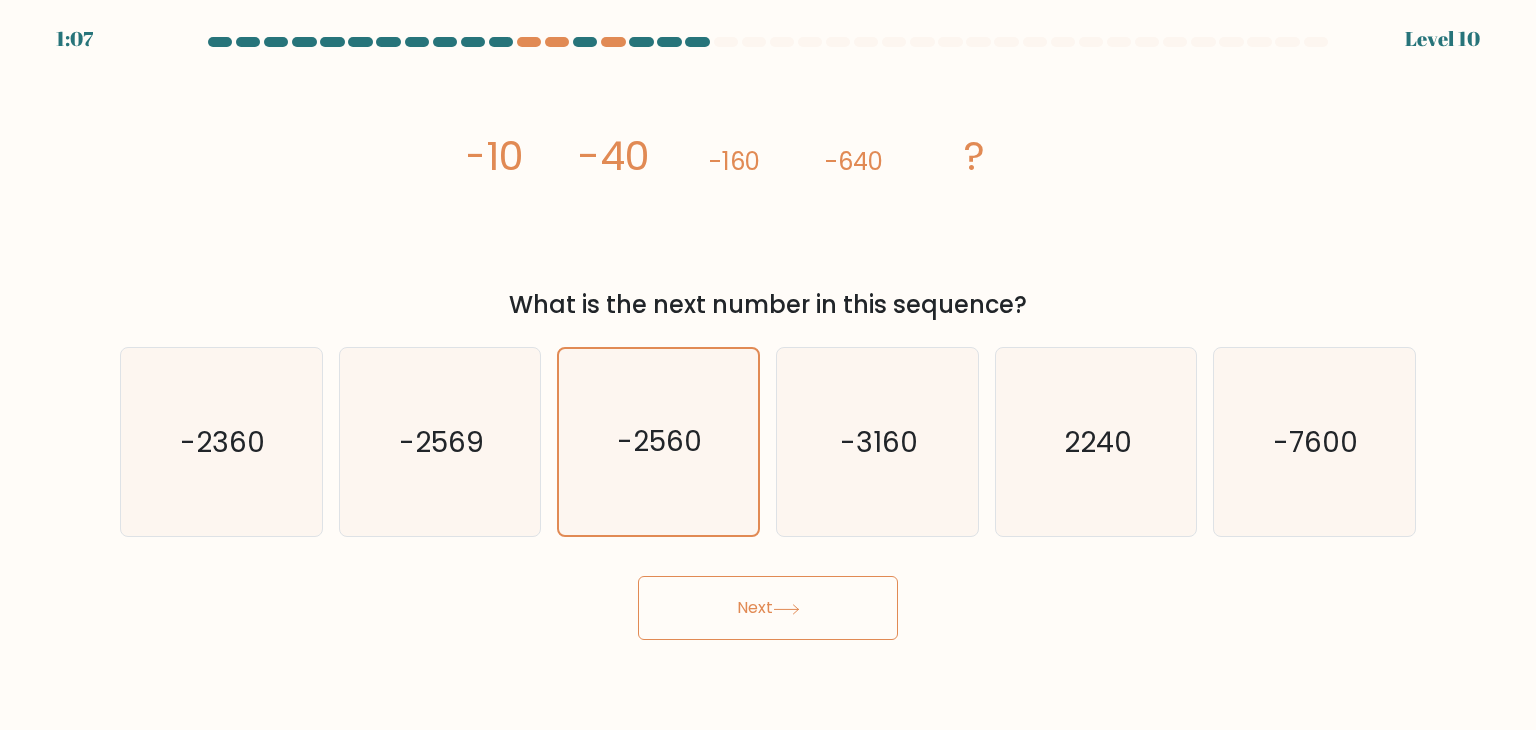click on "Next" at bounding box center [768, 608] 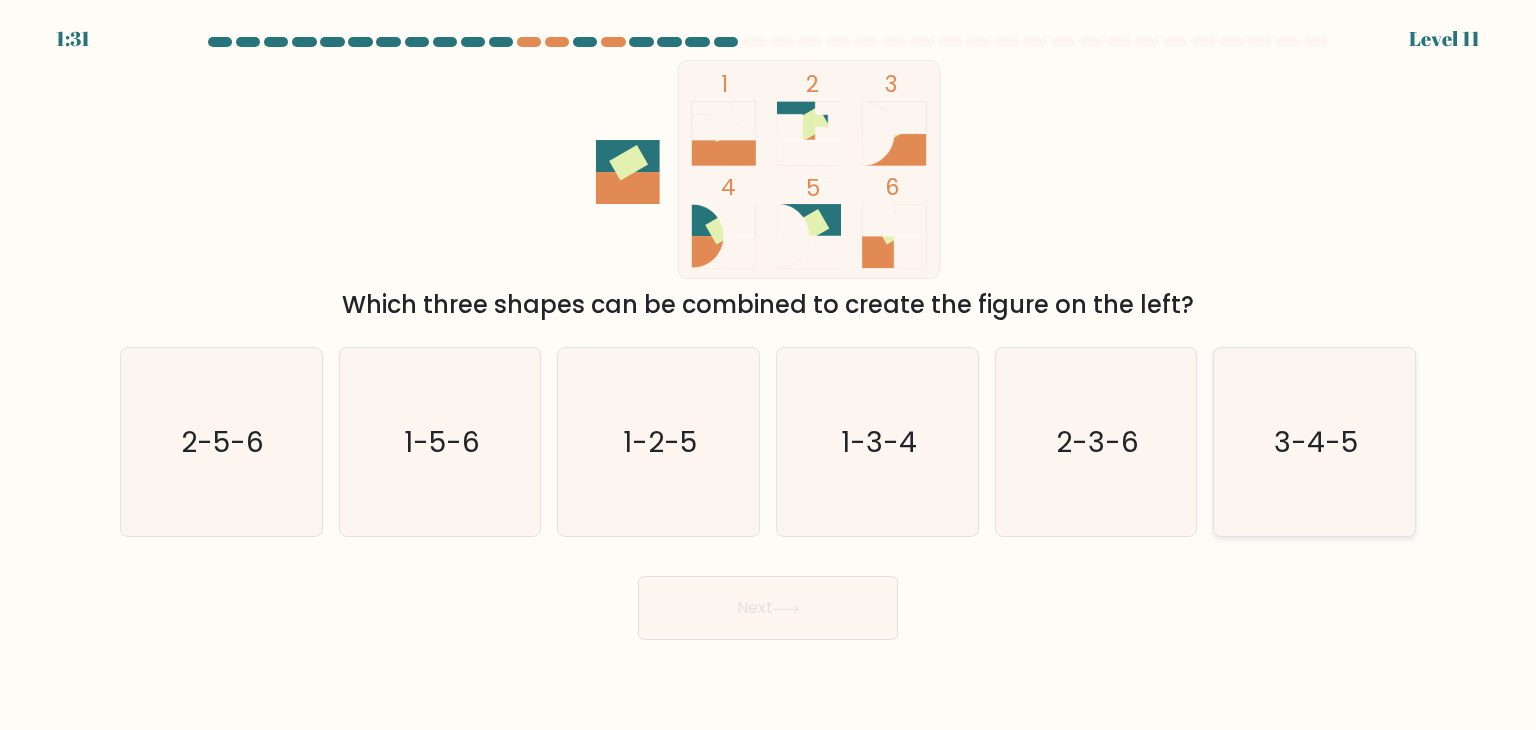 click on "3-4-5" 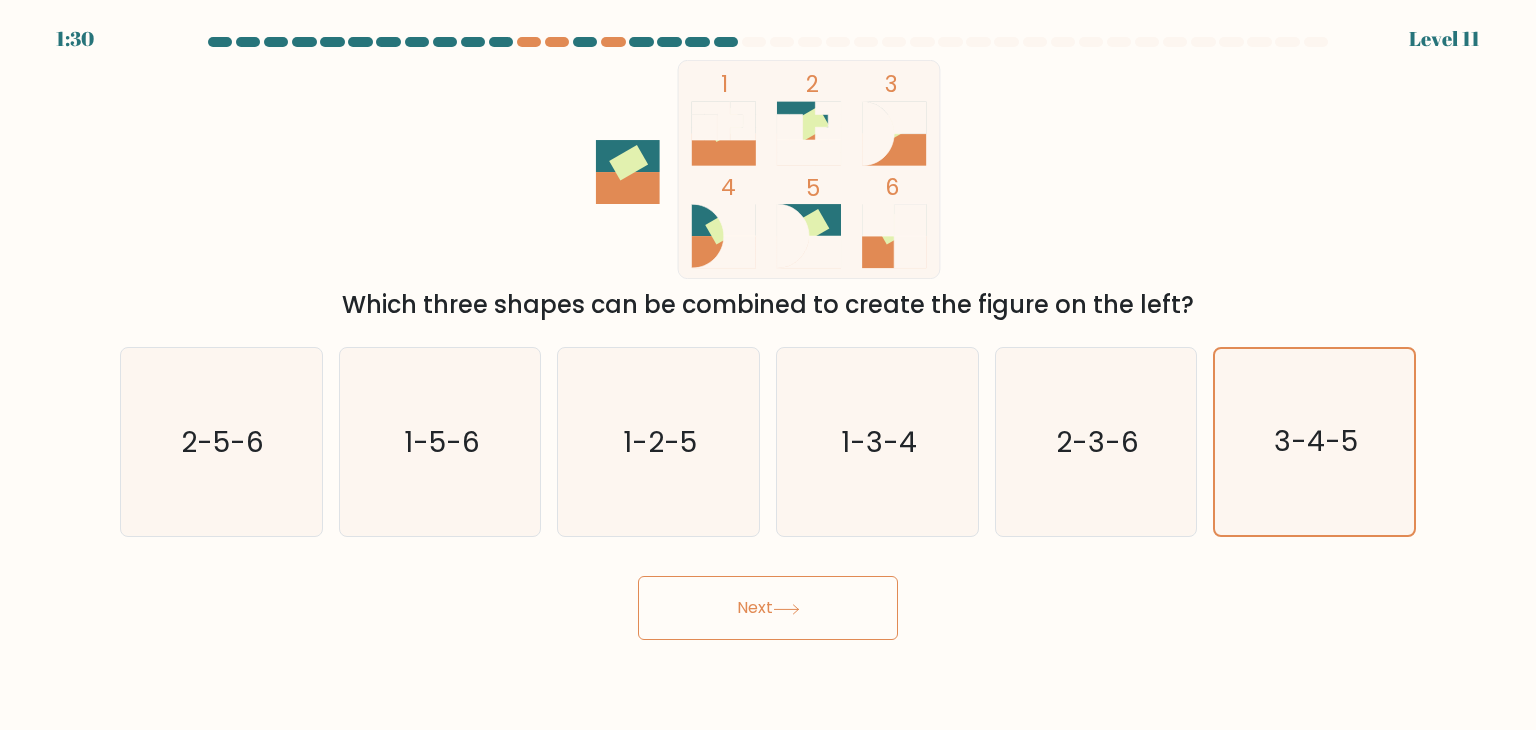 click on "Next" at bounding box center [768, 608] 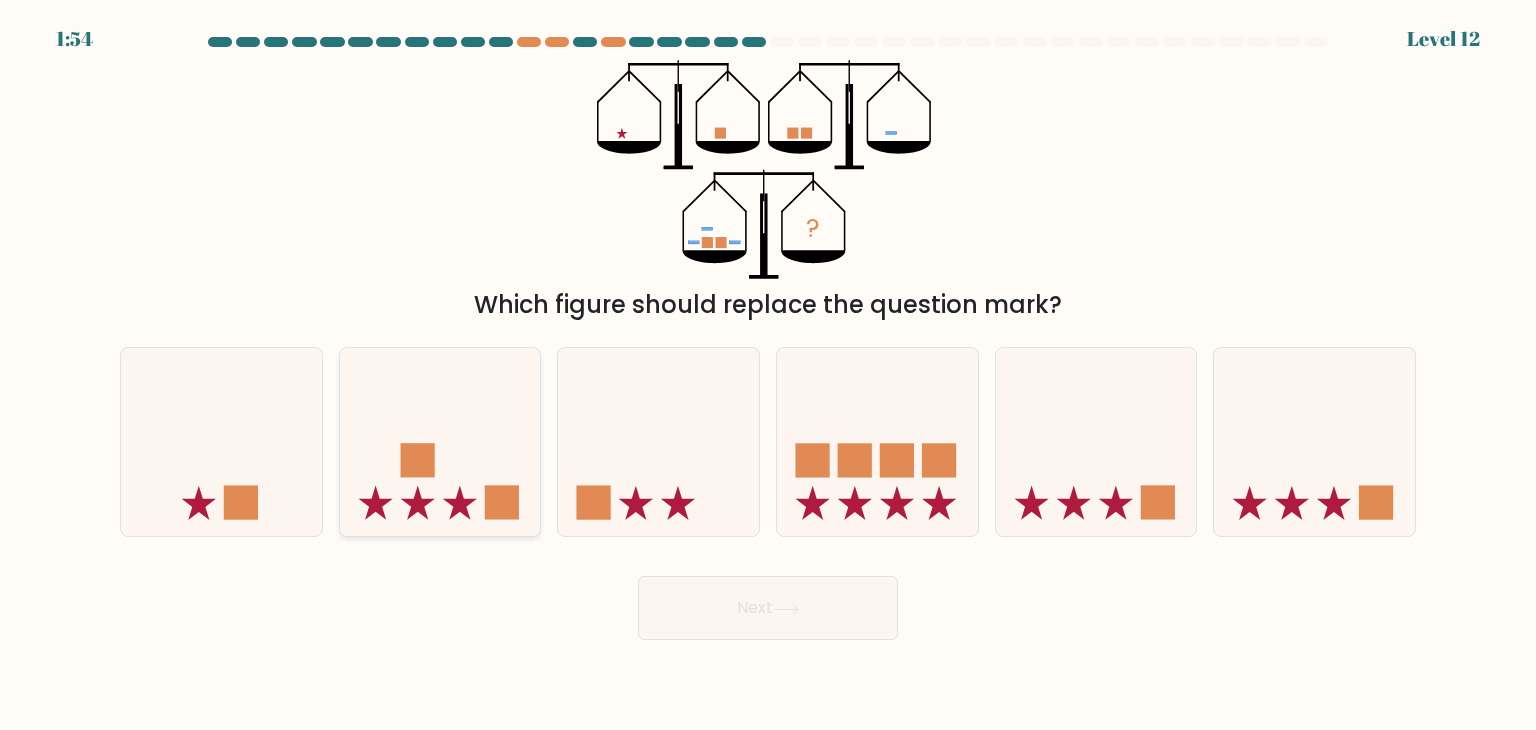 click 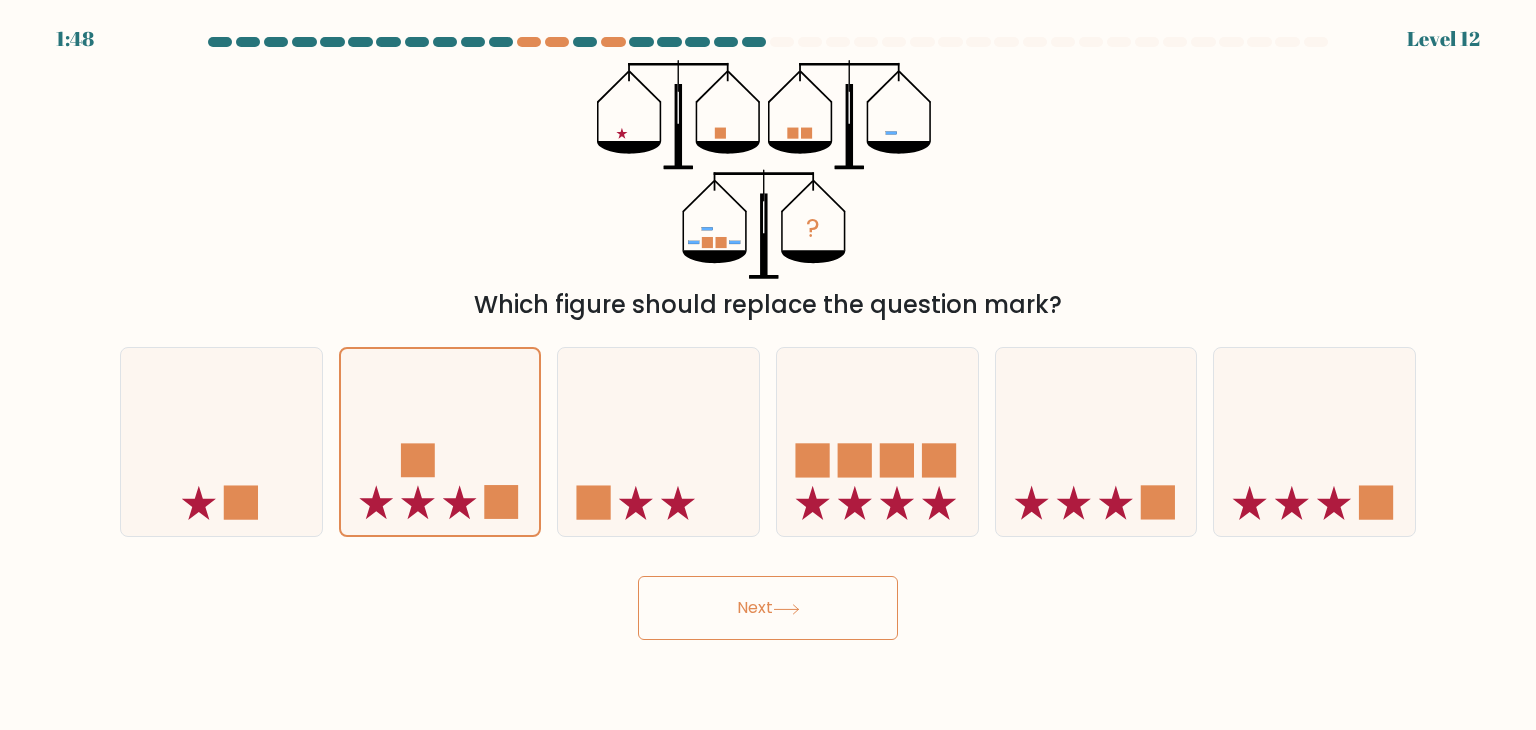 click on "Next" at bounding box center (768, 608) 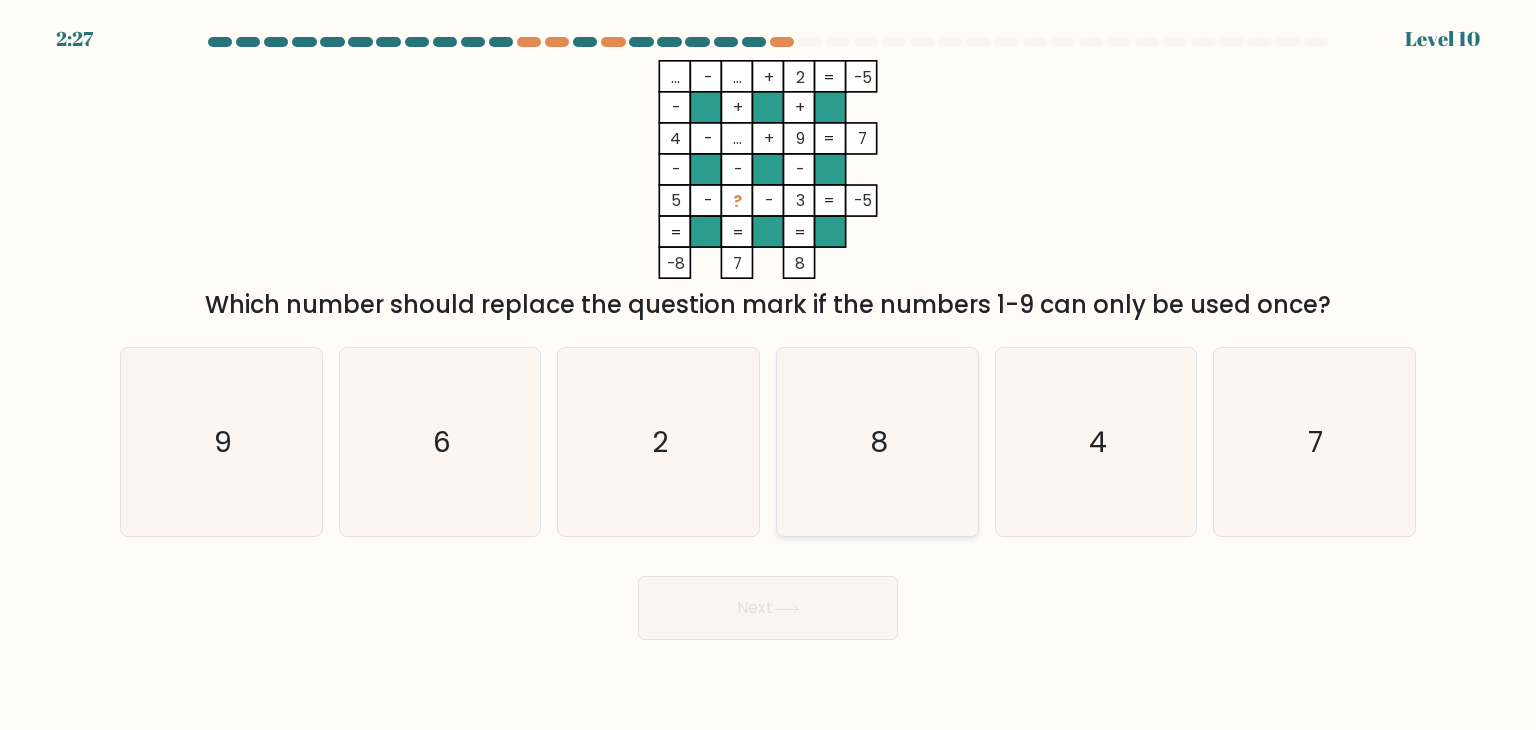click on "8" 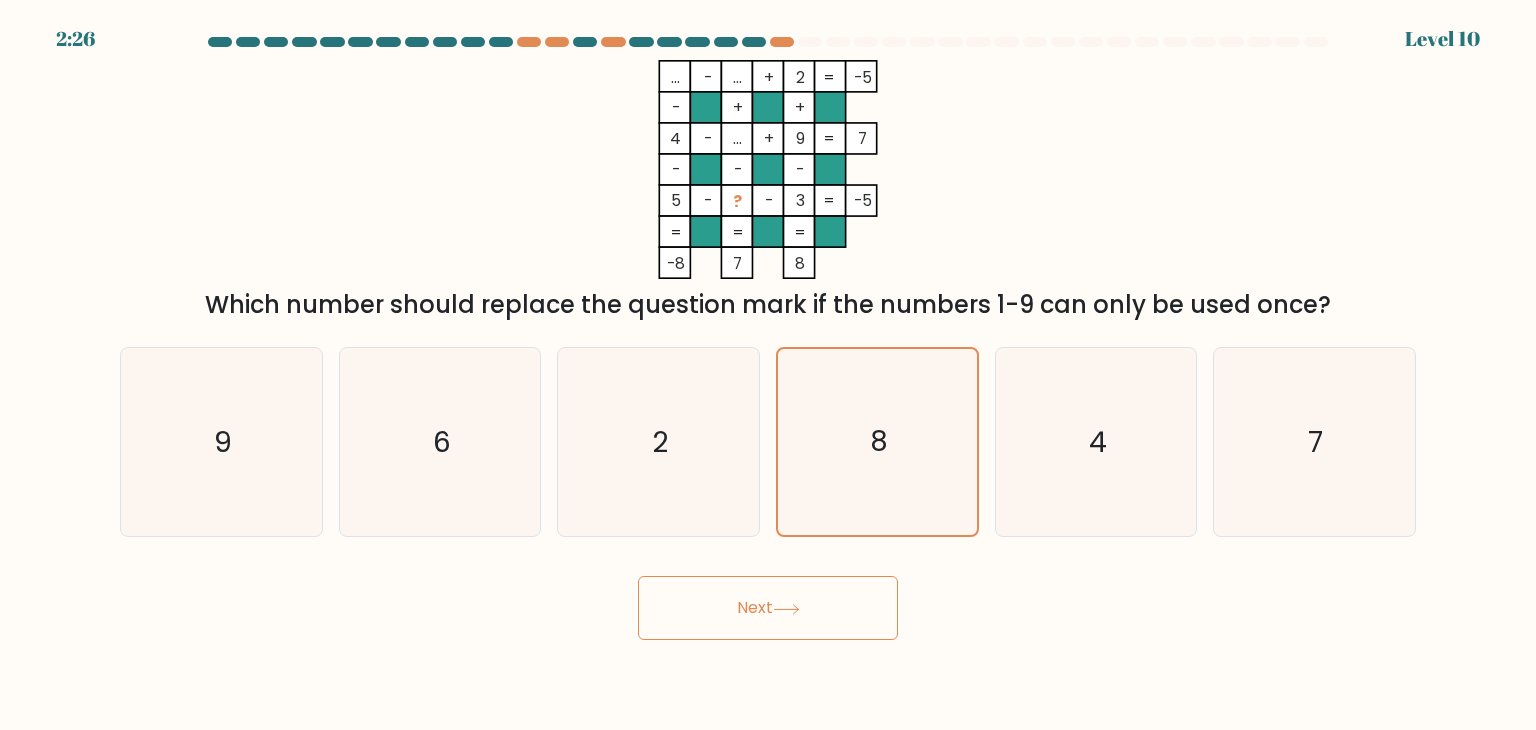 click on "Next" at bounding box center (768, 608) 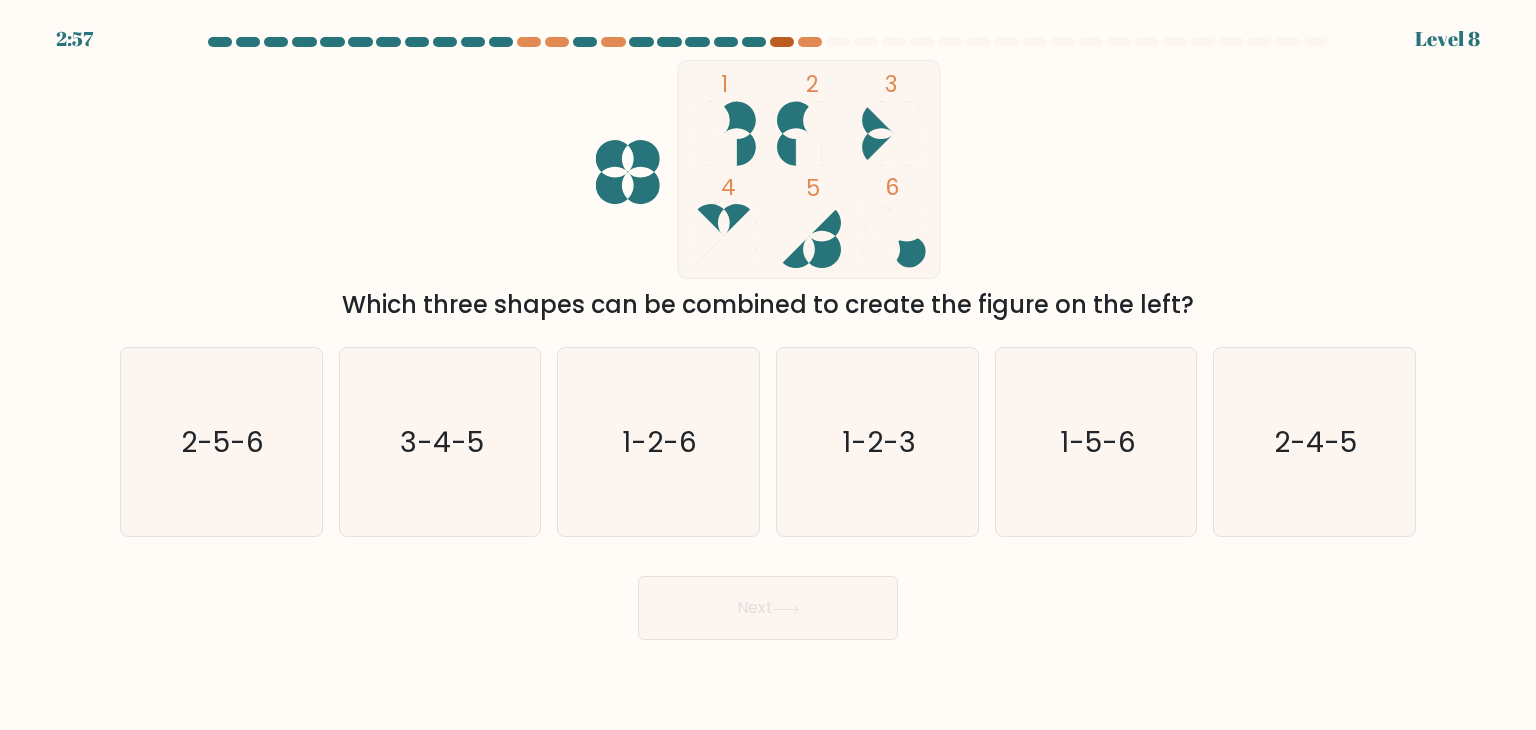 click at bounding box center [782, 42] 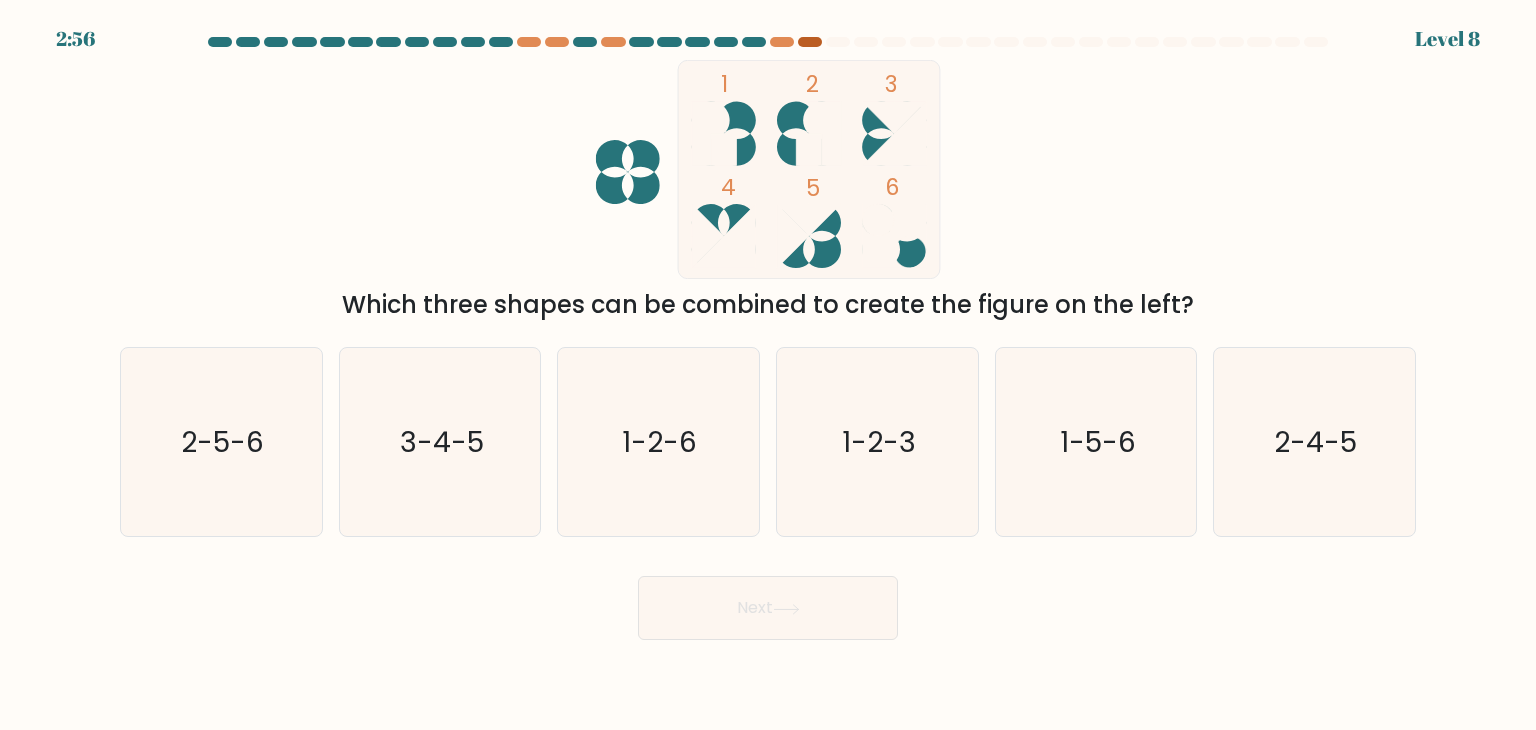 click at bounding box center (810, 42) 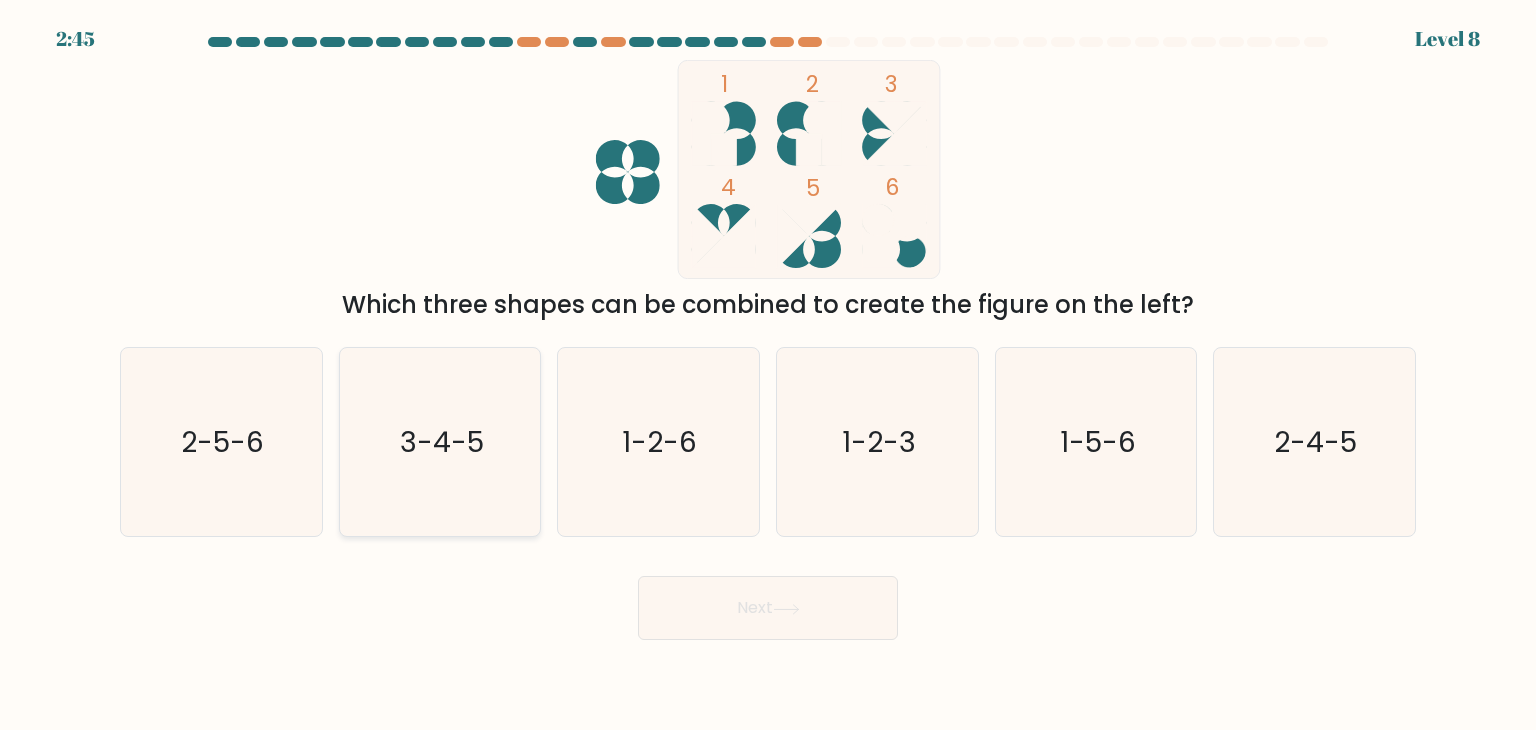 click on "3-4-5" 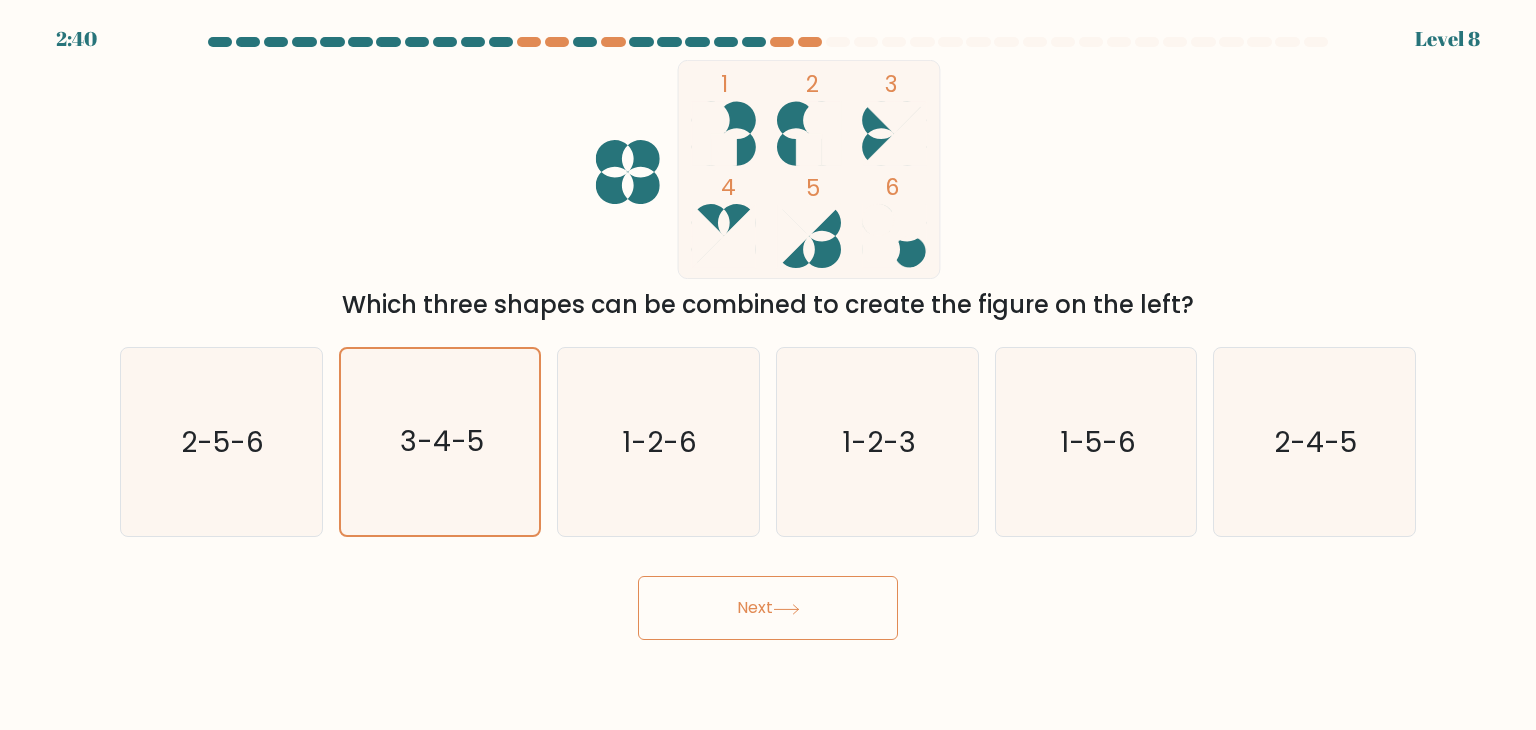 click on "Next" at bounding box center (768, 608) 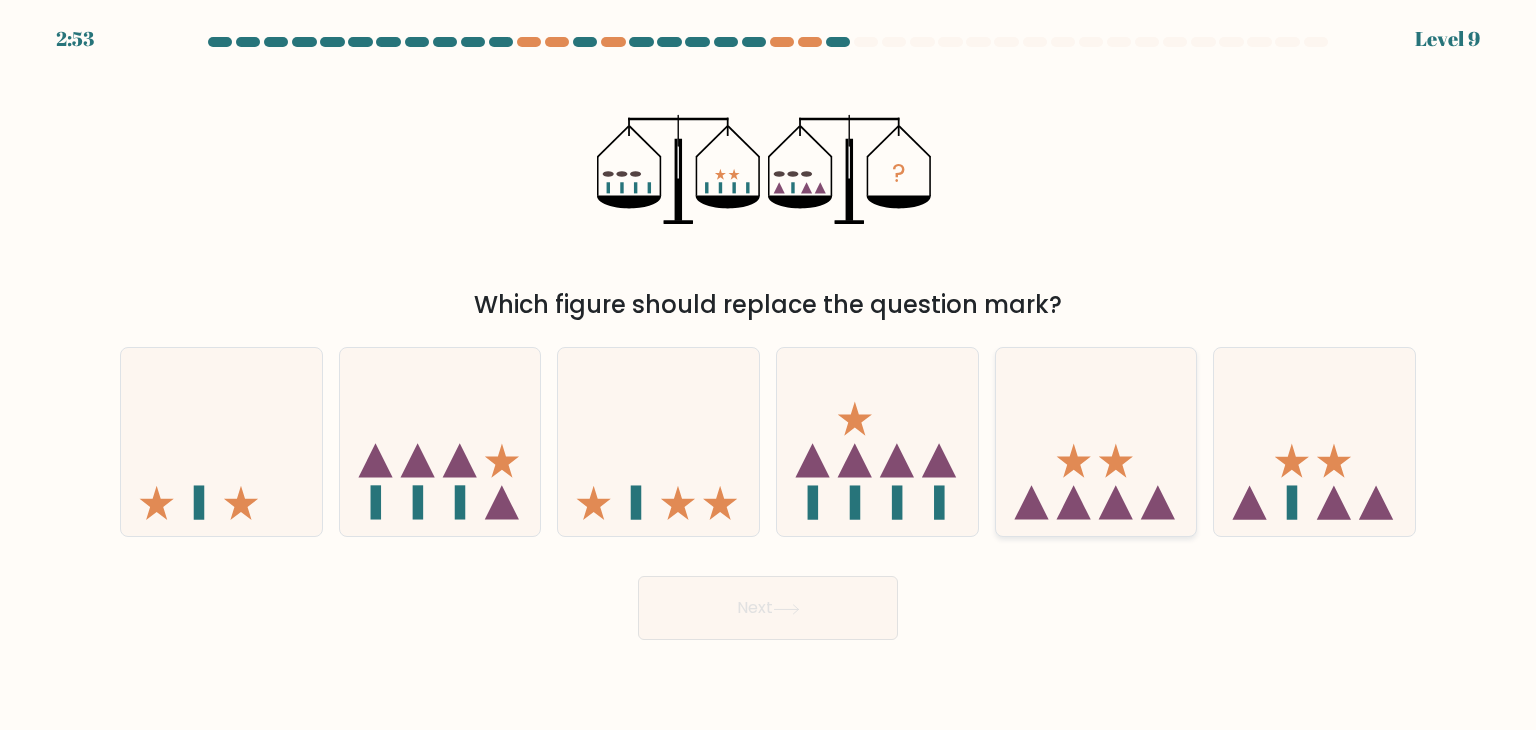 click 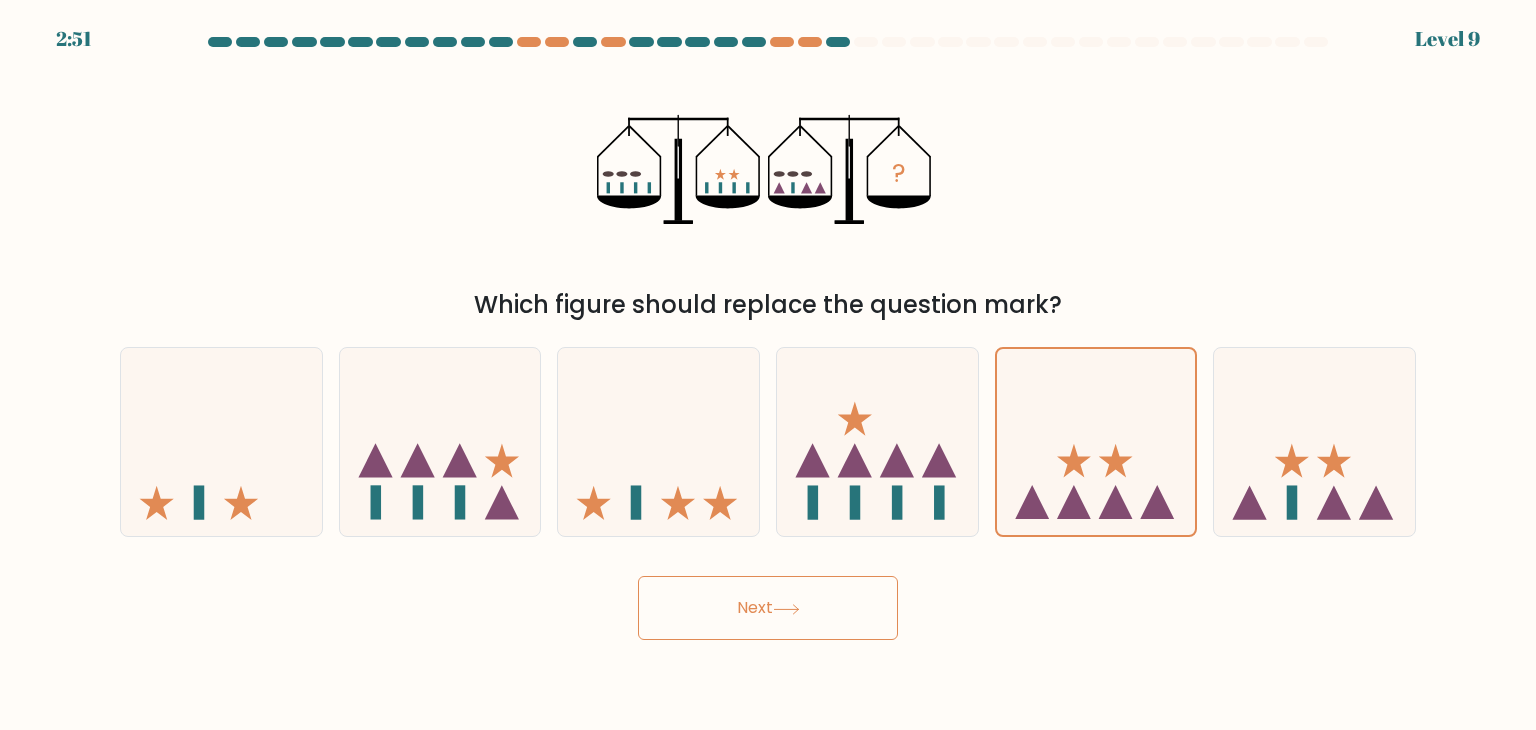 click on "Next" at bounding box center [768, 608] 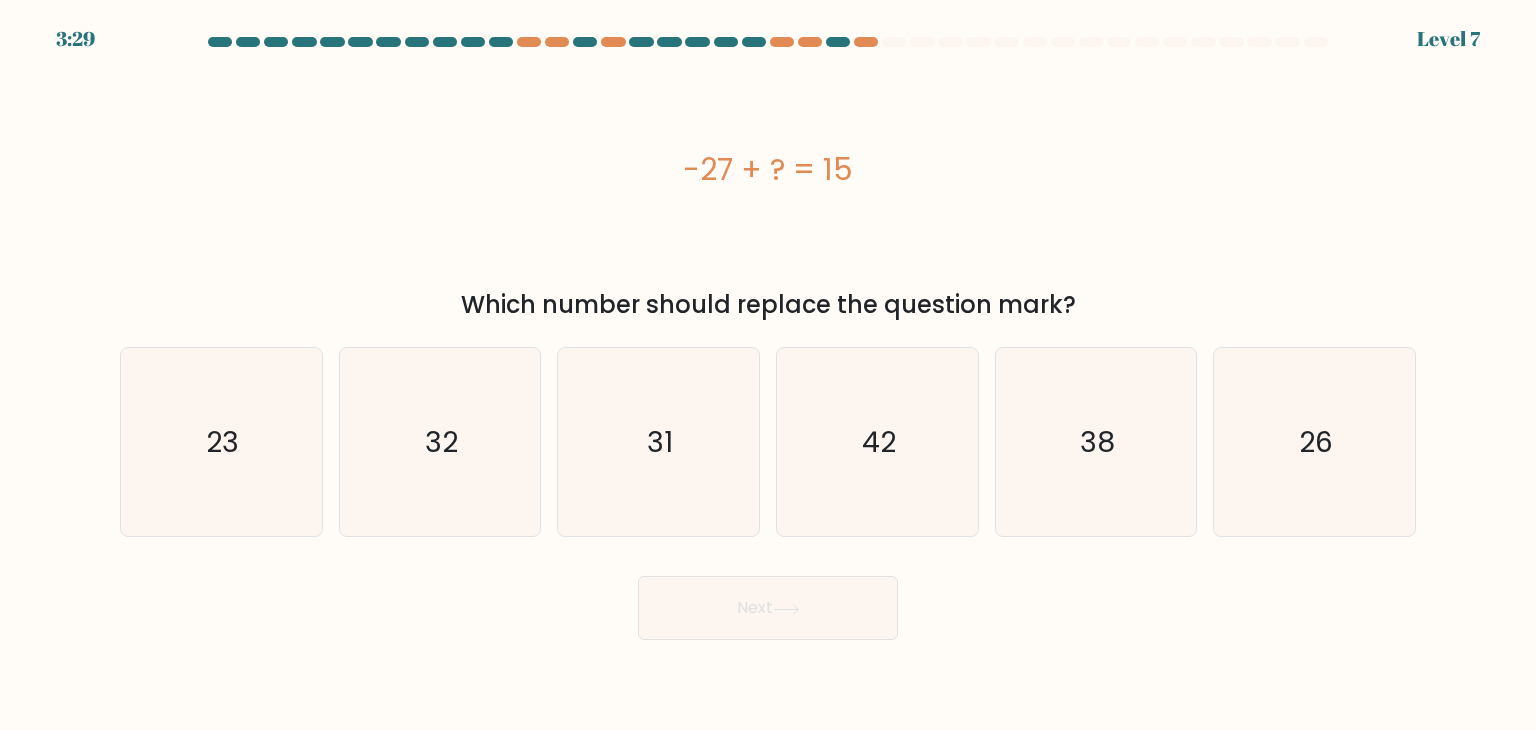 drag, startPoint x: 850, startPoint y: 161, endPoint x: 676, endPoint y: 163, distance: 174.01149 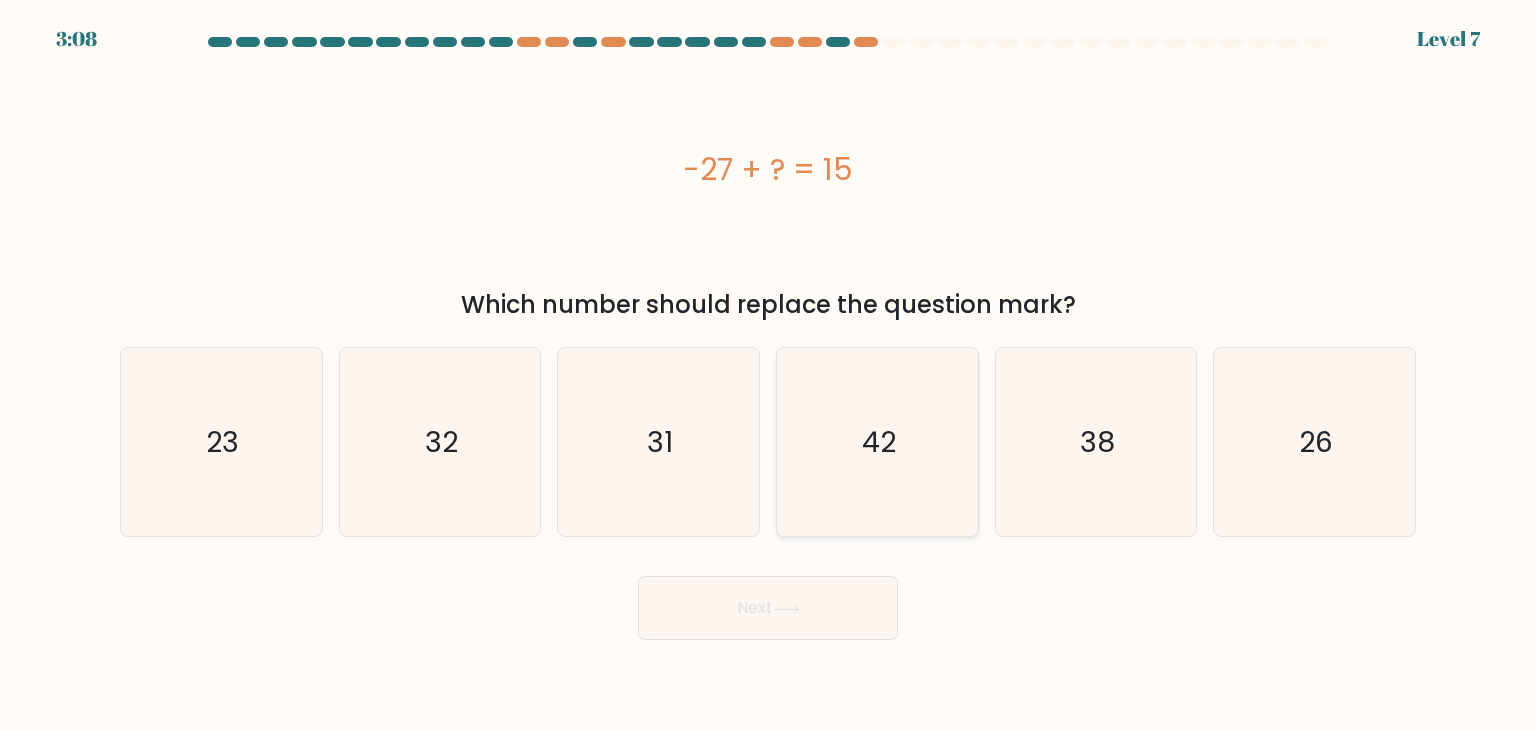 click on "42" 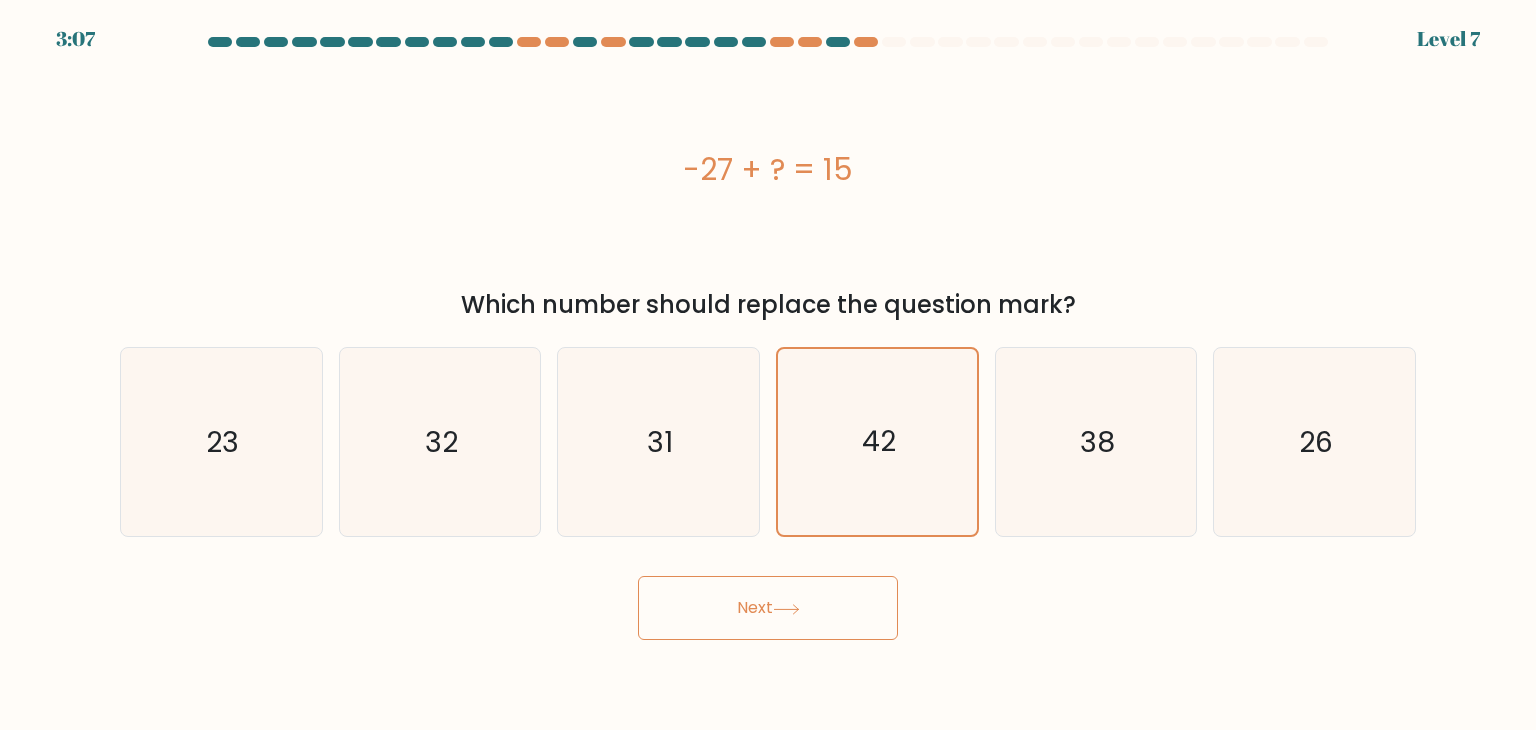 click on "Next" at bounding box center (768, 608) 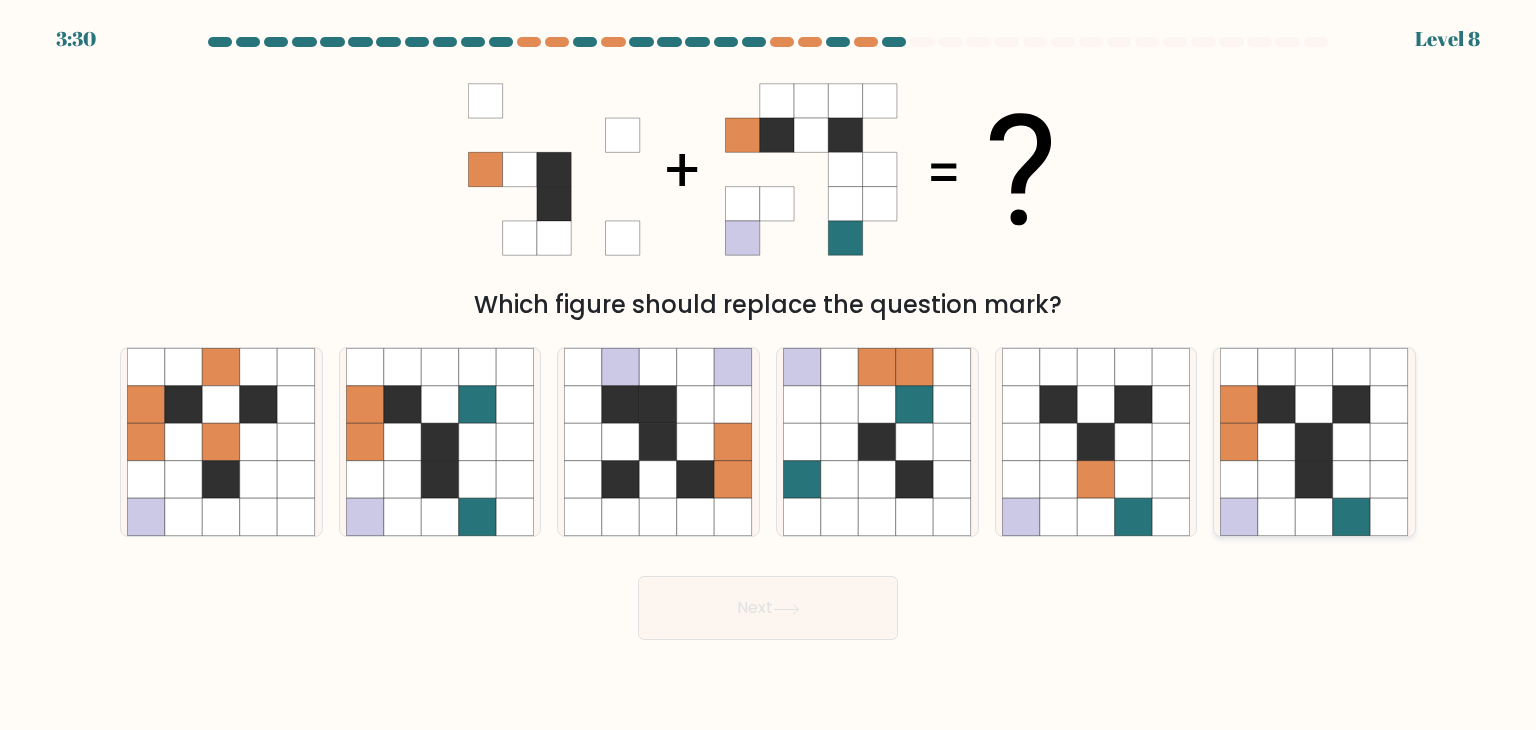 click 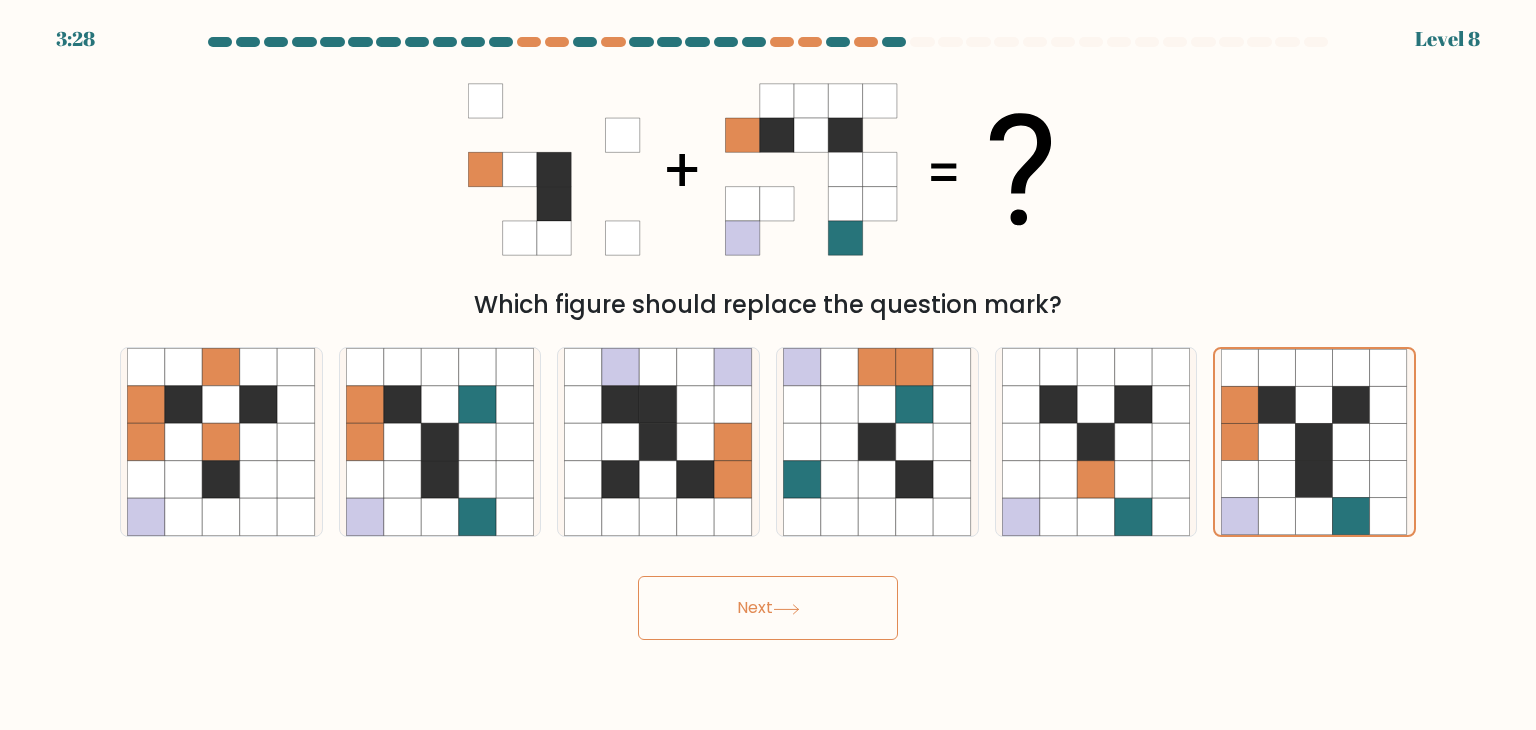 click on "Next" at bounding box center (768, 608) 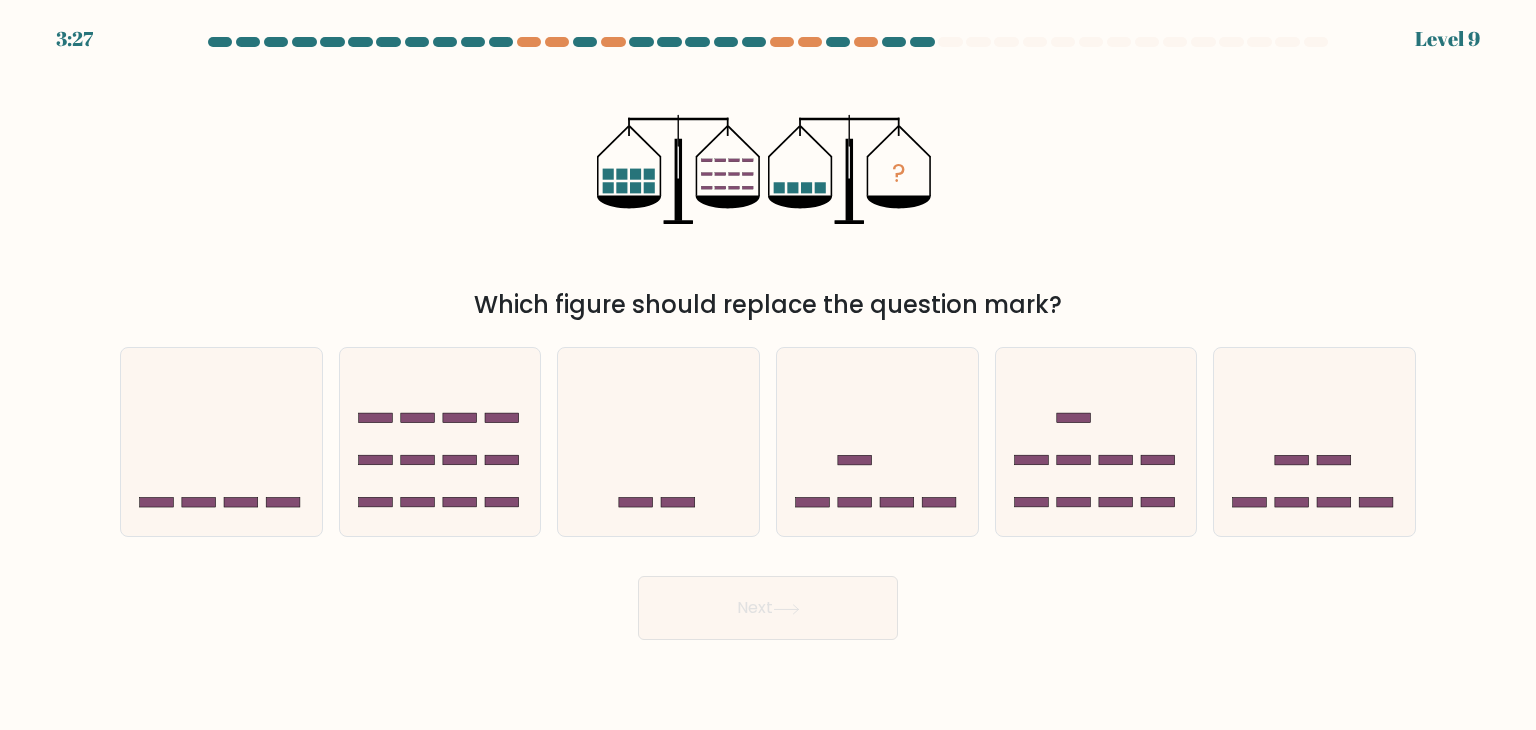 click on "Next" at bounding box center (768, 608) 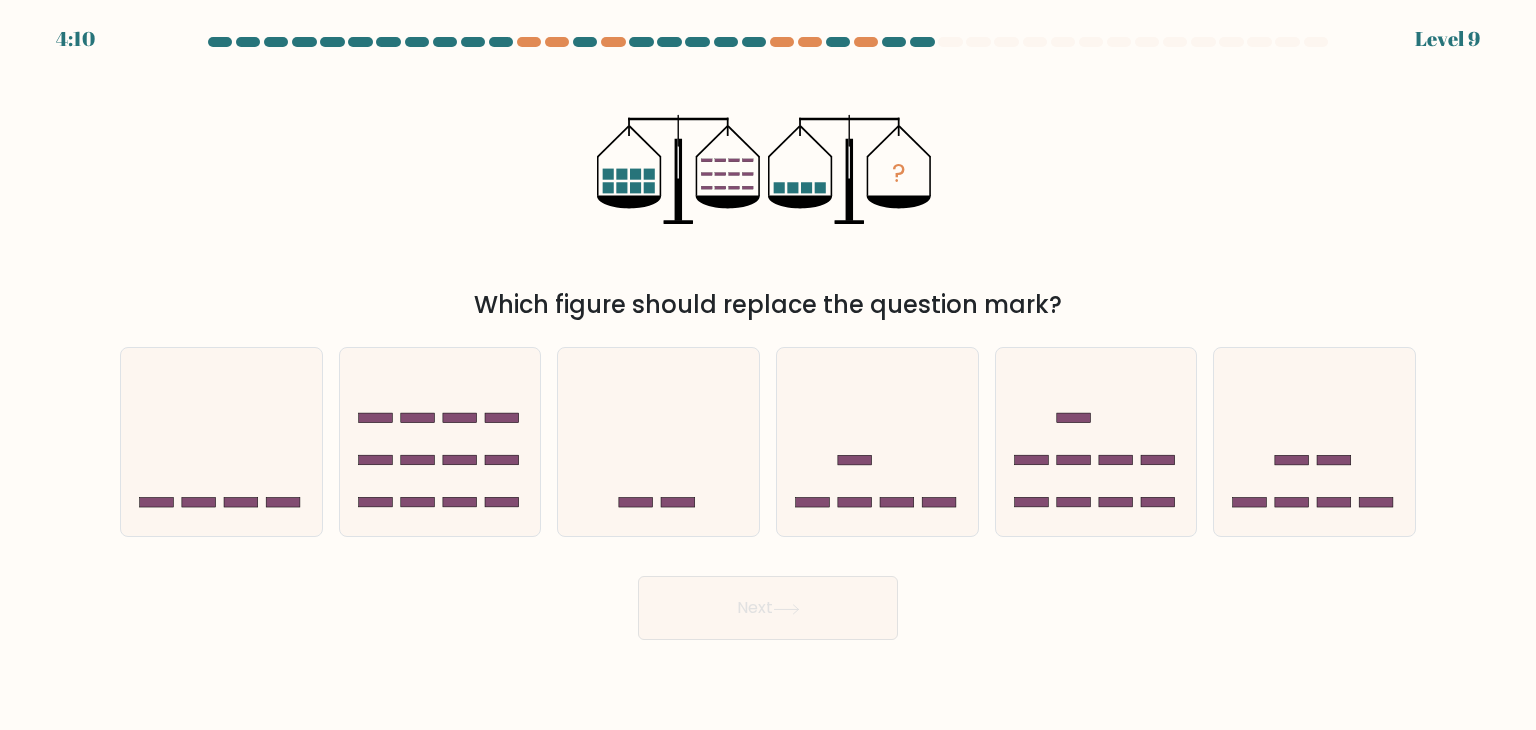 click on "Next" at bounding box center (768, 600) 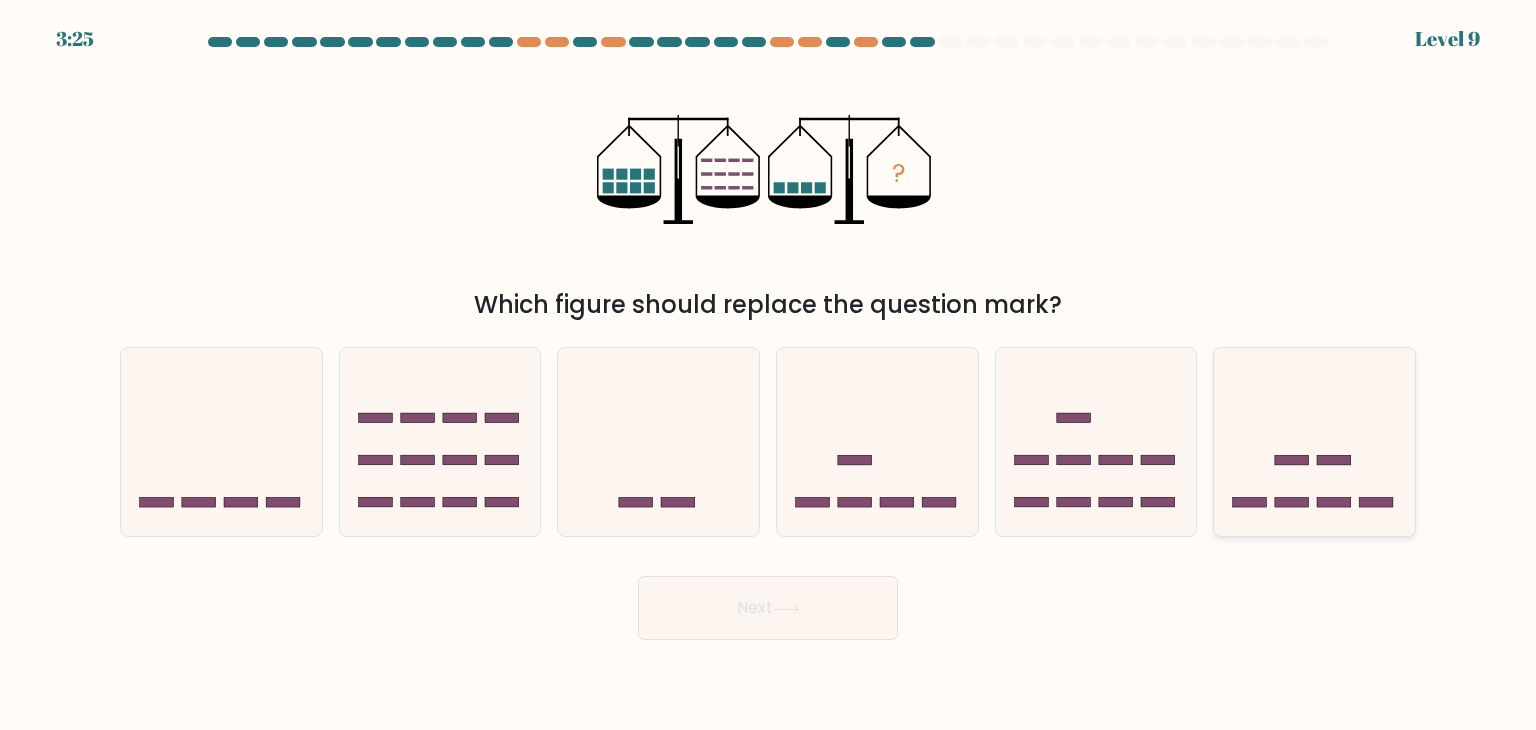 click 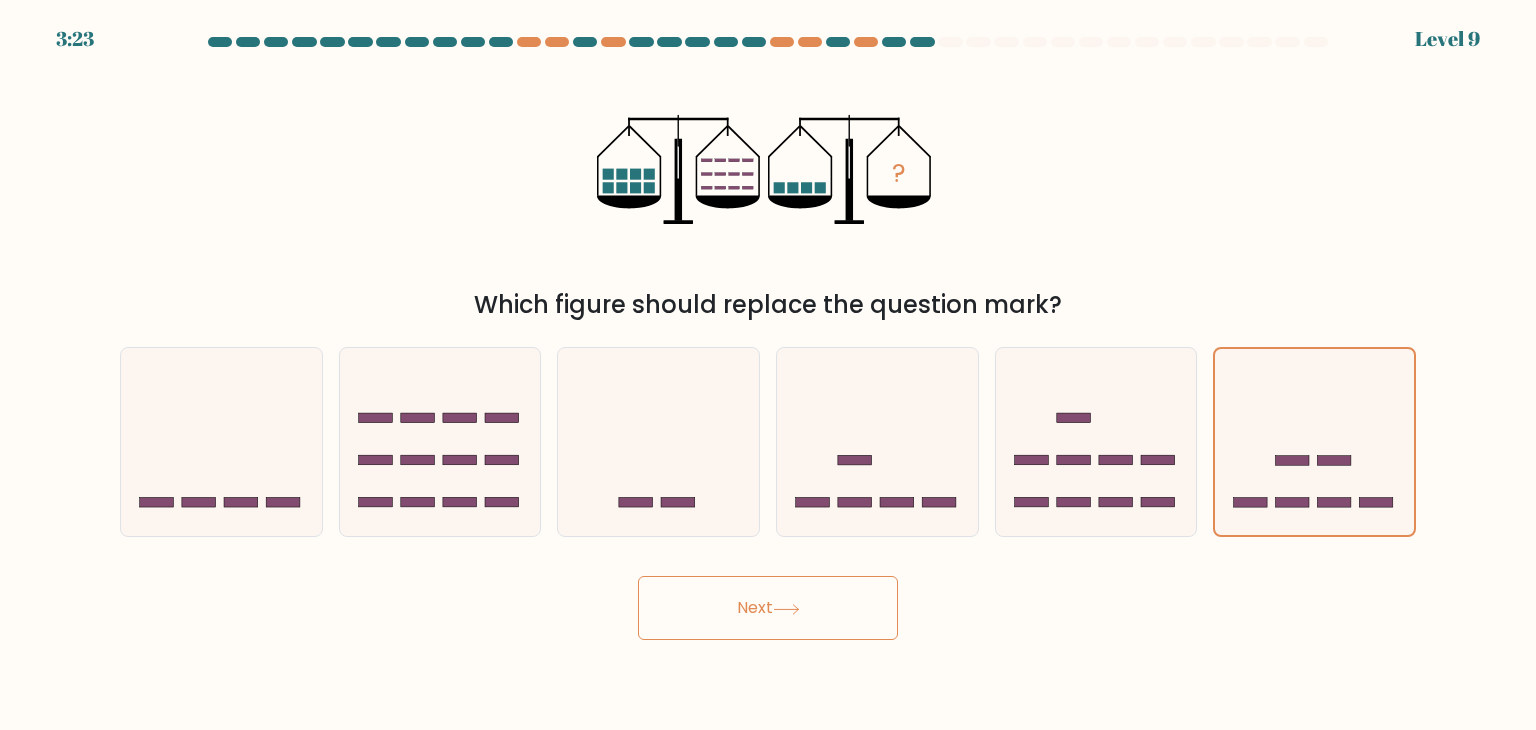 click on "Next" at bounding box center (768, 608) 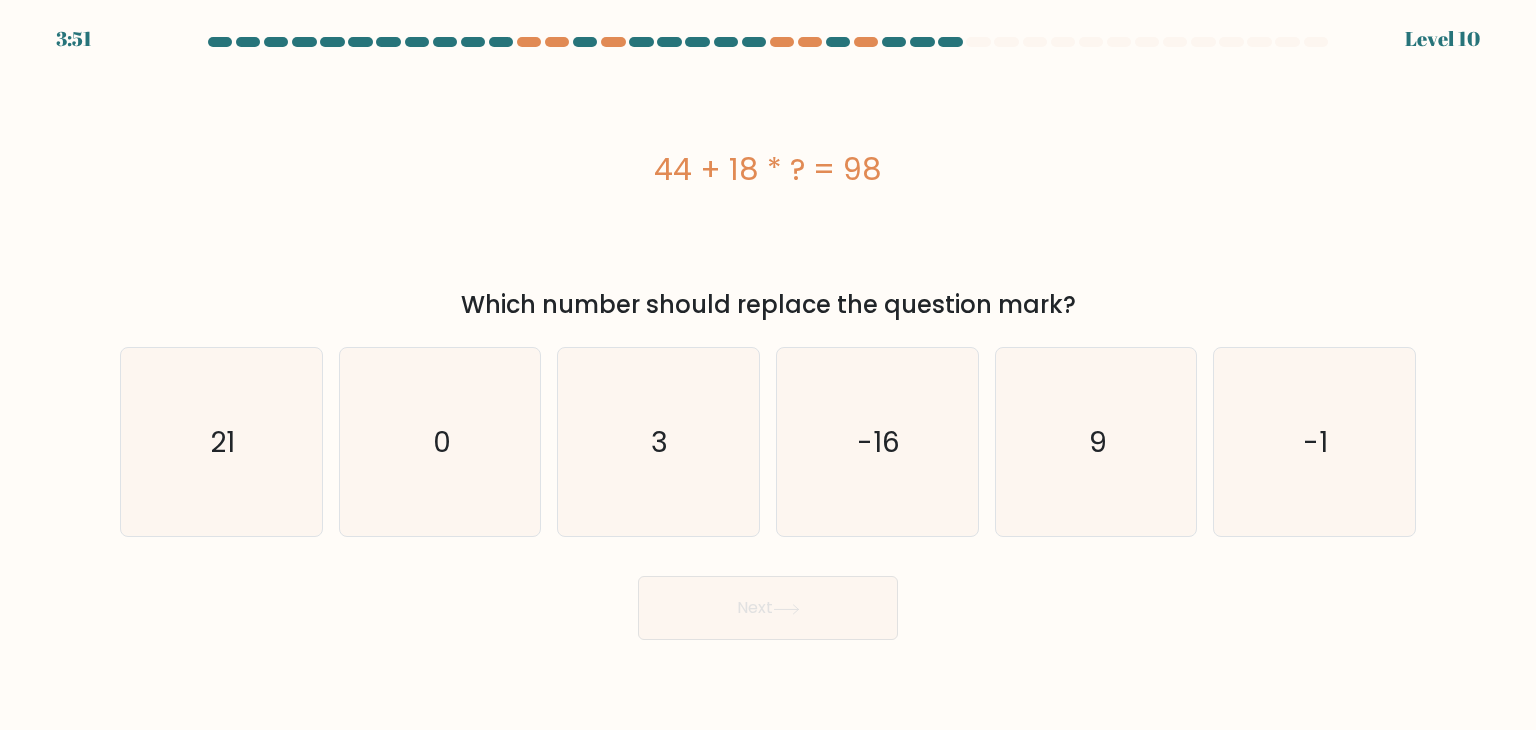 drag, startPoint x: 900, startPoint y: 166, endPoint x: 621, endPoint y: 173, distance: 279.0878 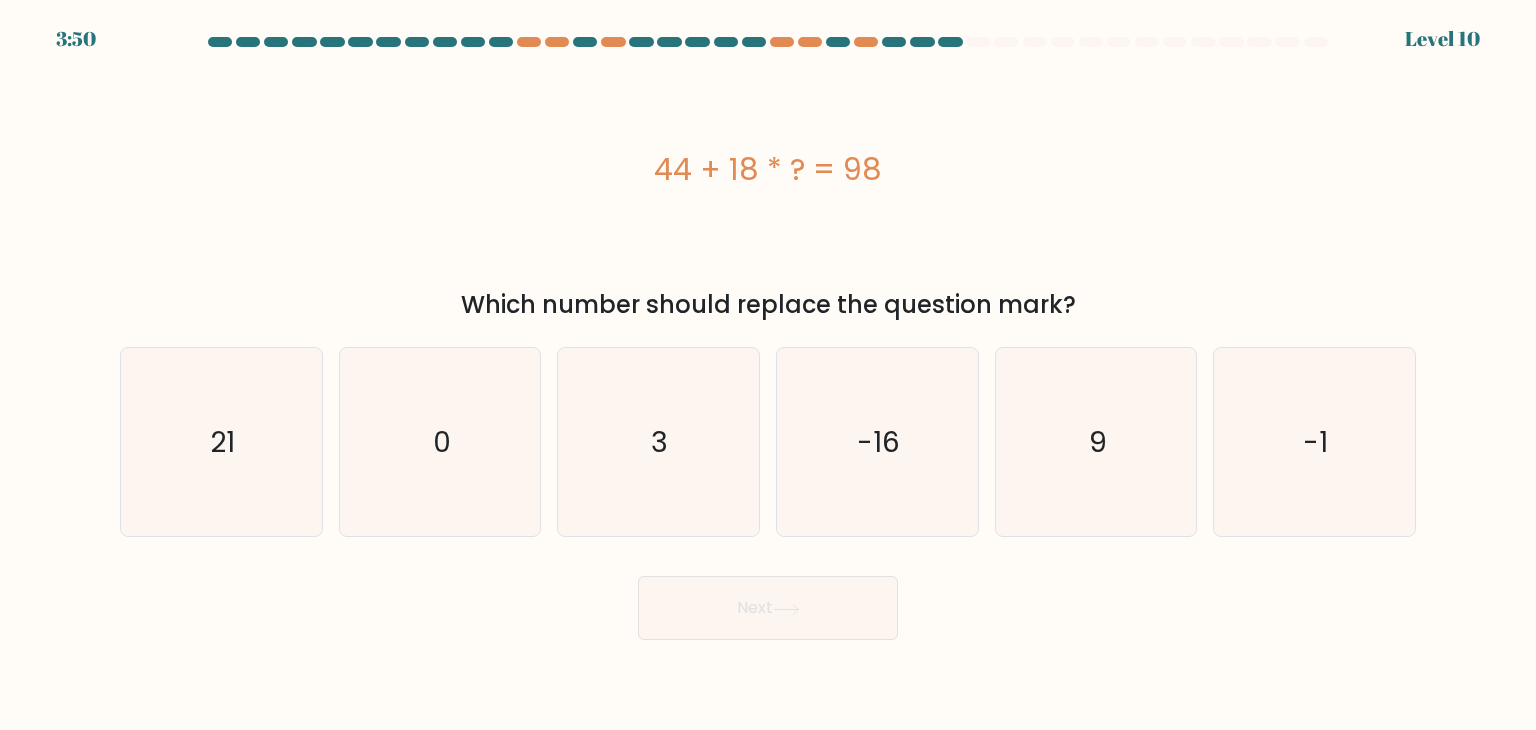 copy on "44 + 18 * ? = 98" 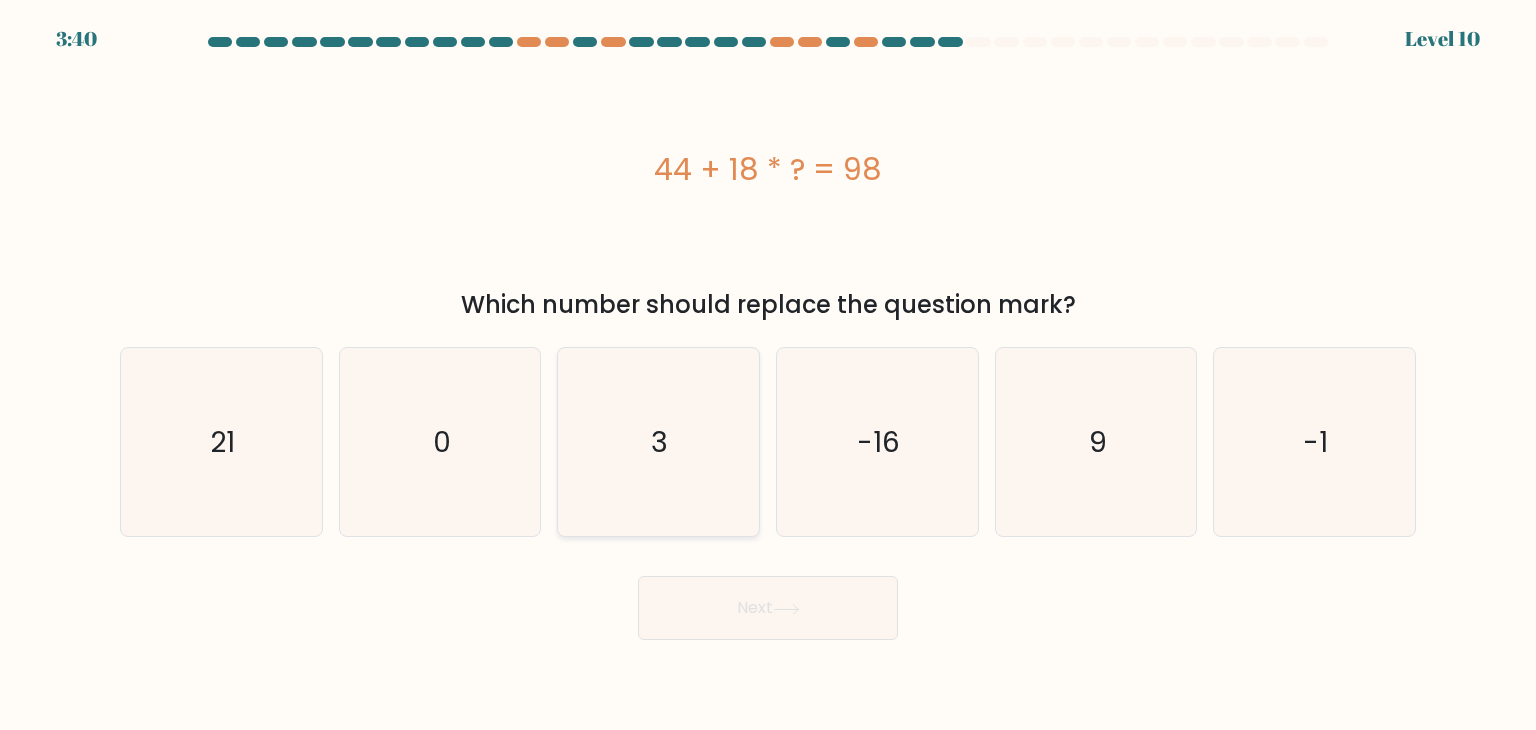 click on "3" 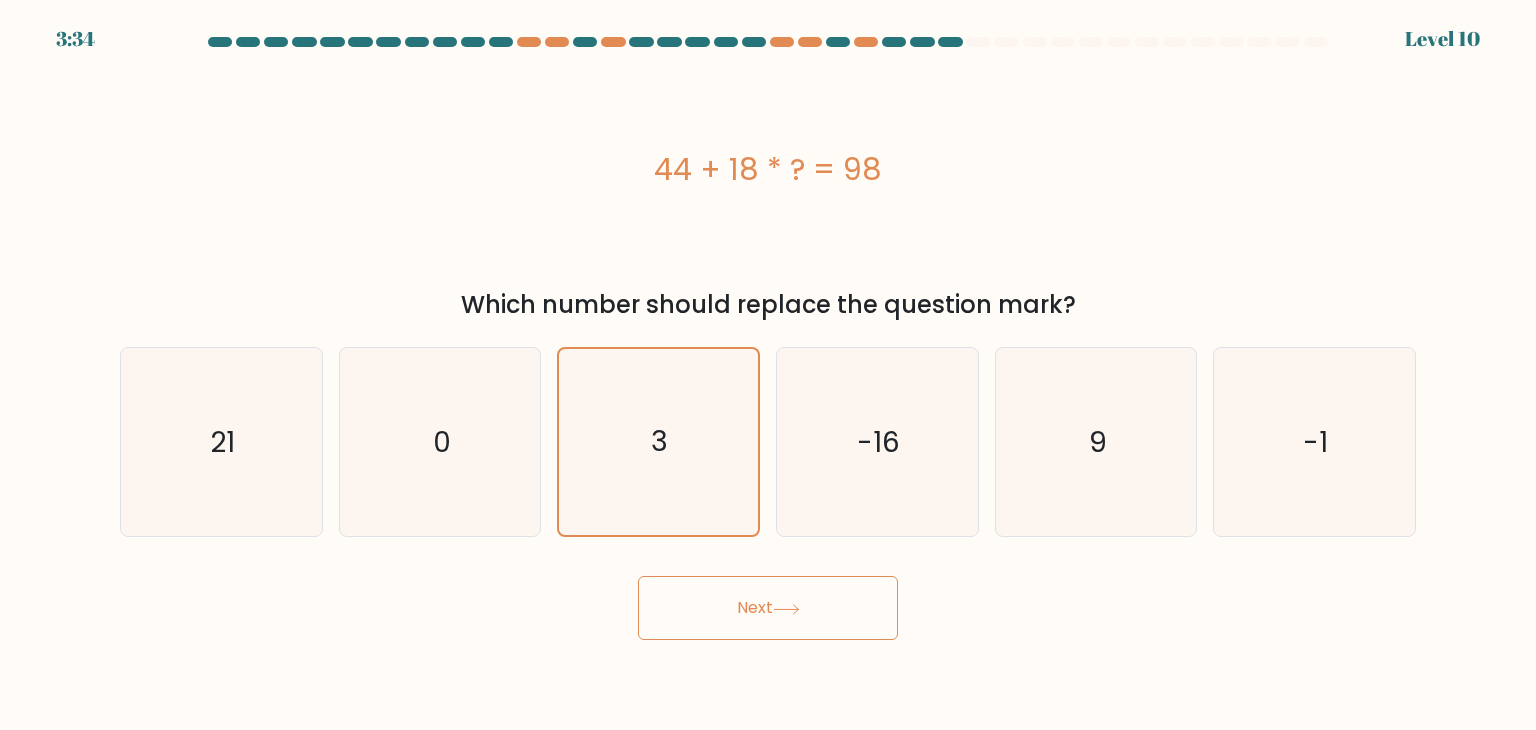click 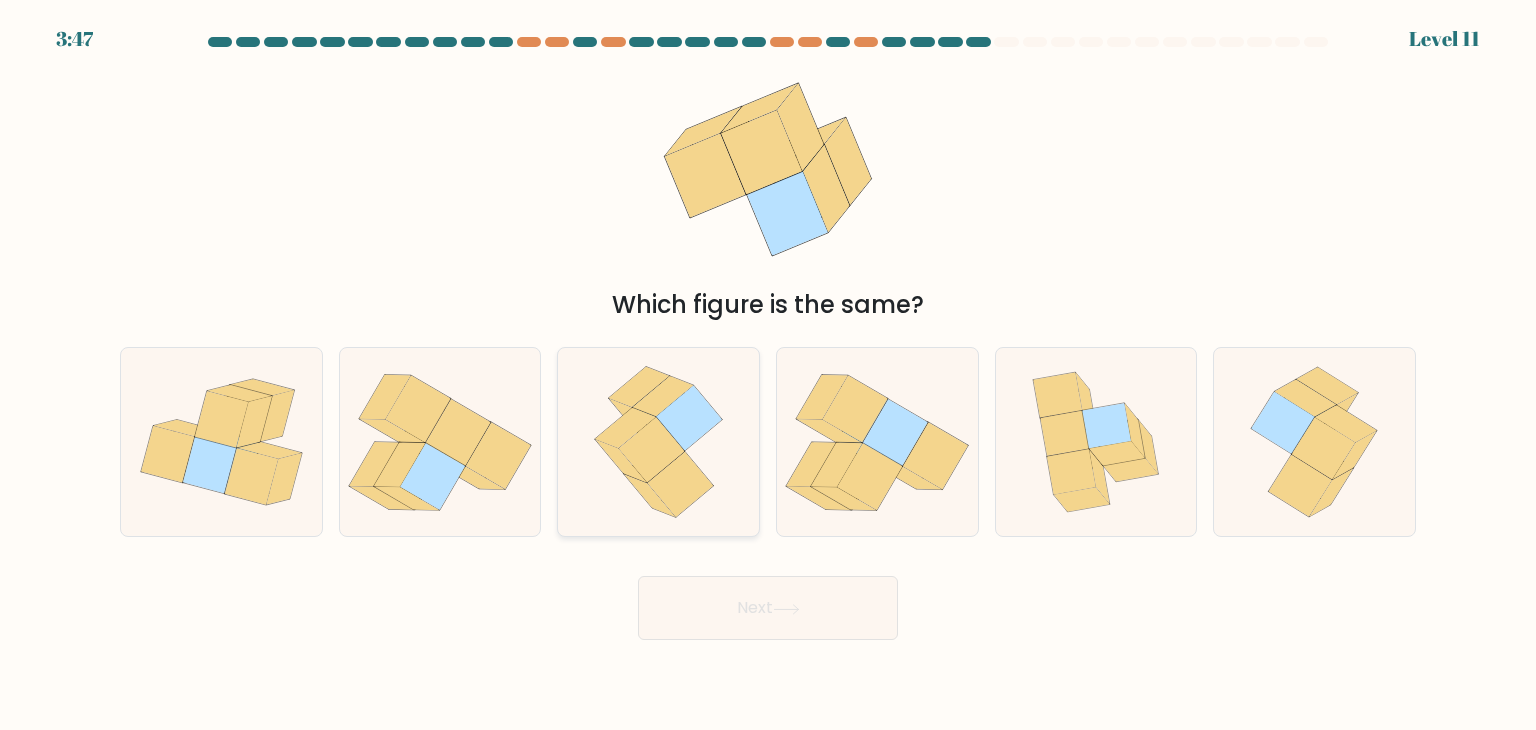 click 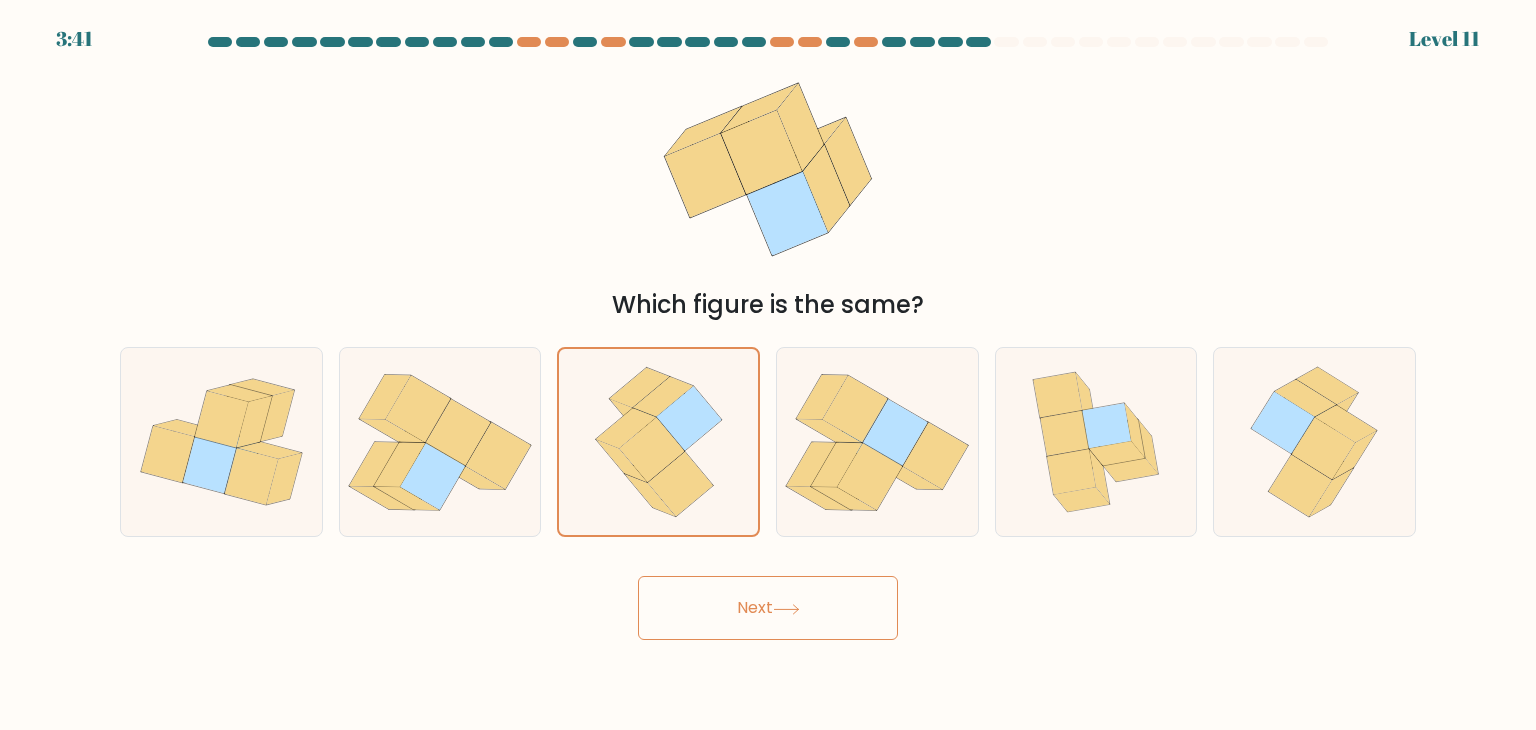 click 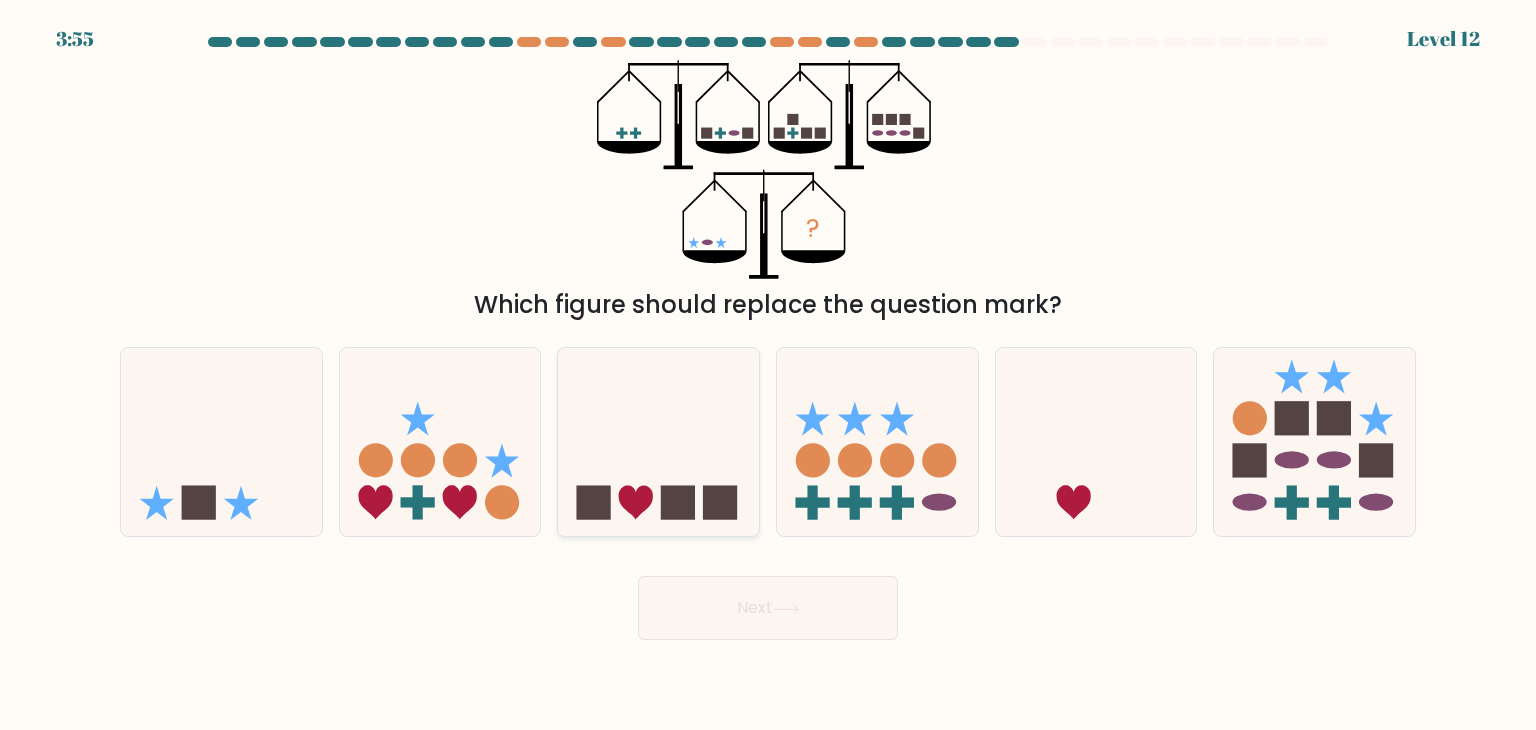 click 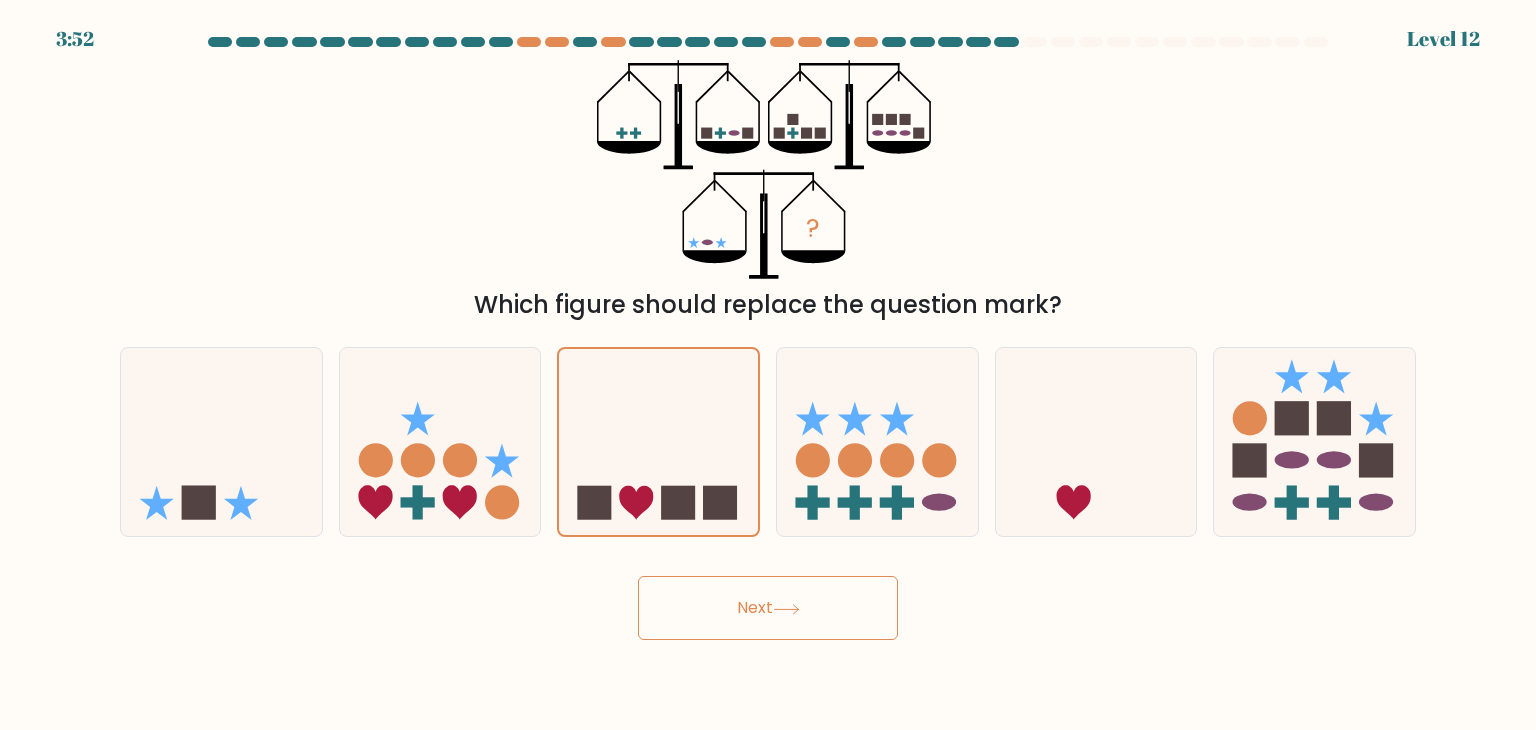 click on "Next" at bounding box center [768, 608] 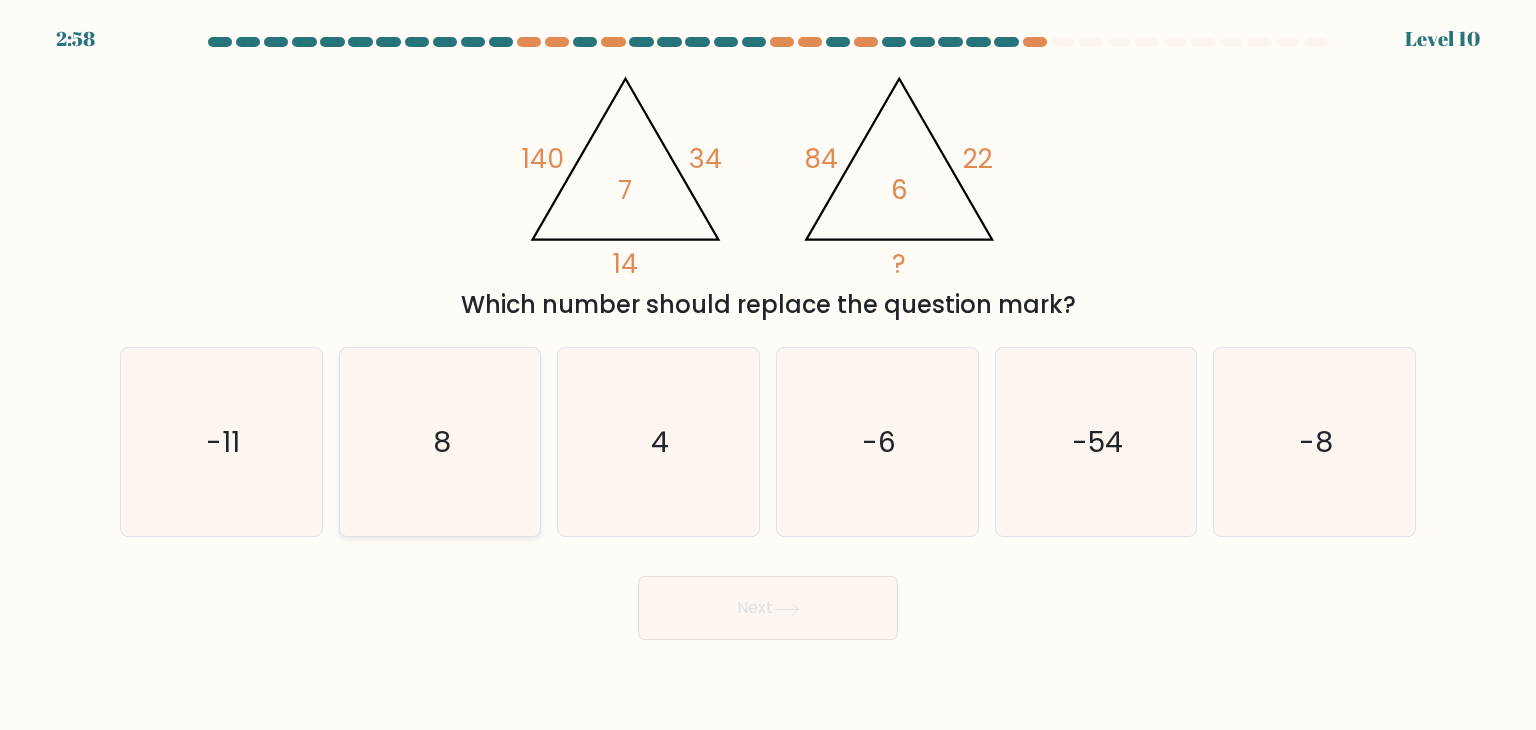 click on "8" 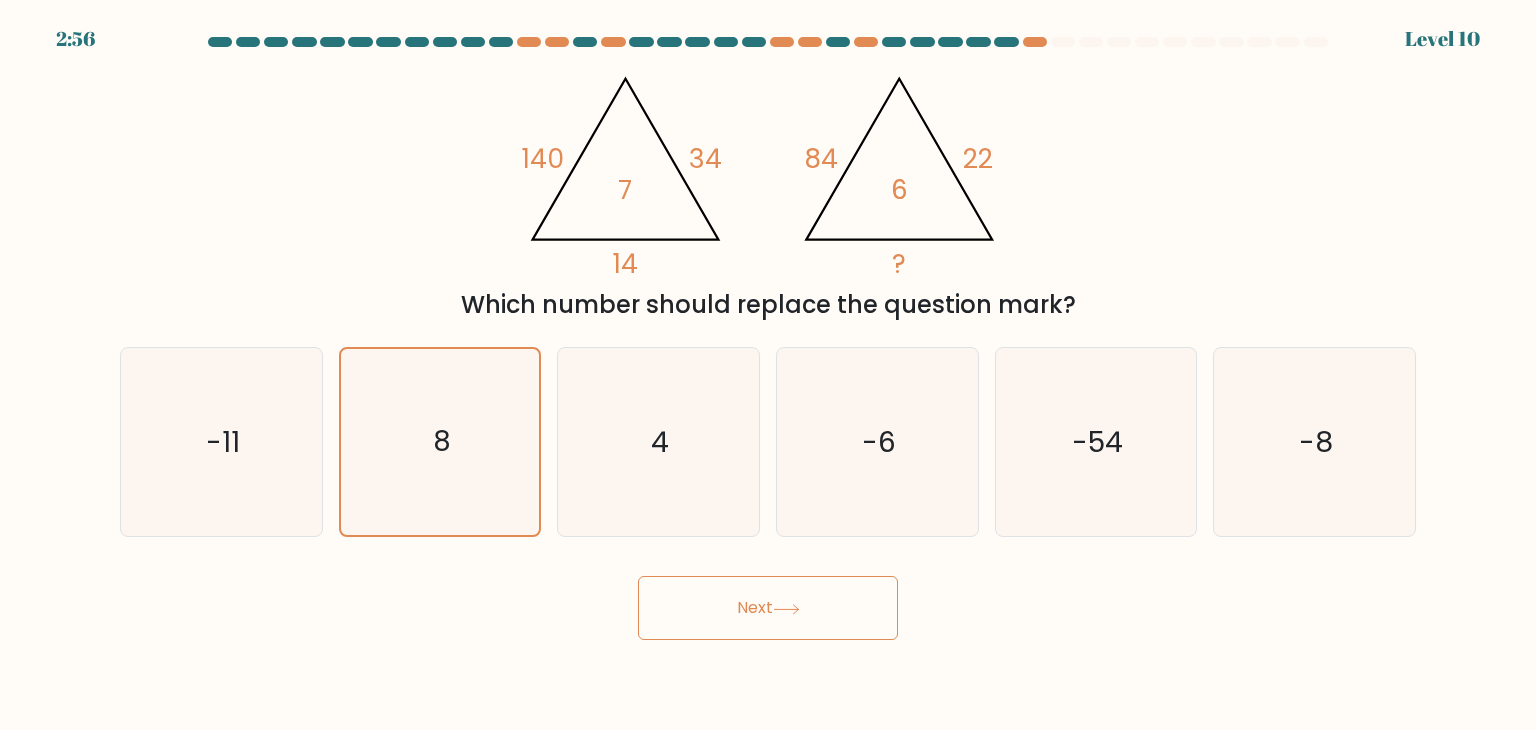 click on "Next" at bounding box center (768, 608) 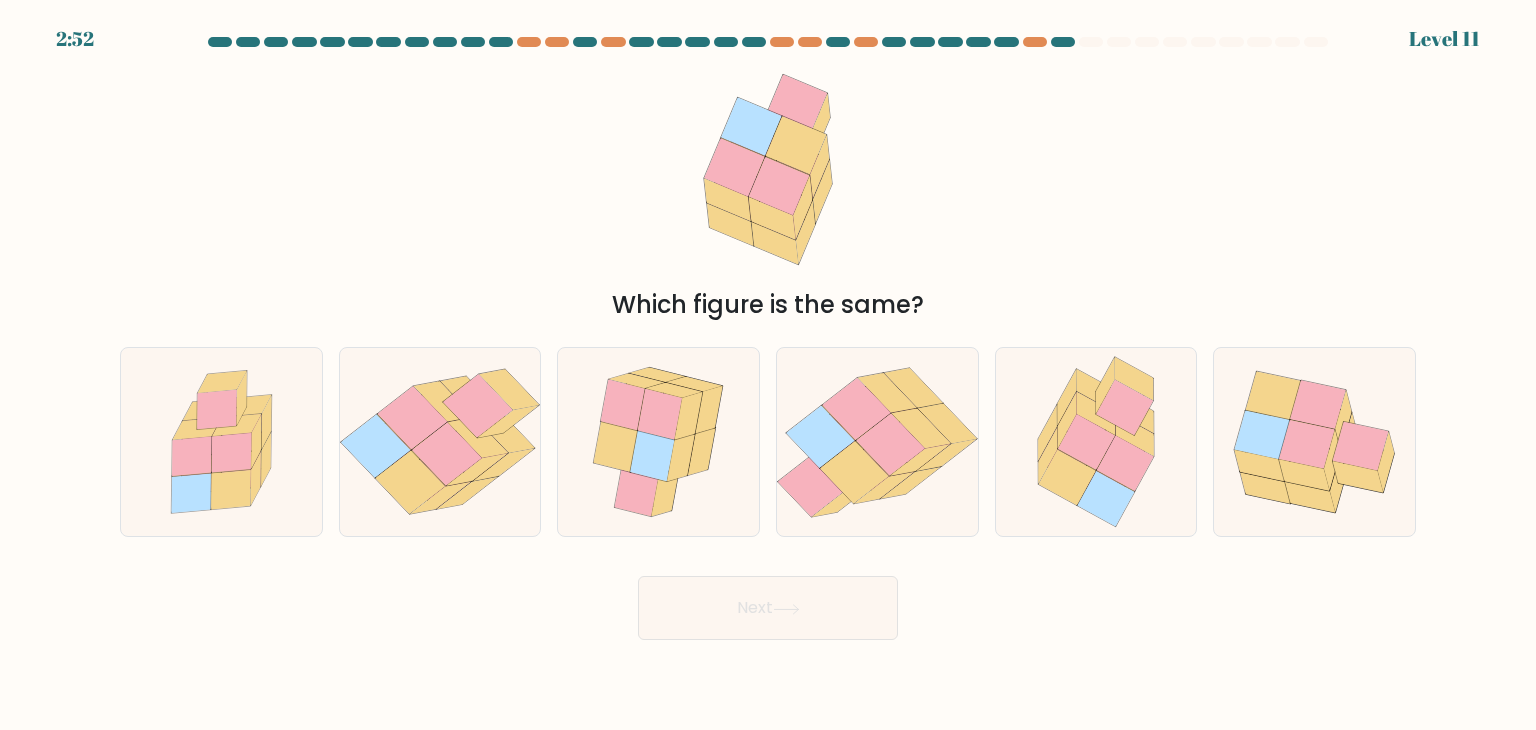 click on "Next" at bounding box center [768, 608] 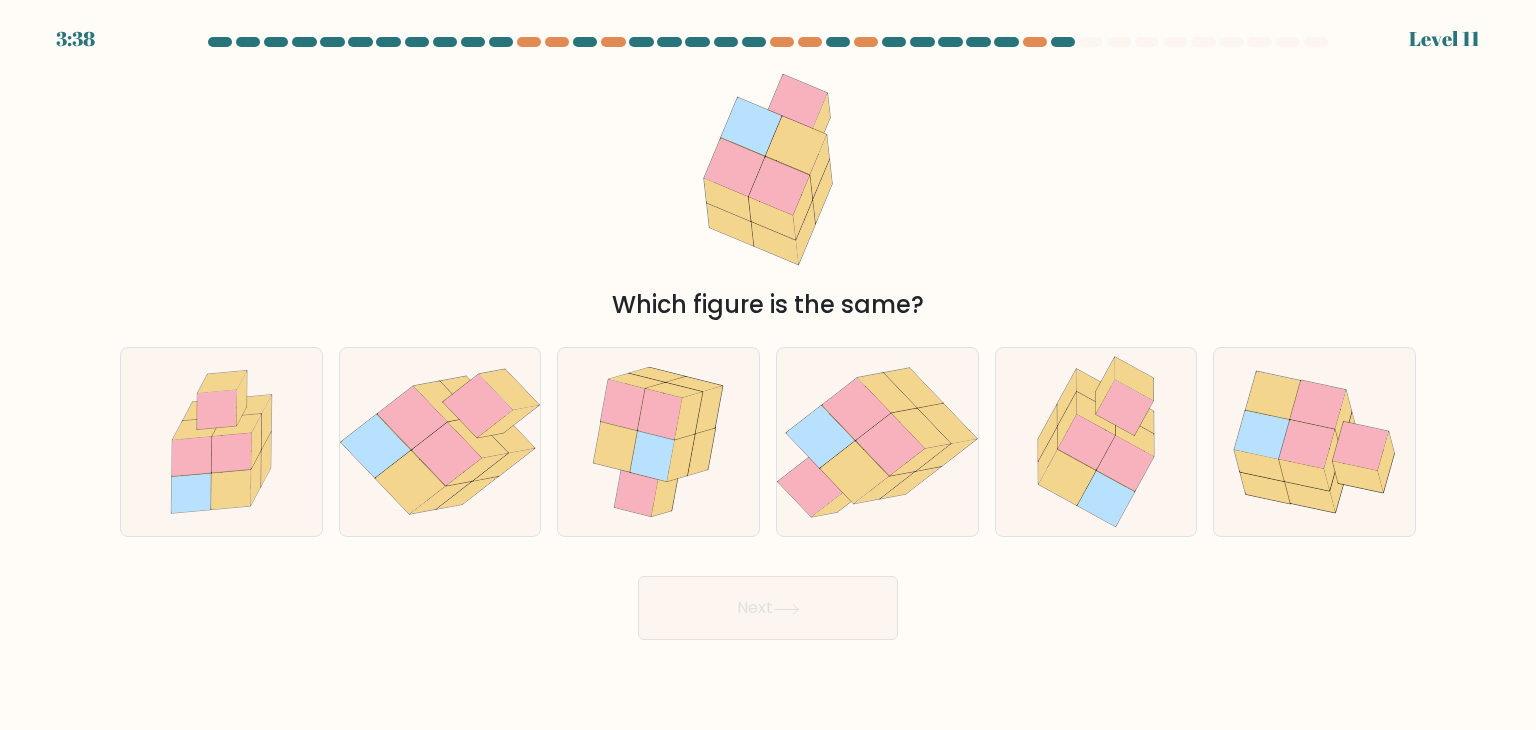 click on "Next" at bounding box center (768, 600) 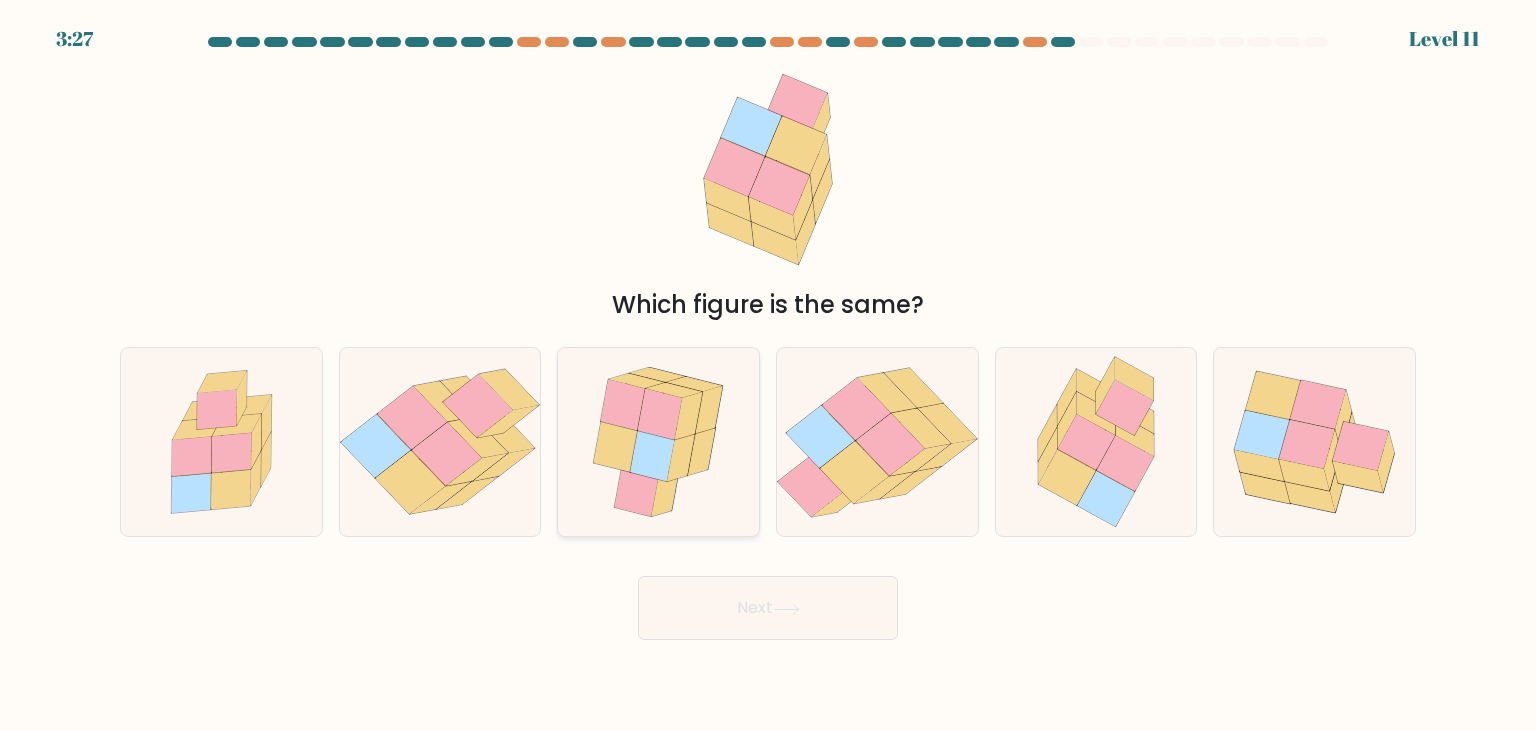 click 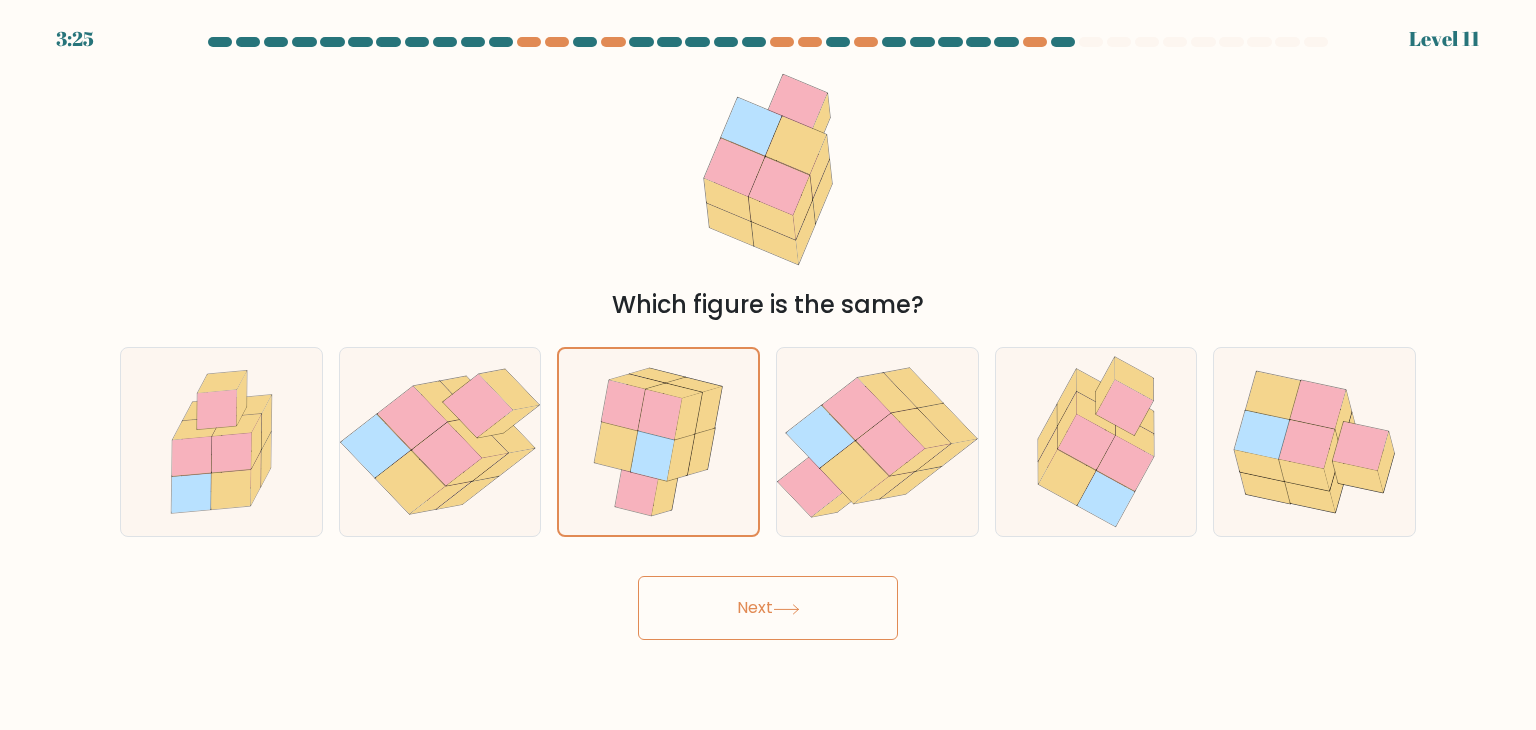 click on "Next" at bounding box center [768, 608] 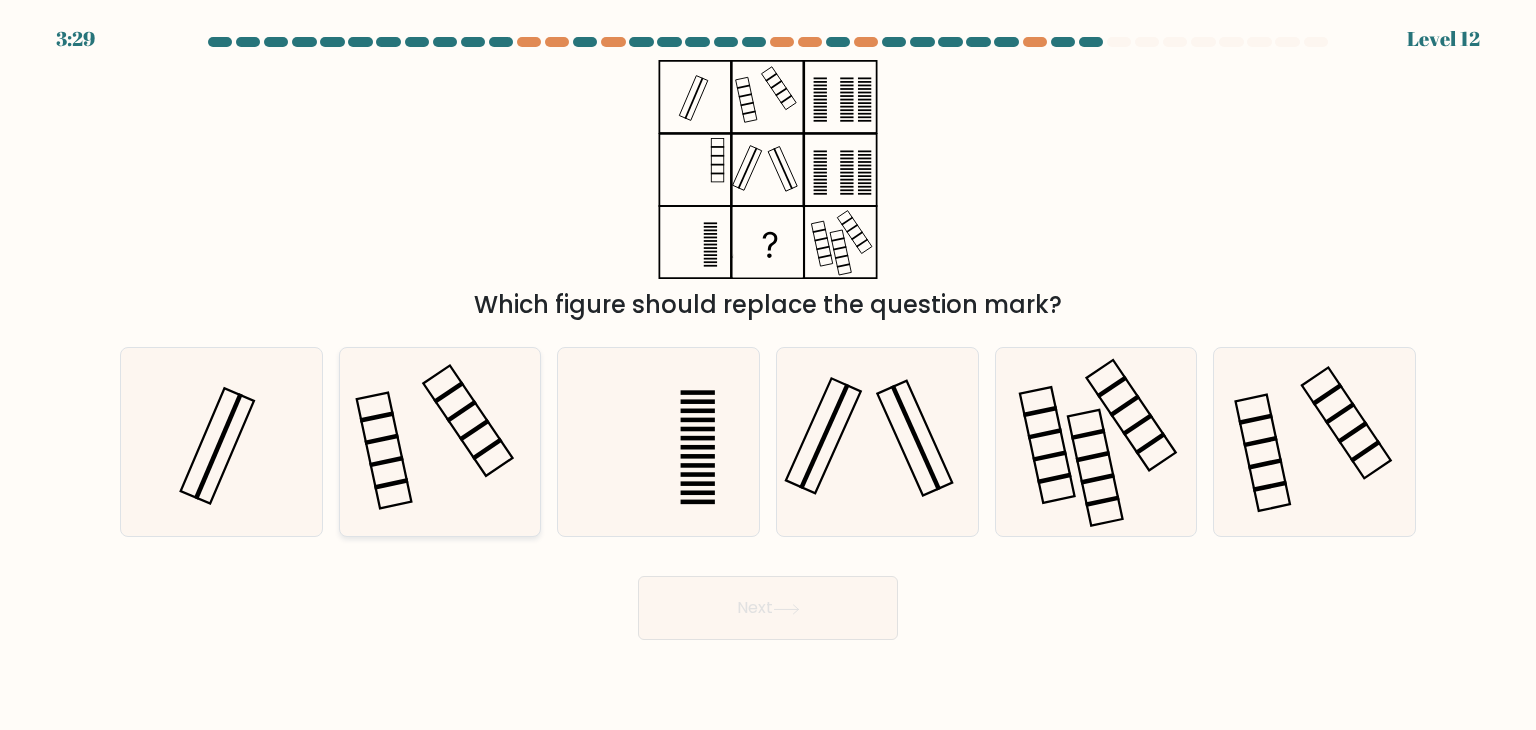 click 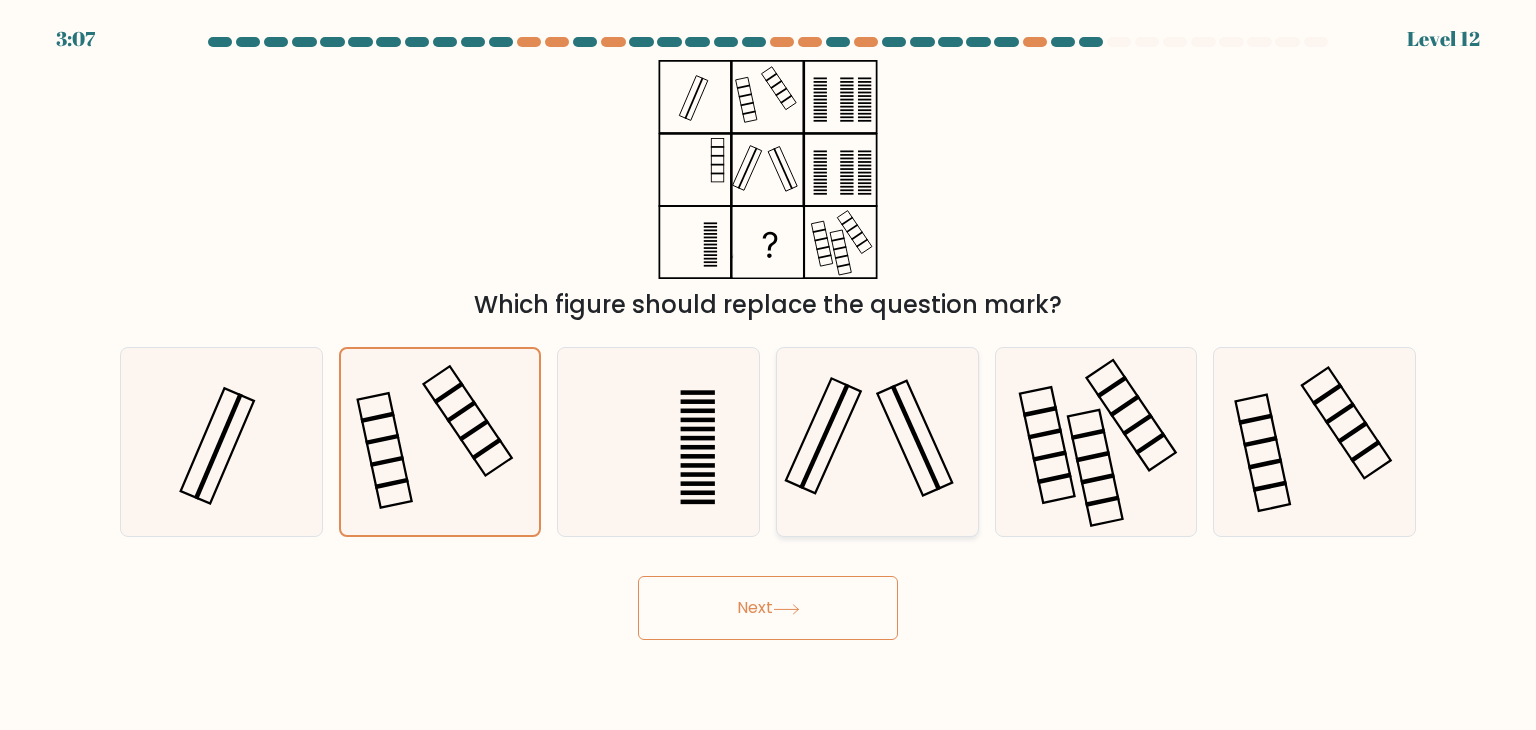 click 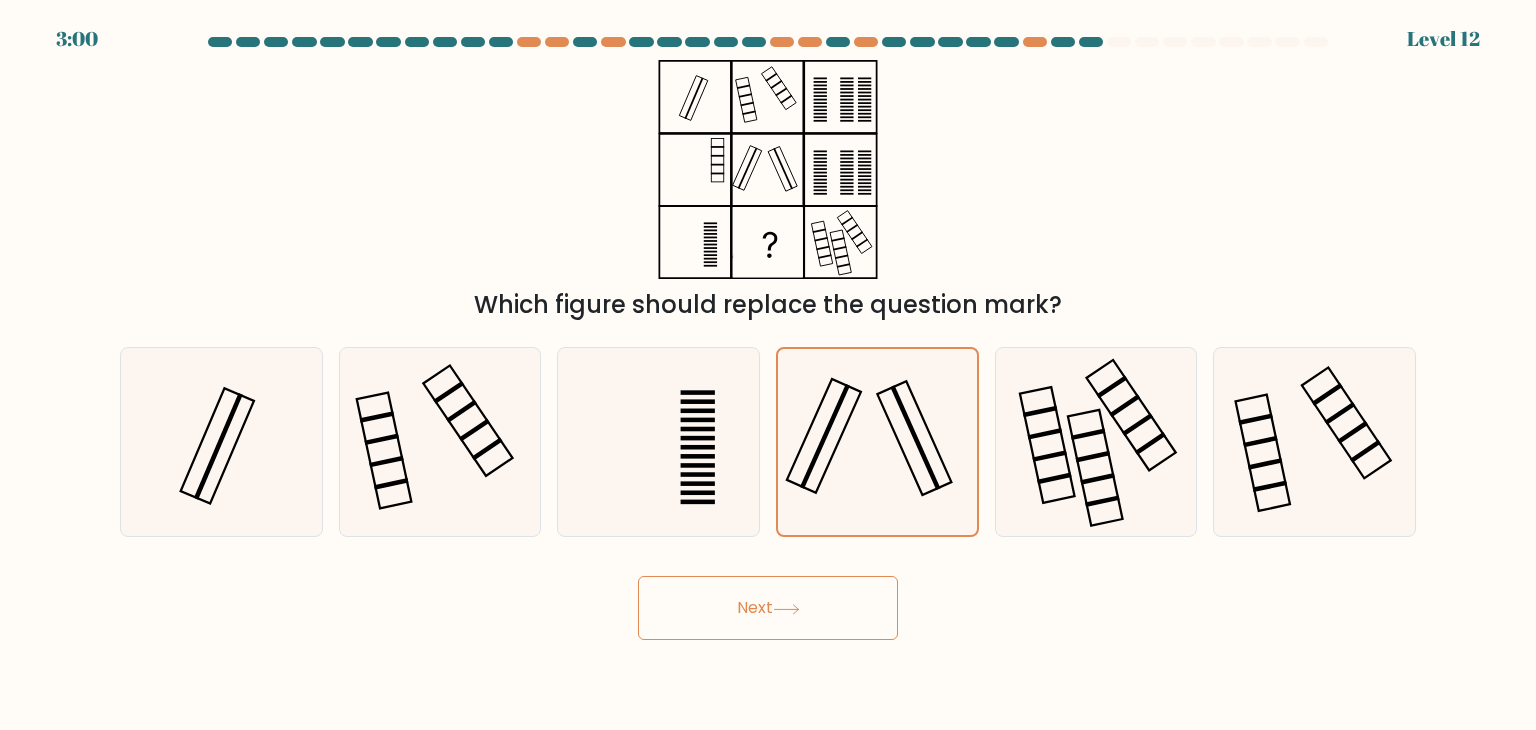 click on "Next" at bounding box center [768, 608] 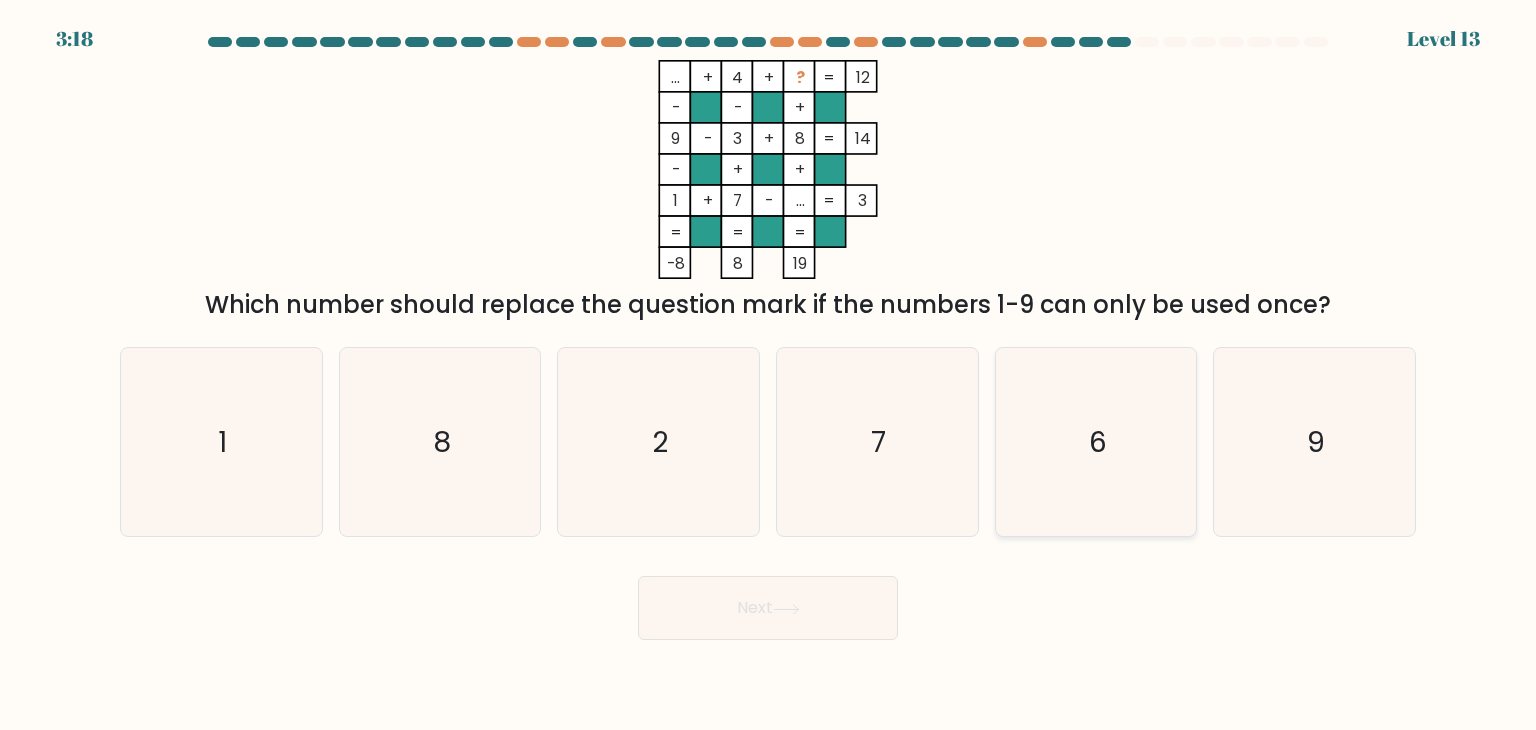 click on "6" 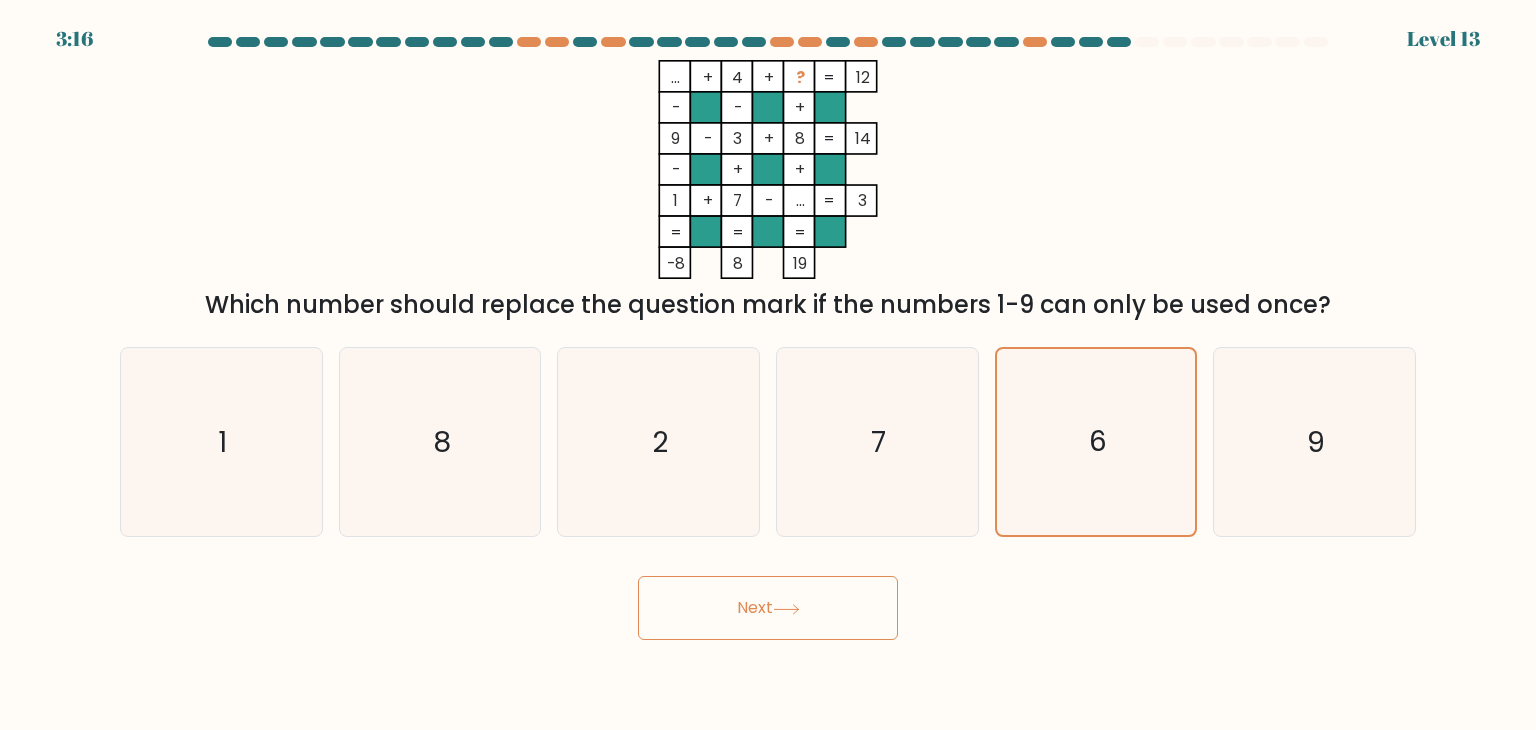 click on "Next" at bounding box center (768, 608) 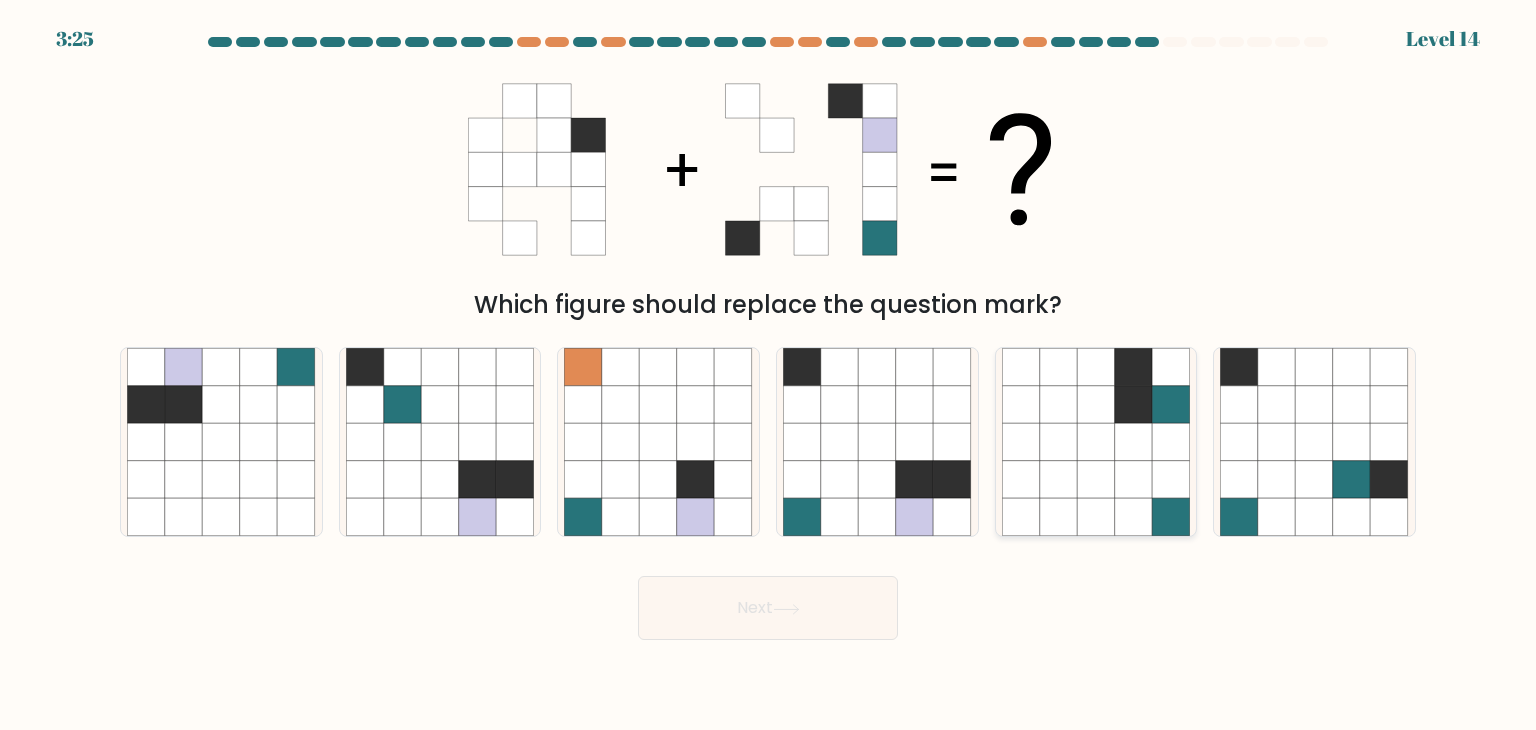 click 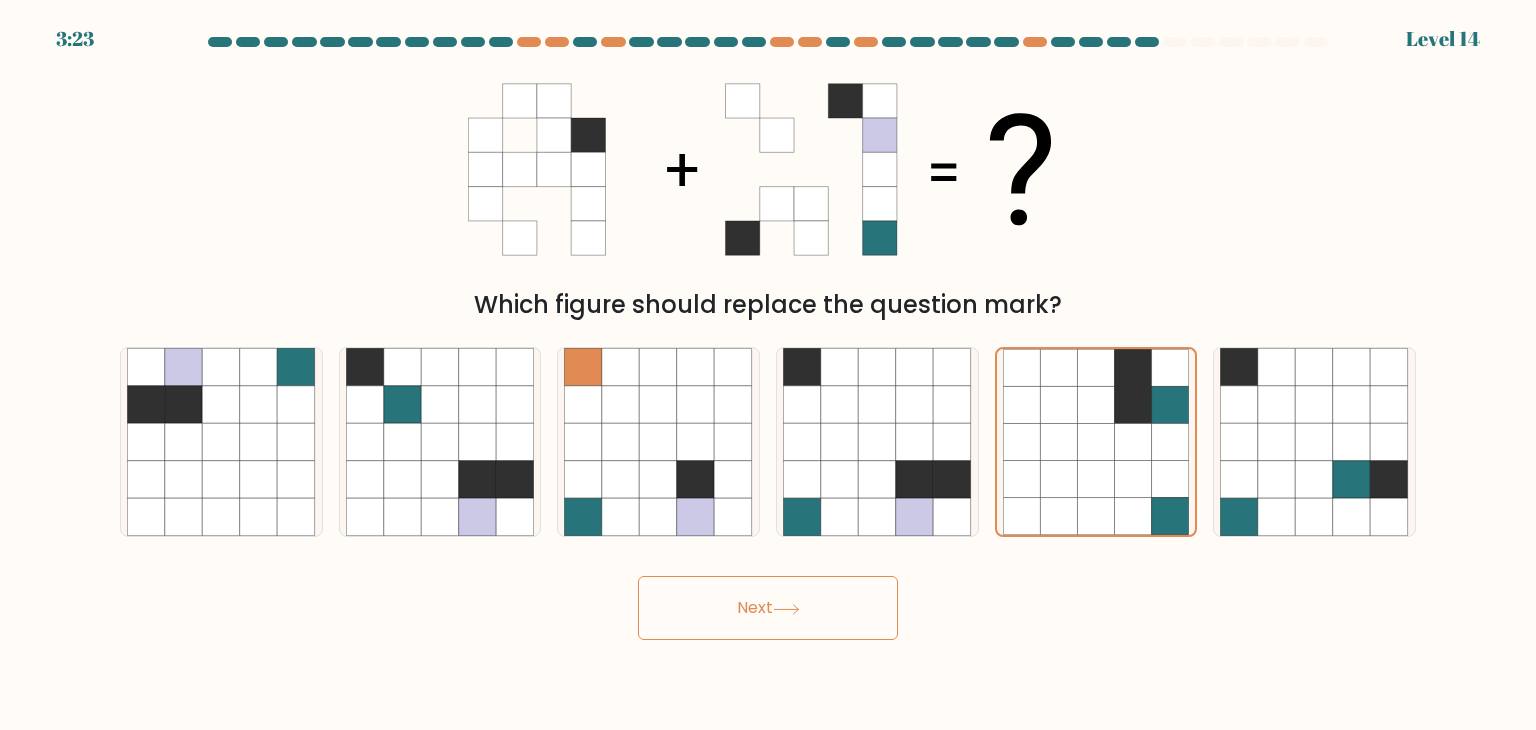 click on "Next" at bounding box center (768, 608) 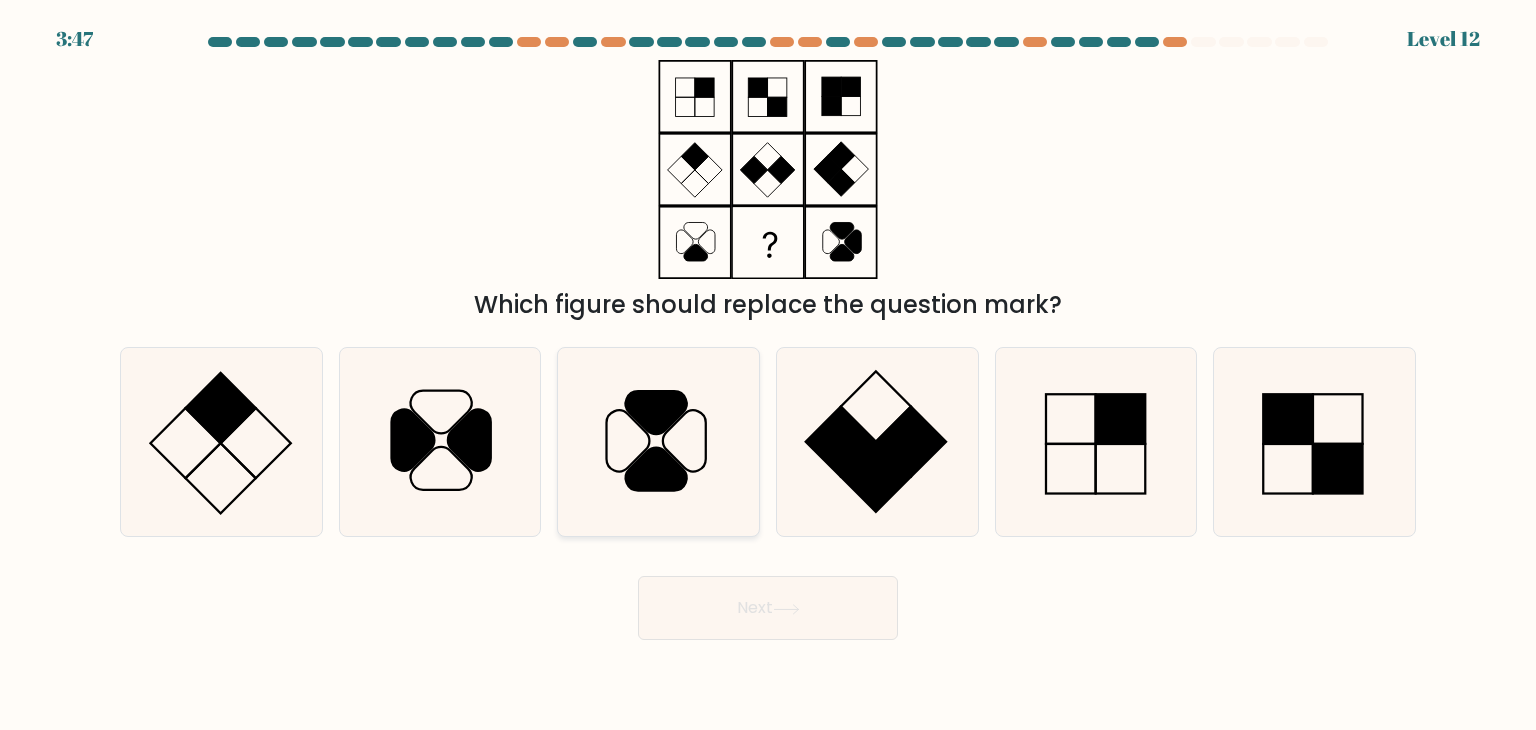 click 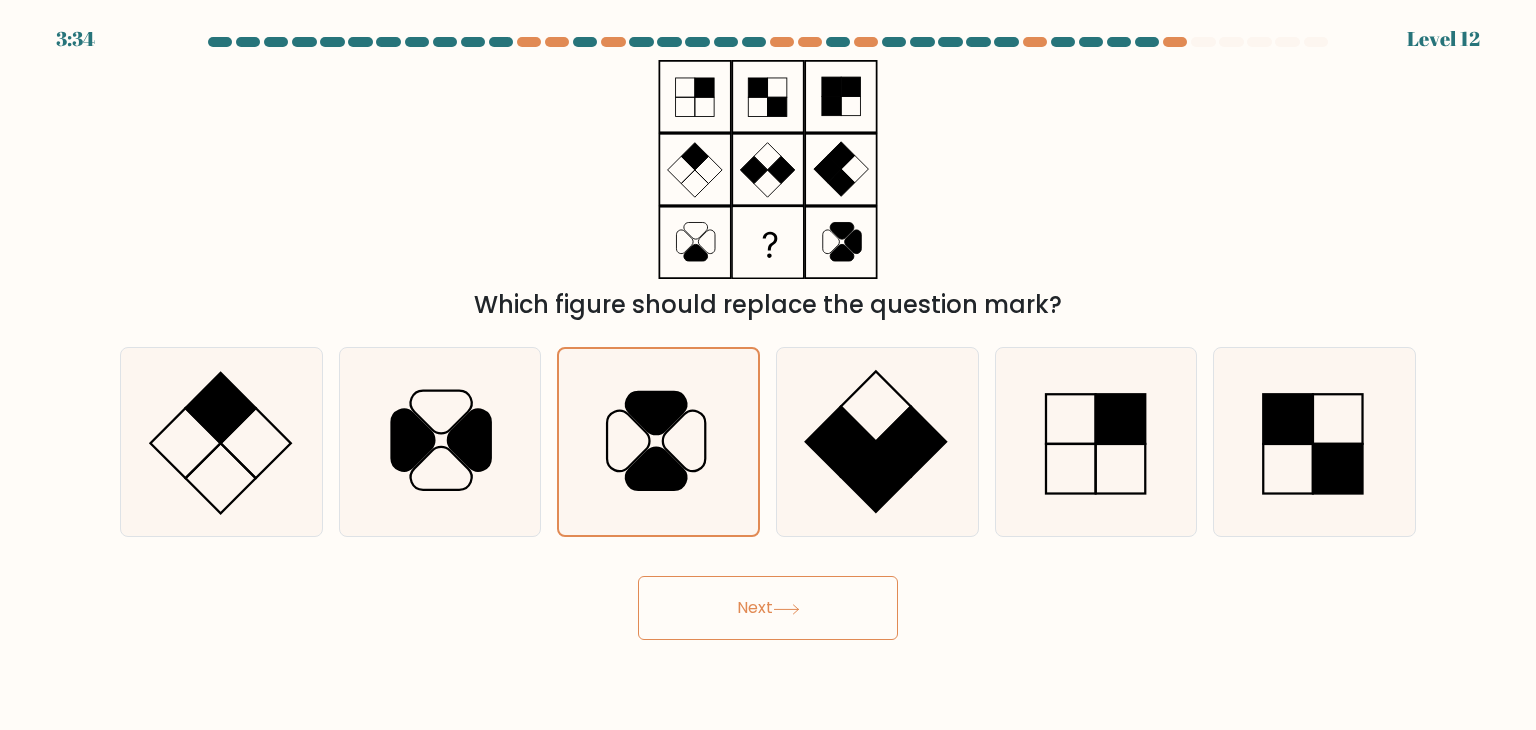 click on "Next" at bounding box center (768, 608) 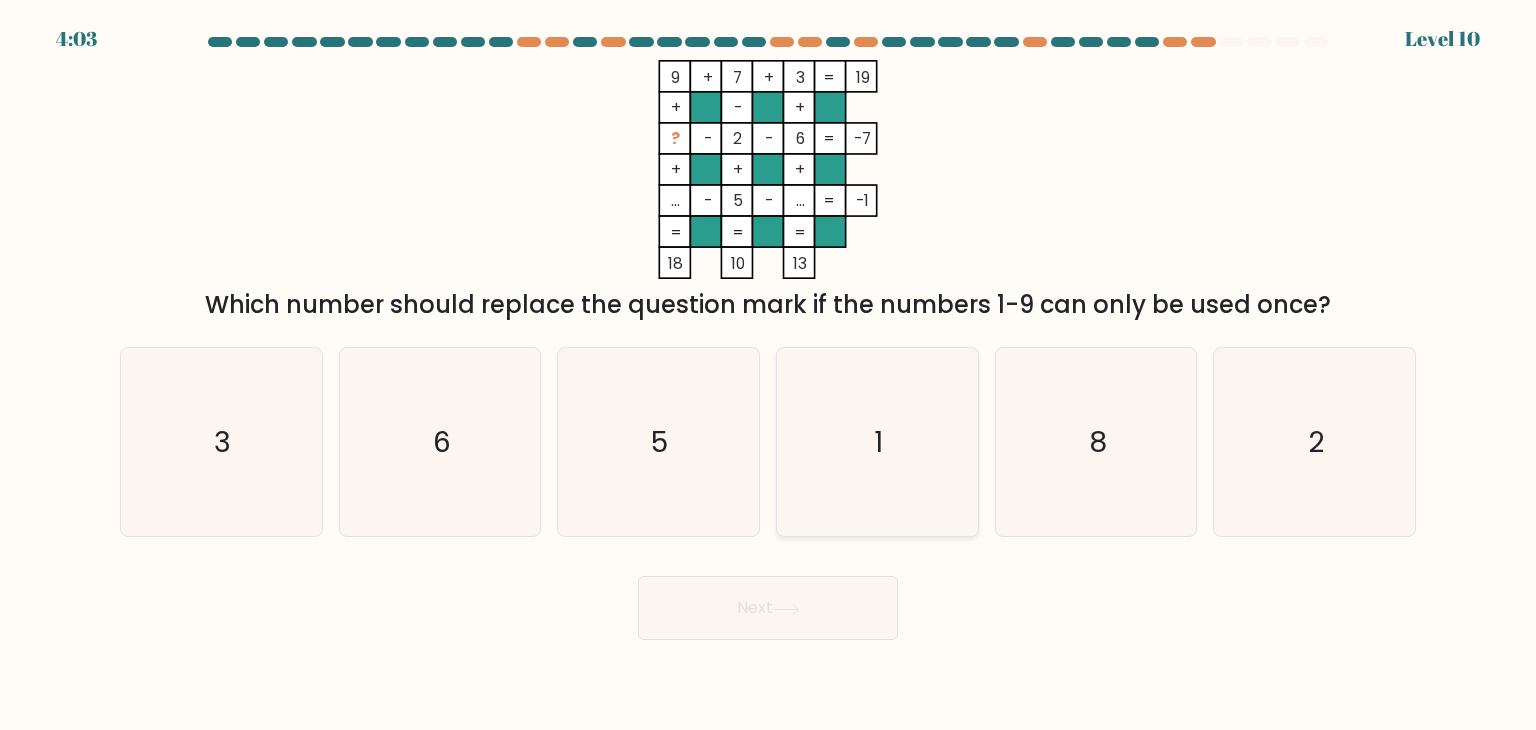 click on "1" 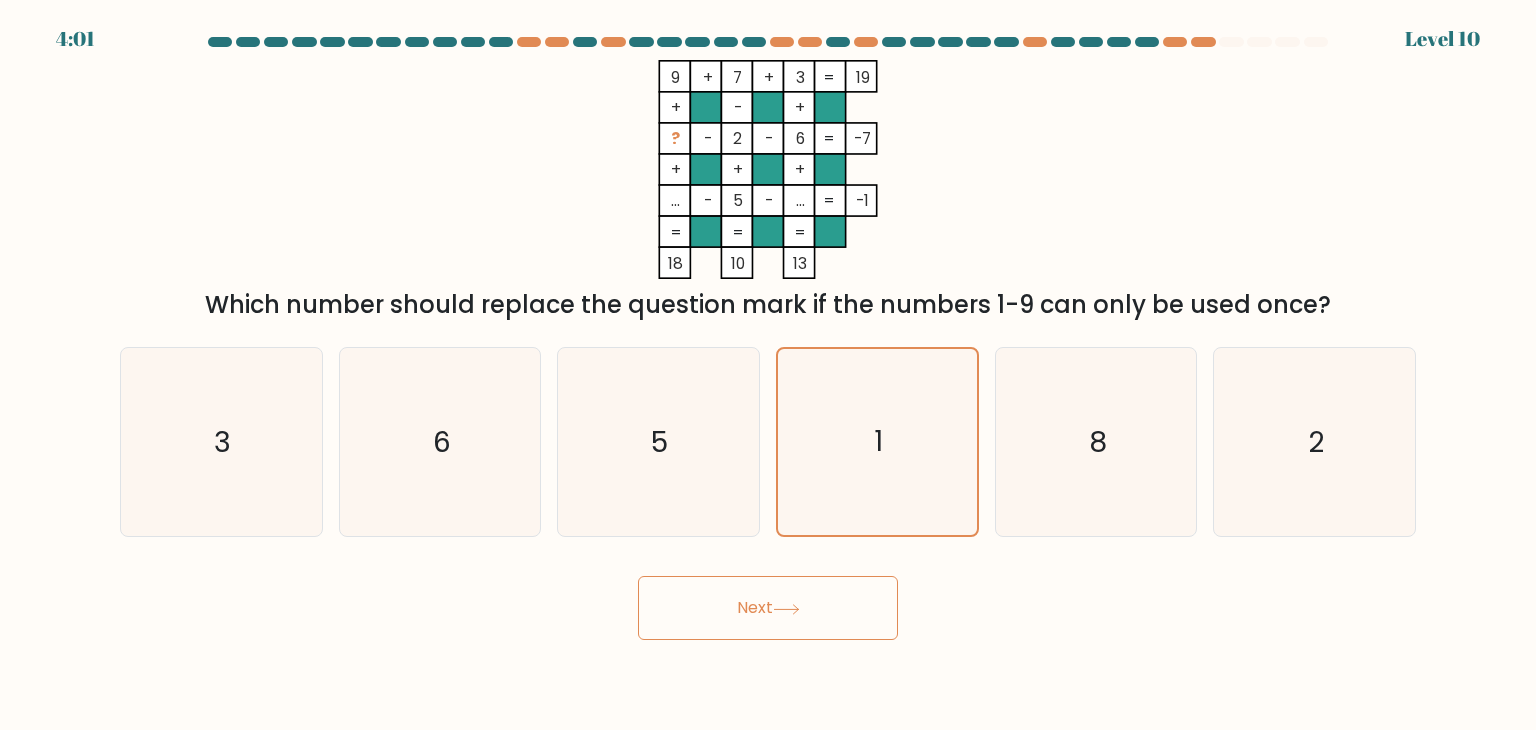 click 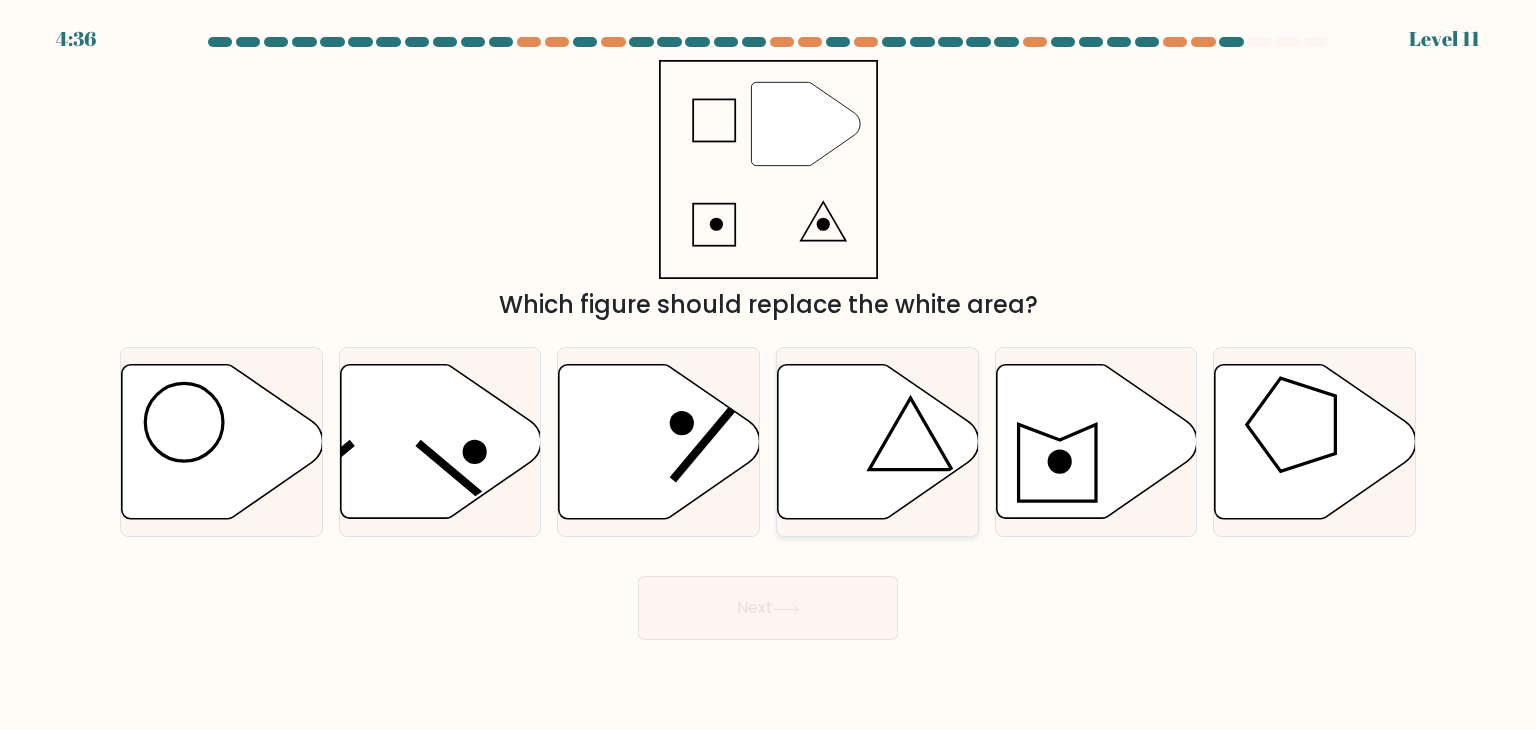 click 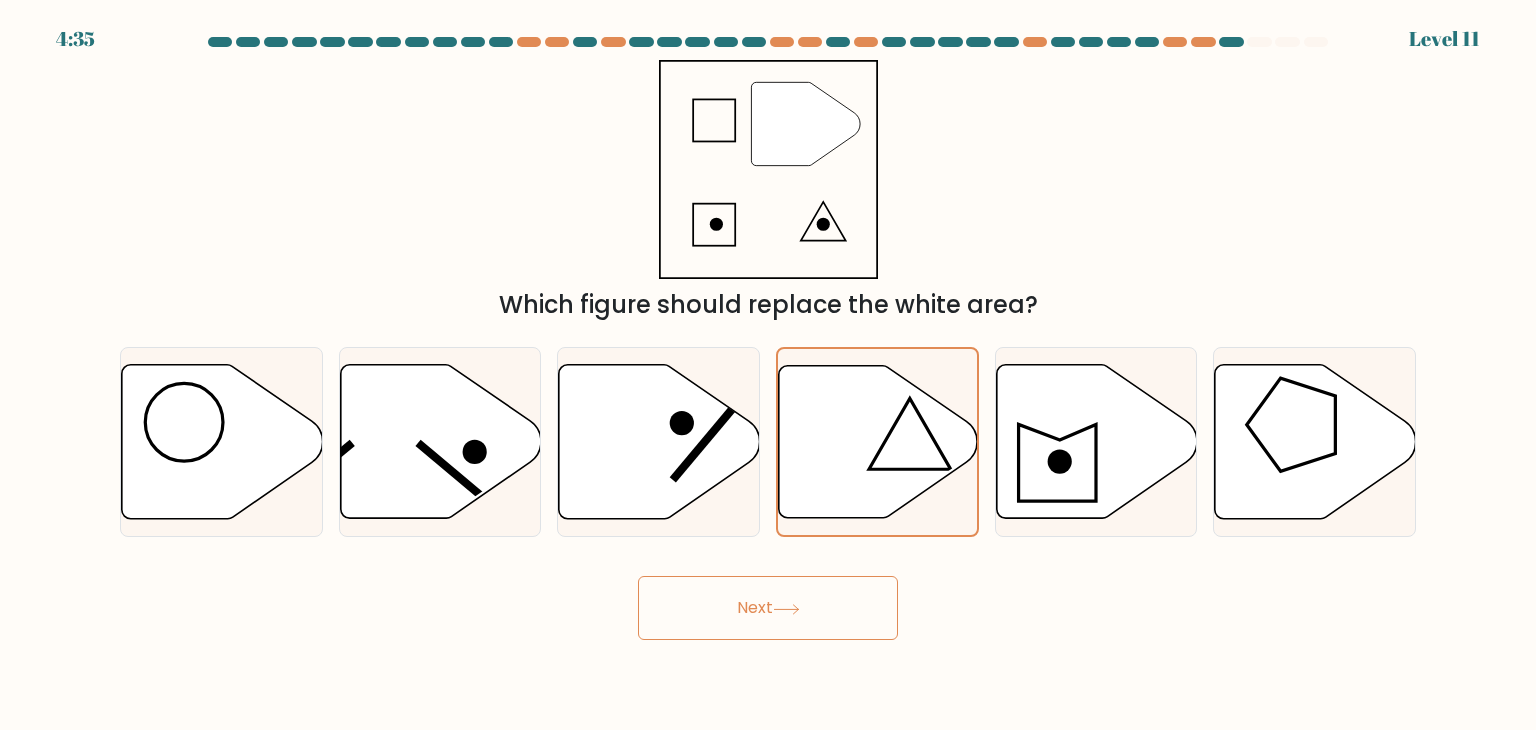 click on "Next" at bounding box center (768, 608) 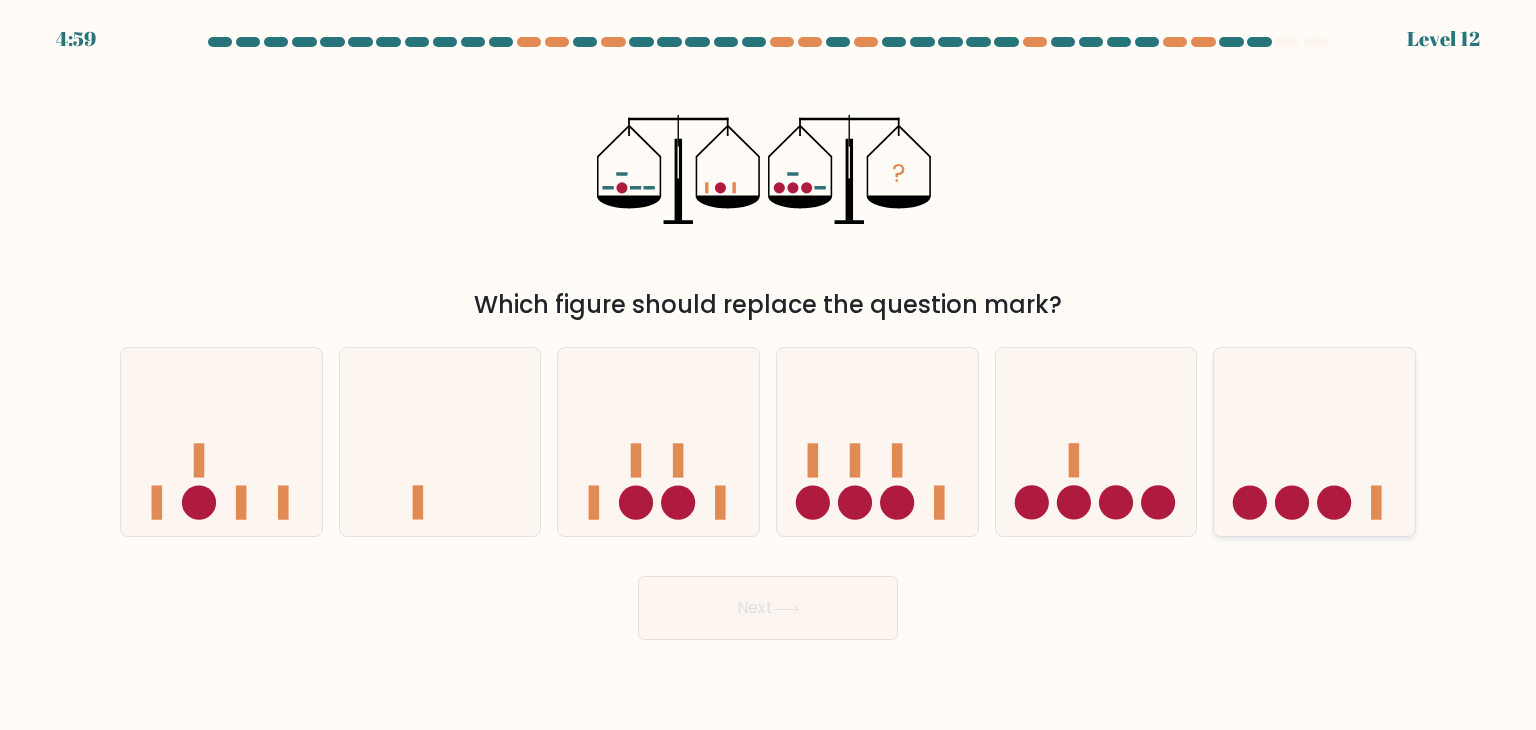 click 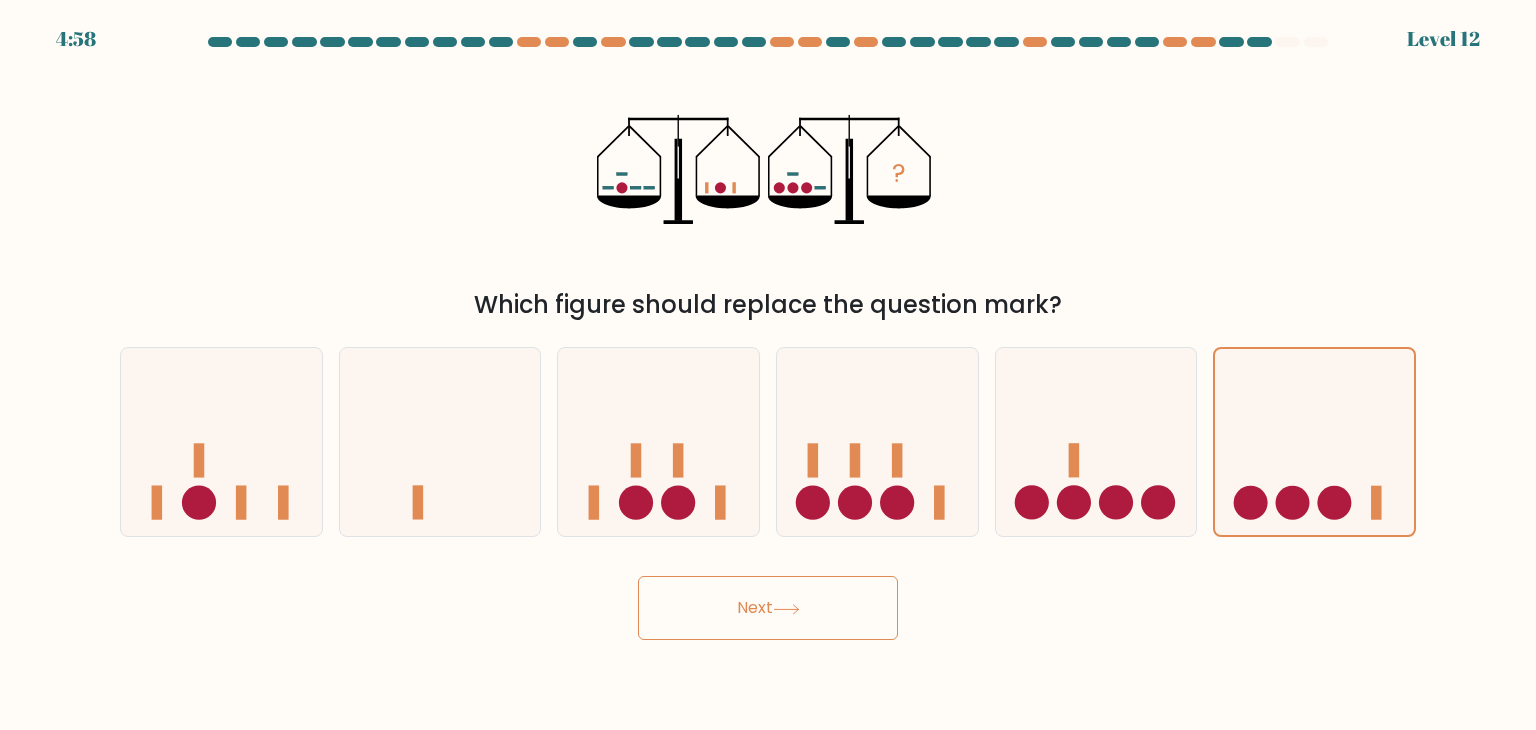 click on "Next" at bounding box center (768, 608) 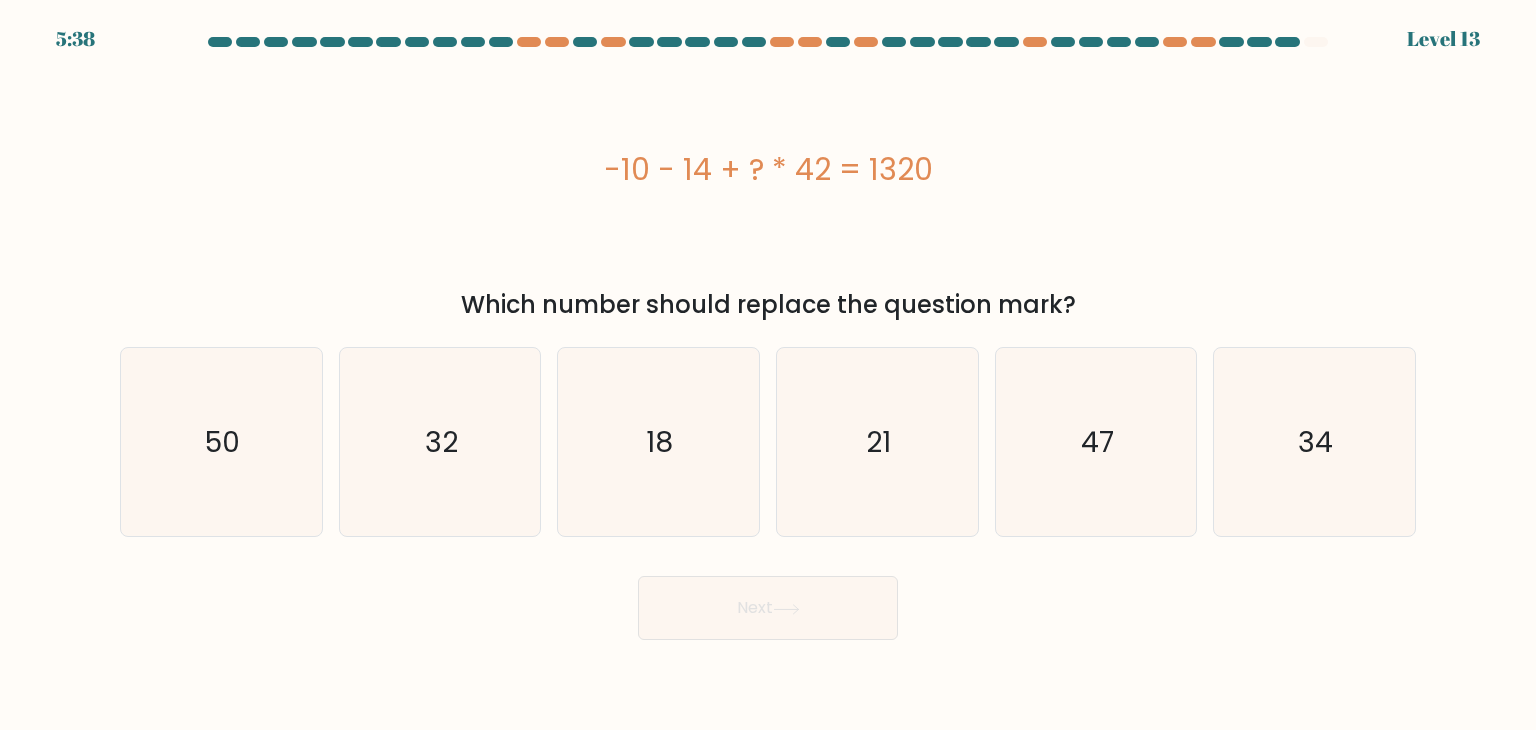 drag, startPoint x: 598, startPoint y: 169, endPoint x: 951, endPoint y: 167, distance: 353.00568 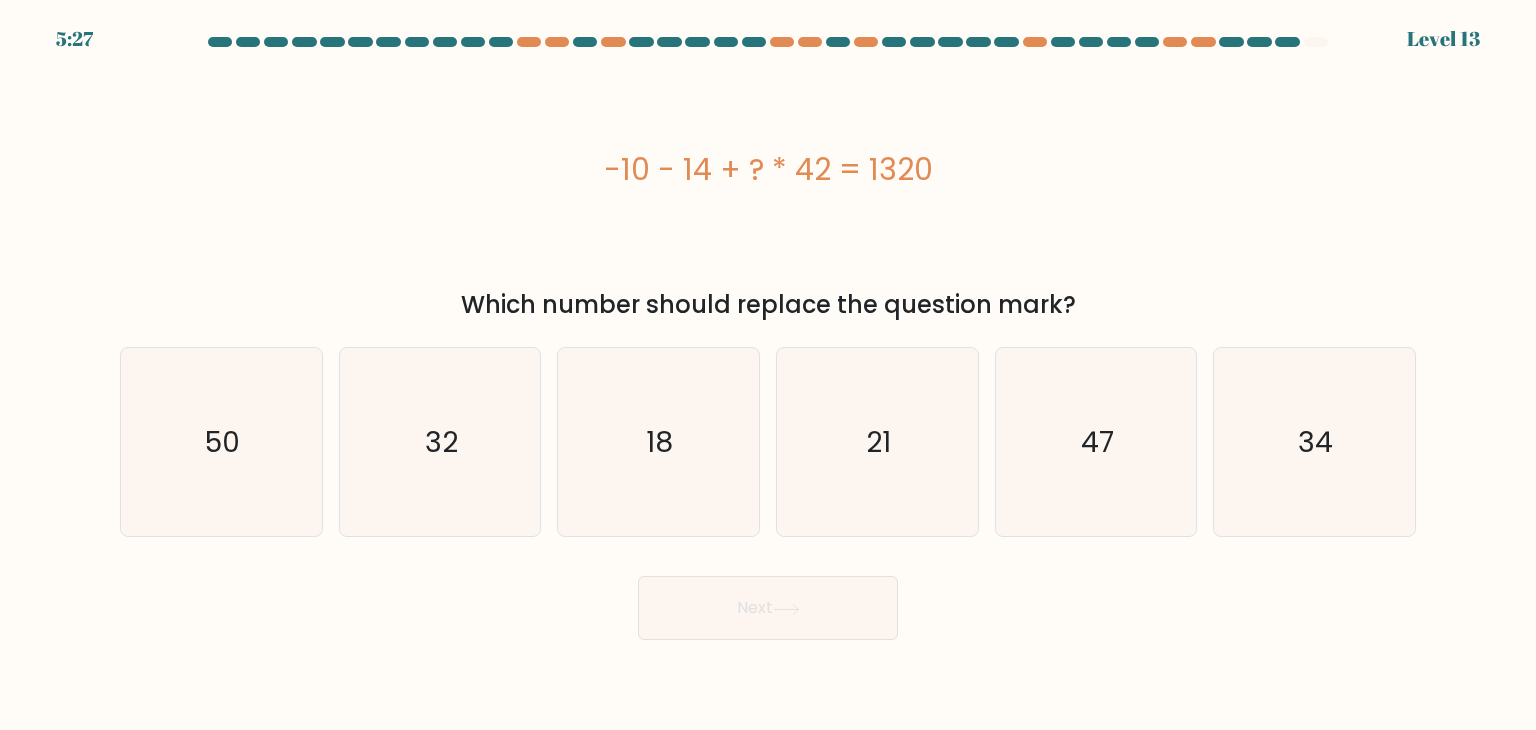 click on "-10 - 14 + ? * 42 = 1320" at bounding box center (768, 169) 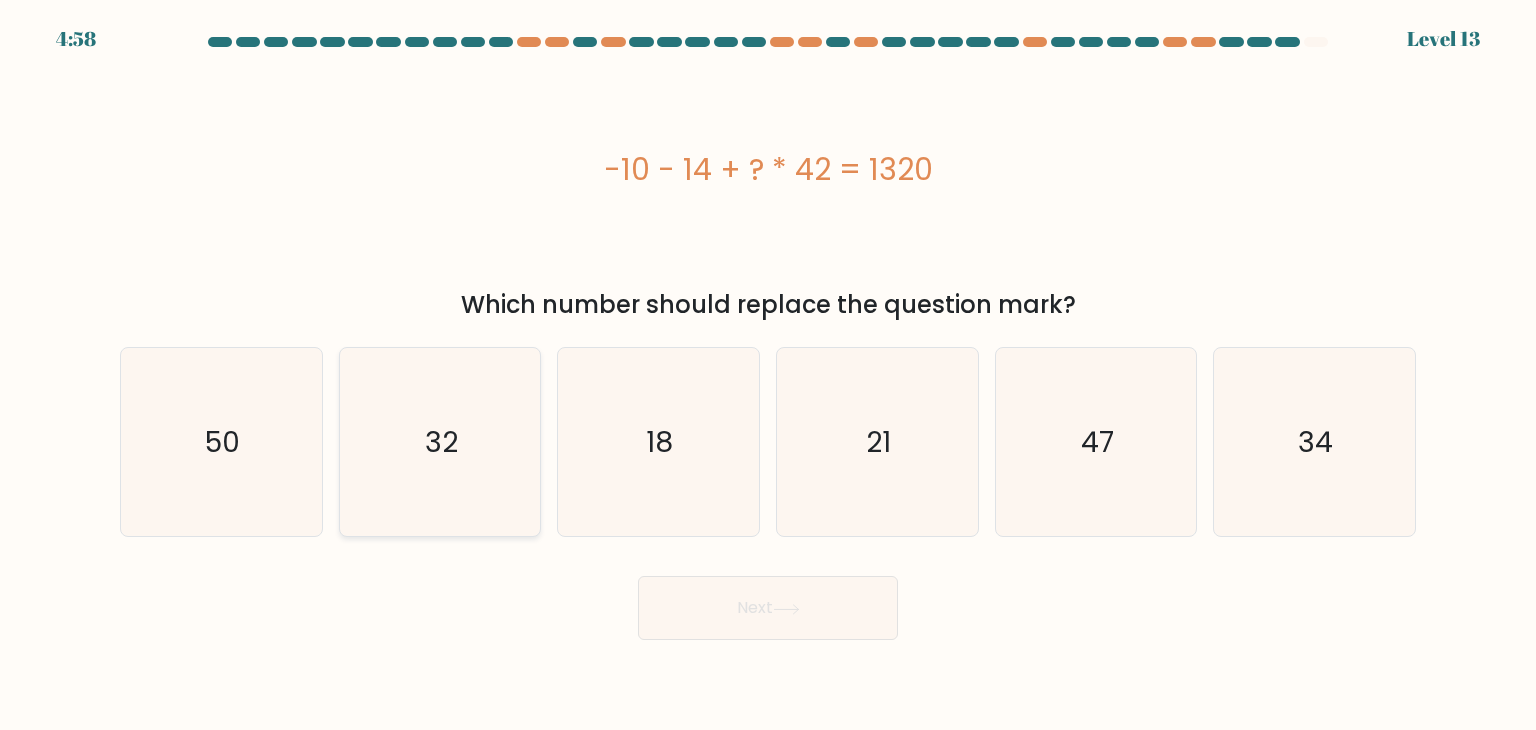 click on "32" 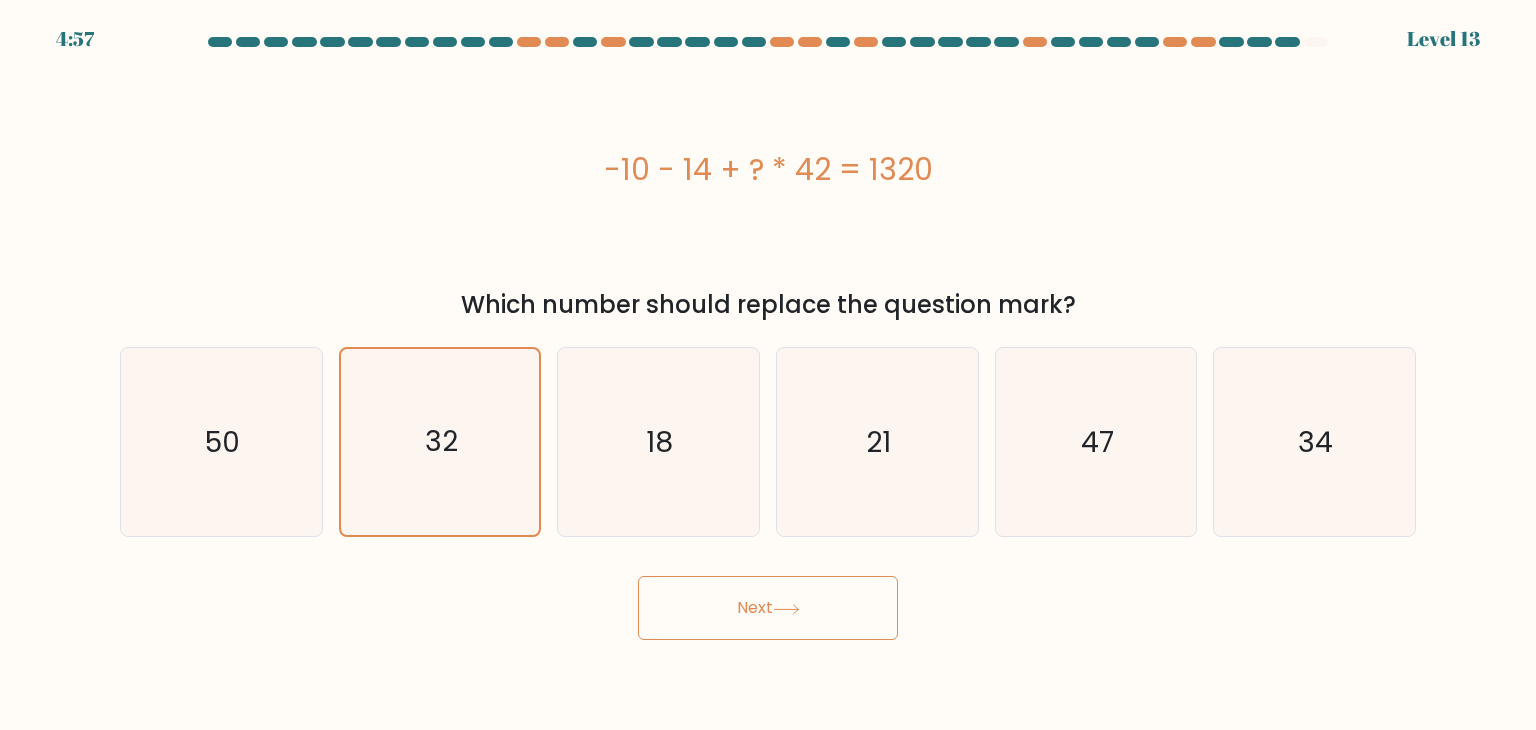 click on "Next" at bounding box center [768, 608] 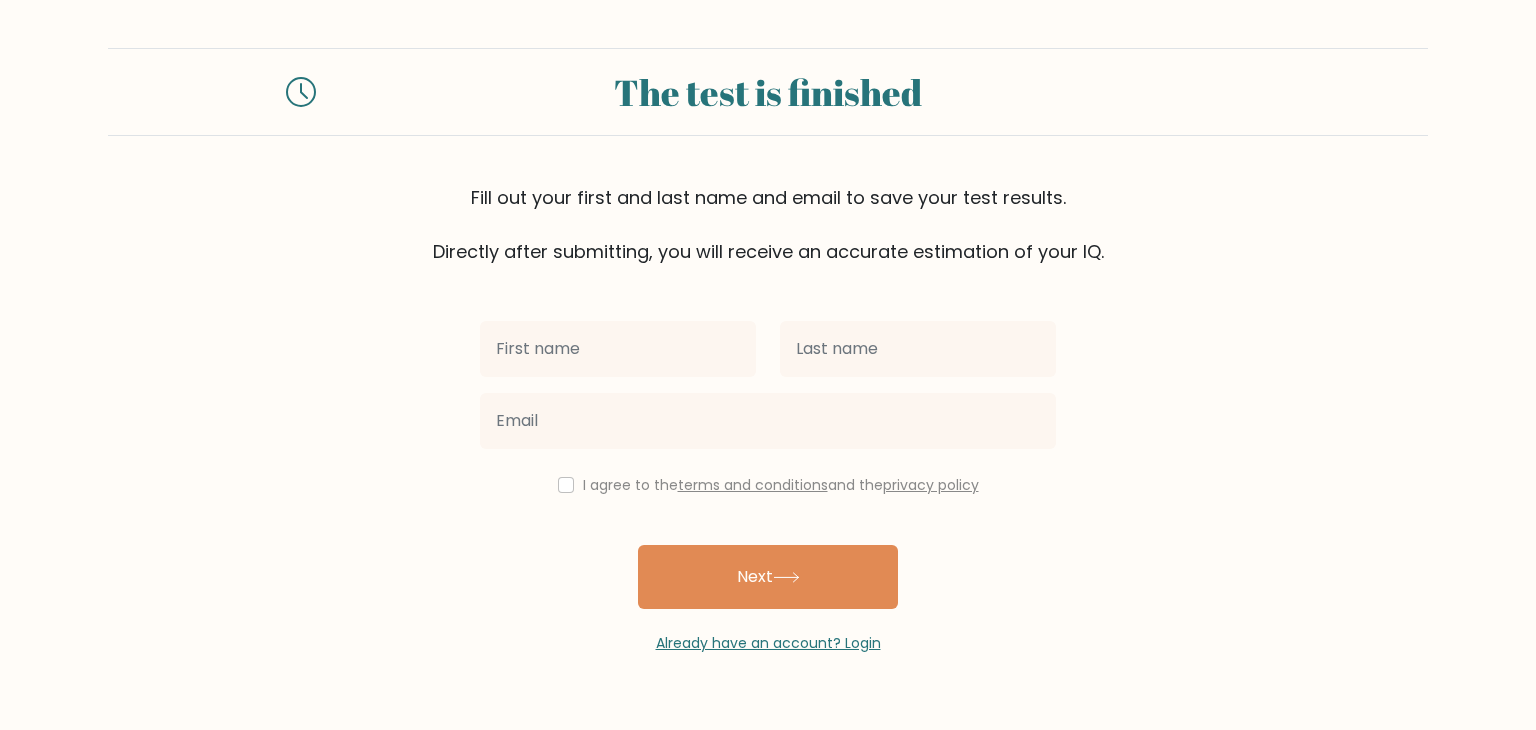 scroll, scrollTop: 0, scrollLeft: 0, axis: both 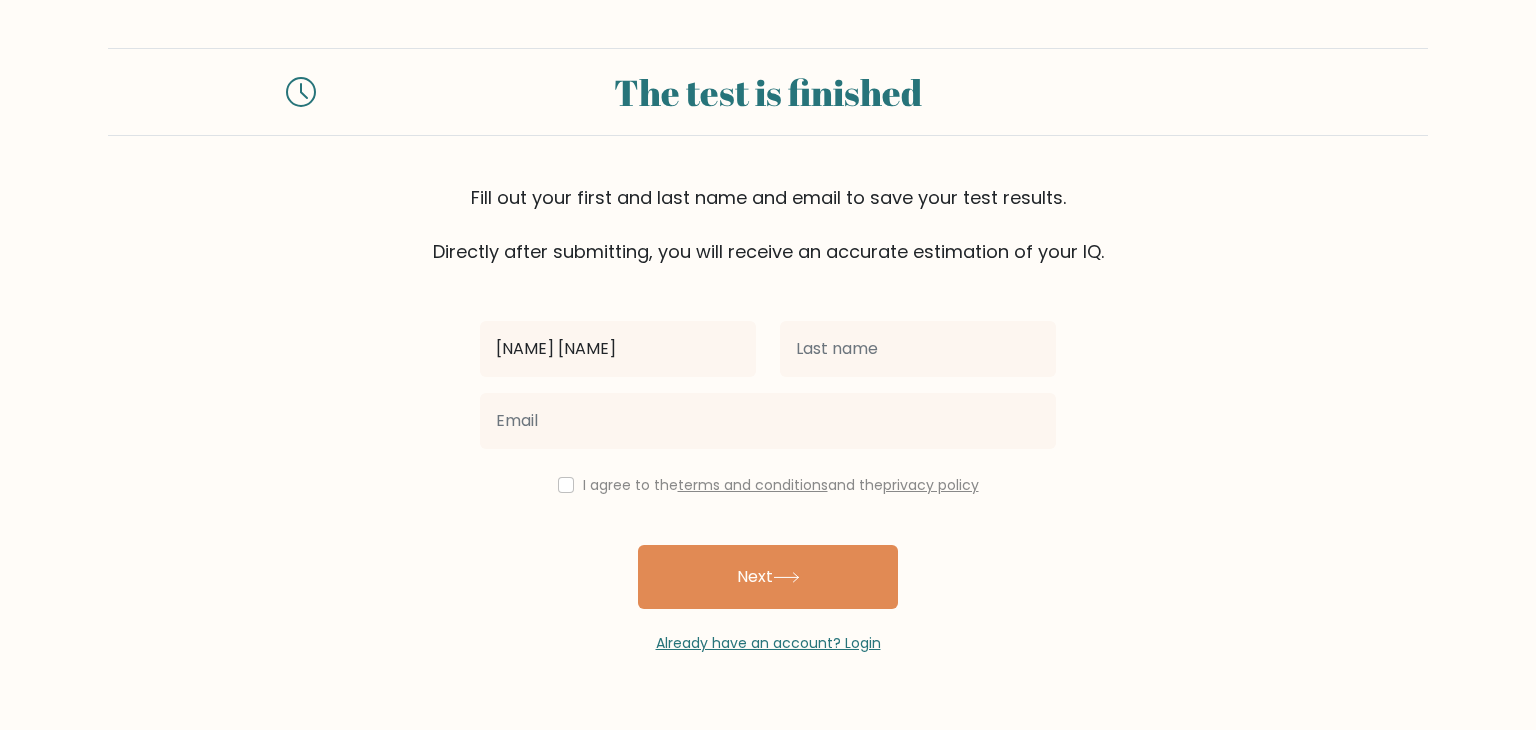 type on "Christian Dave" 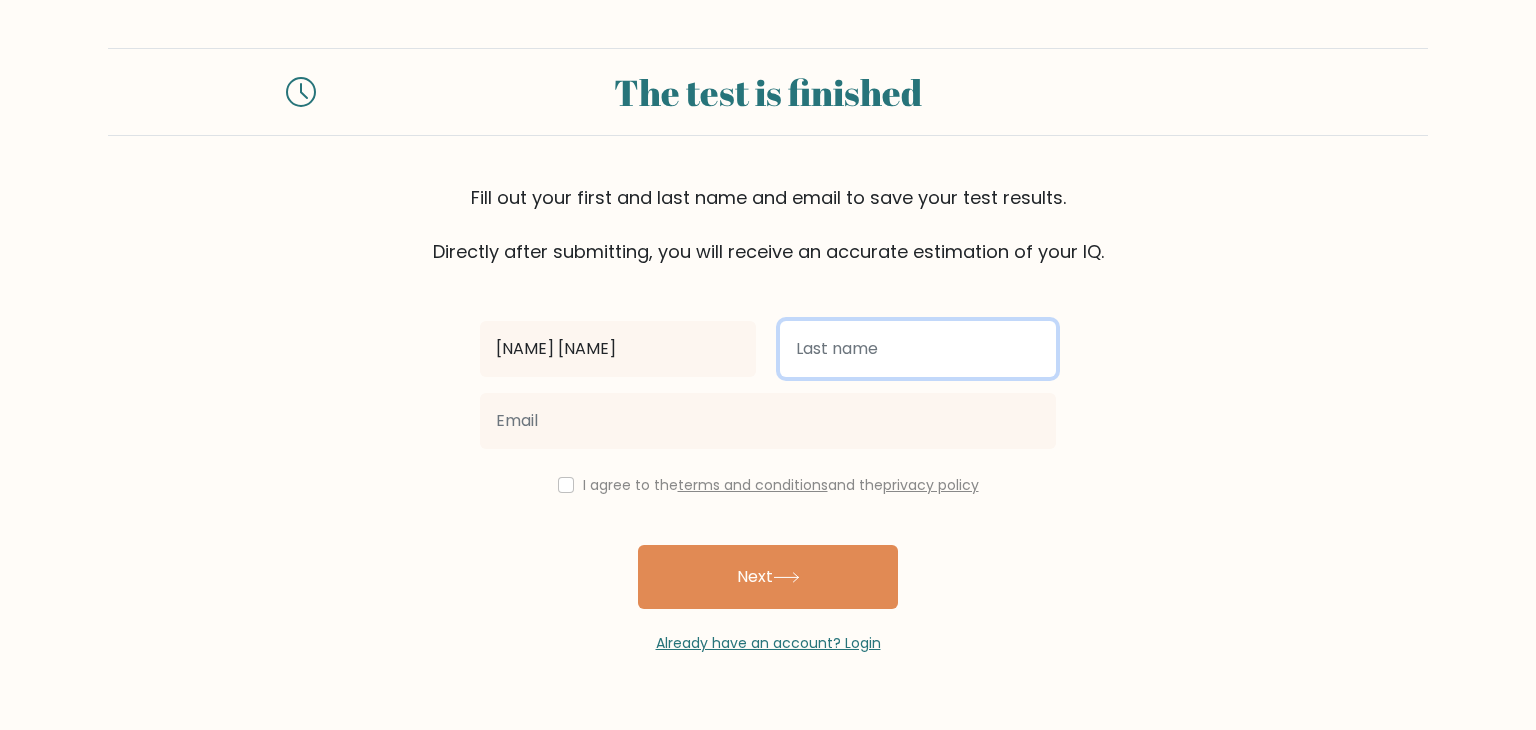 click at bounding box center [918, 349] 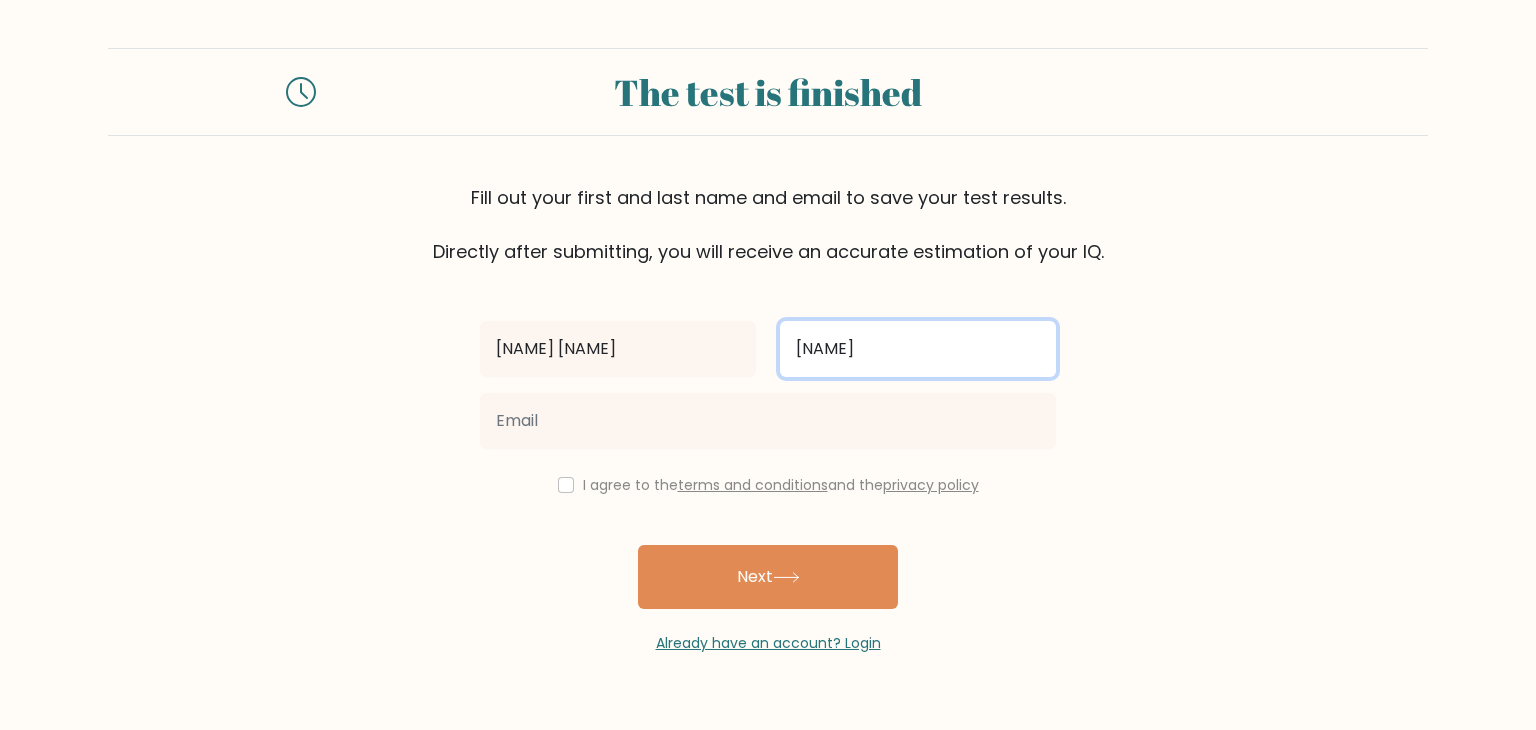 type on "Pamaong" 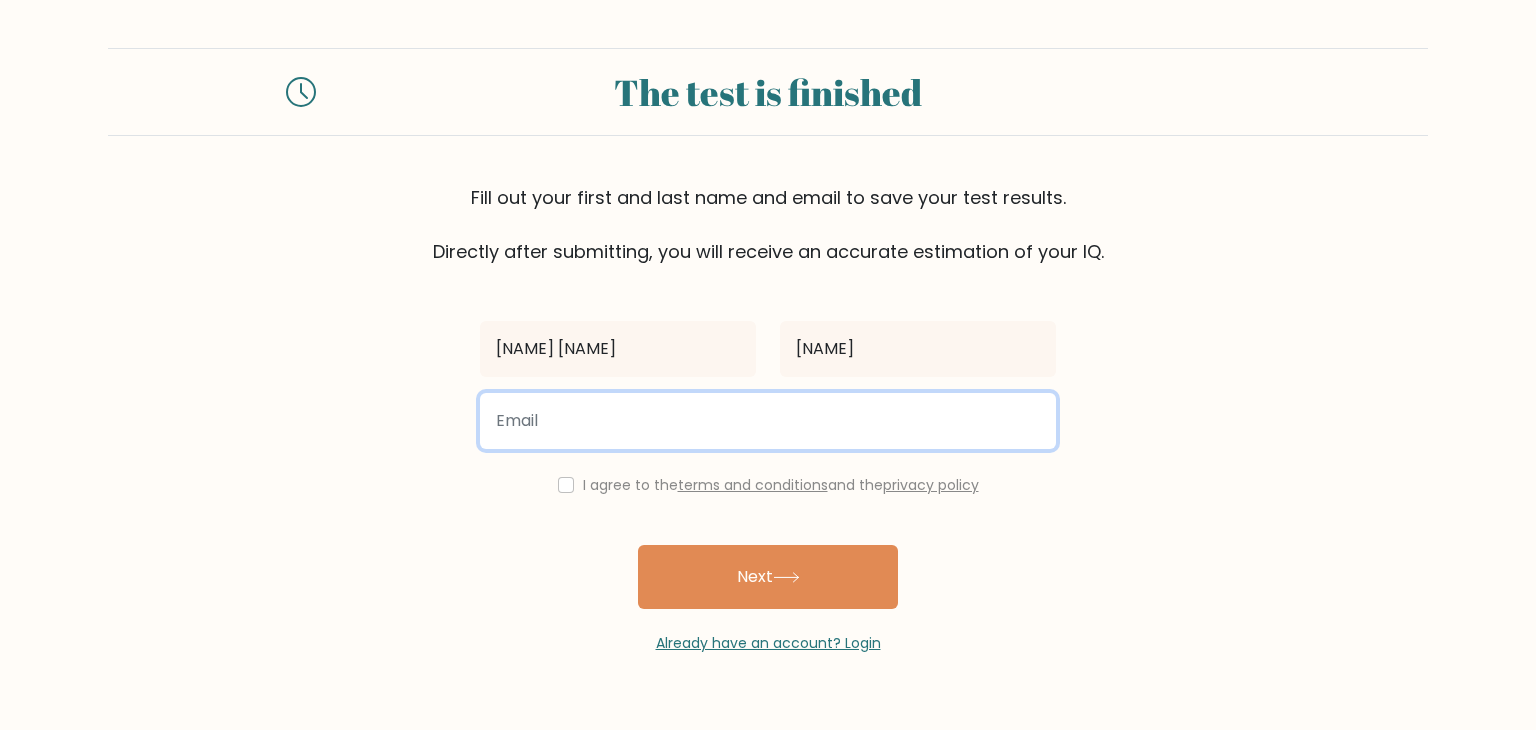click at bounding box center (768, 421) 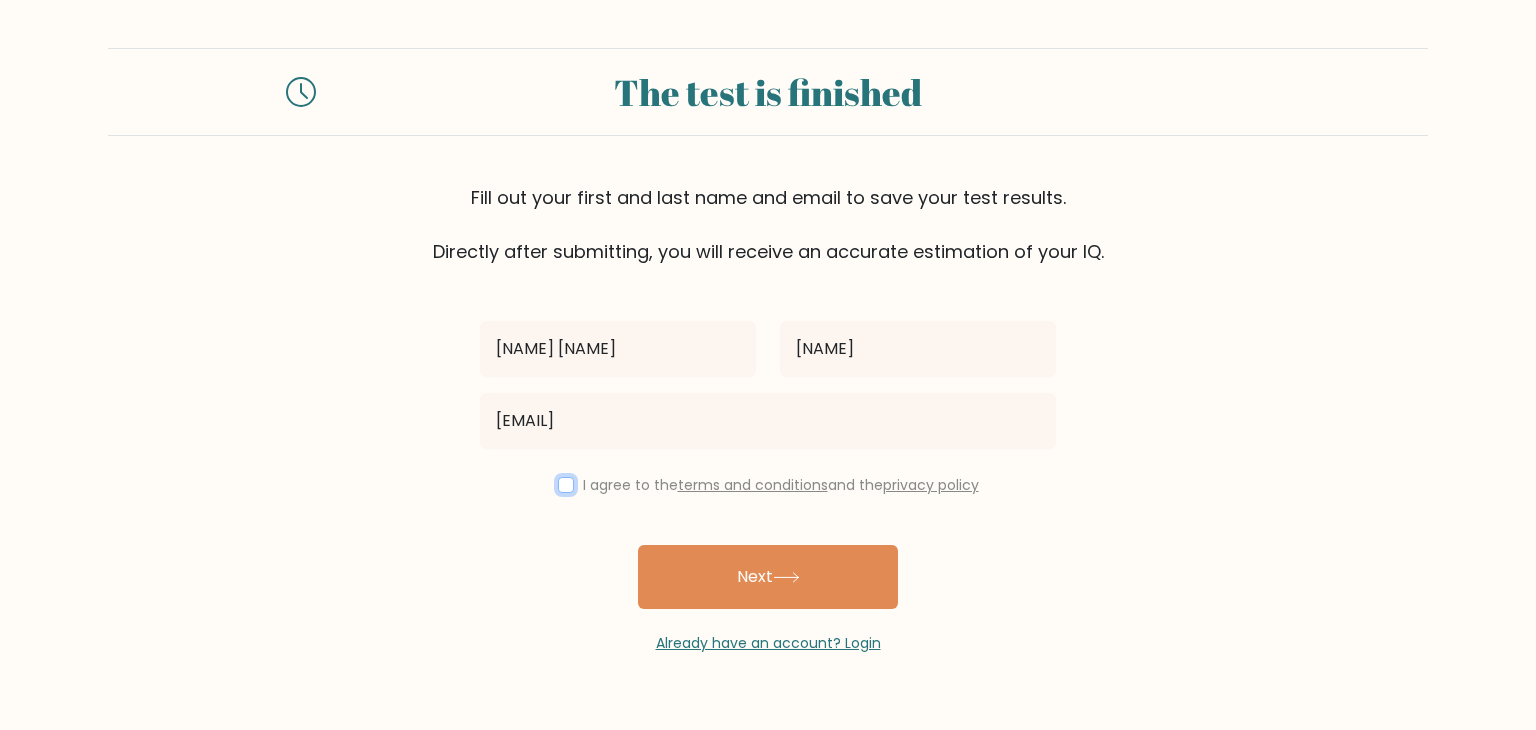 click at bounding box center (566, 485) 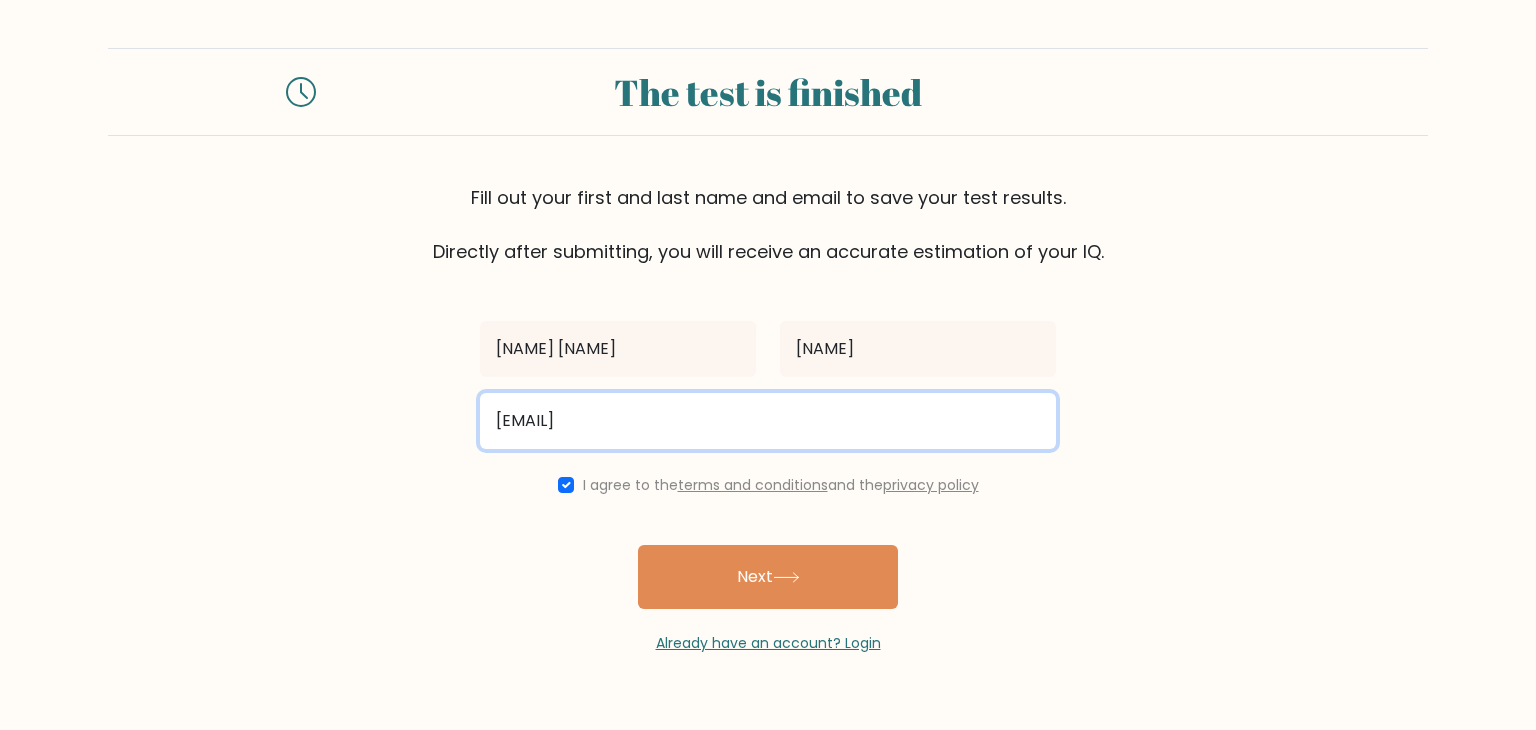 click on "christian.pamaong@jmc.edu.ph" at bounding box center [768, 421] 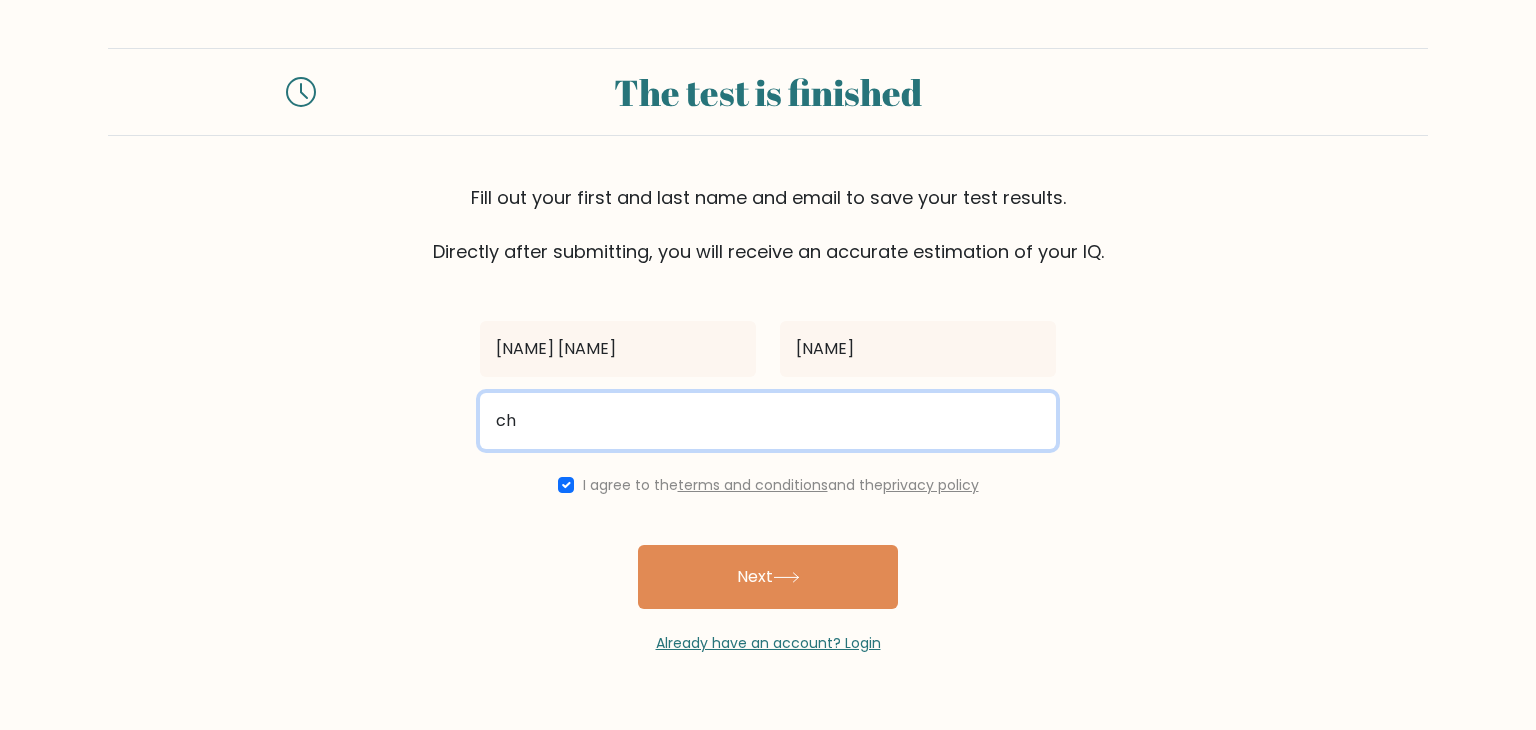 type on "c" 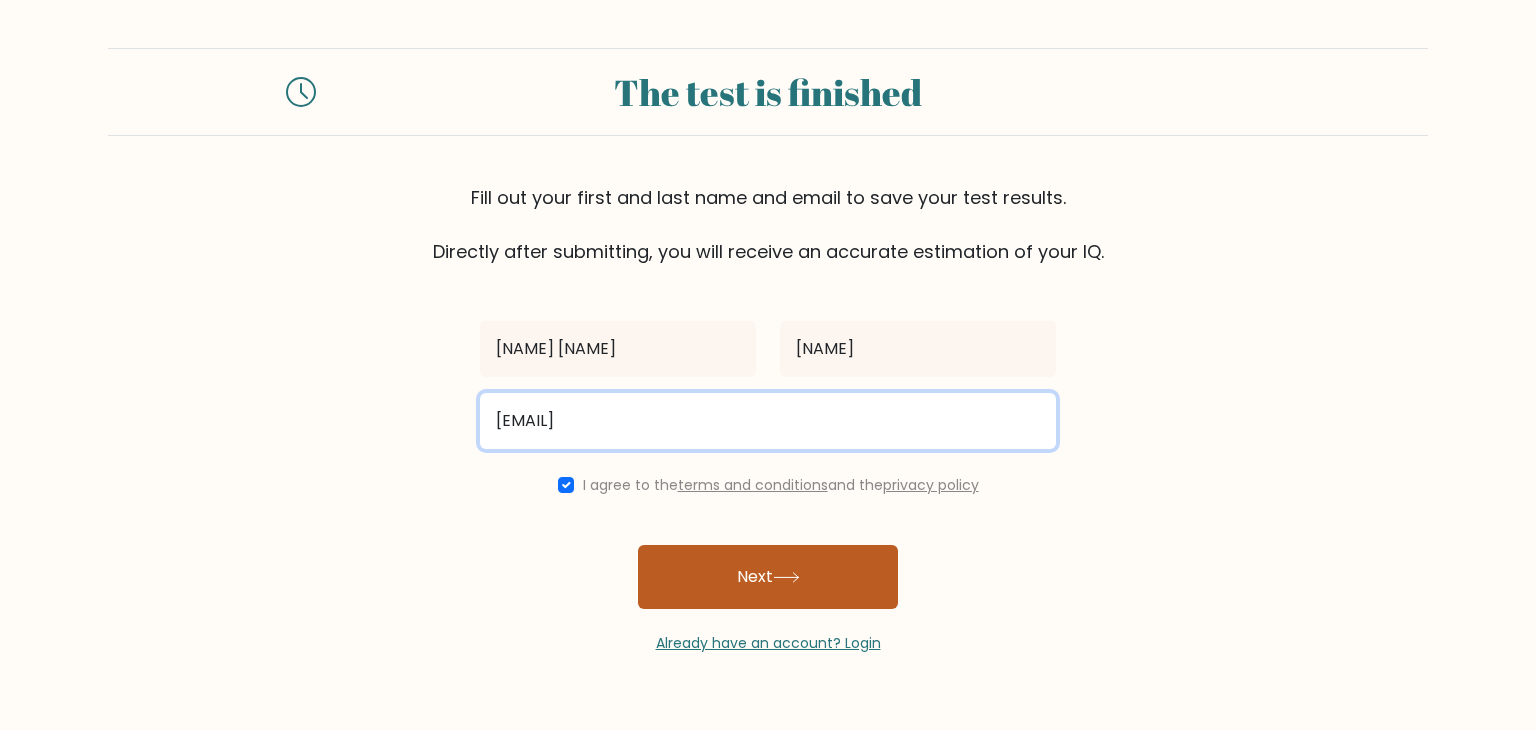 type on "Dvechrstian@gmail.com" 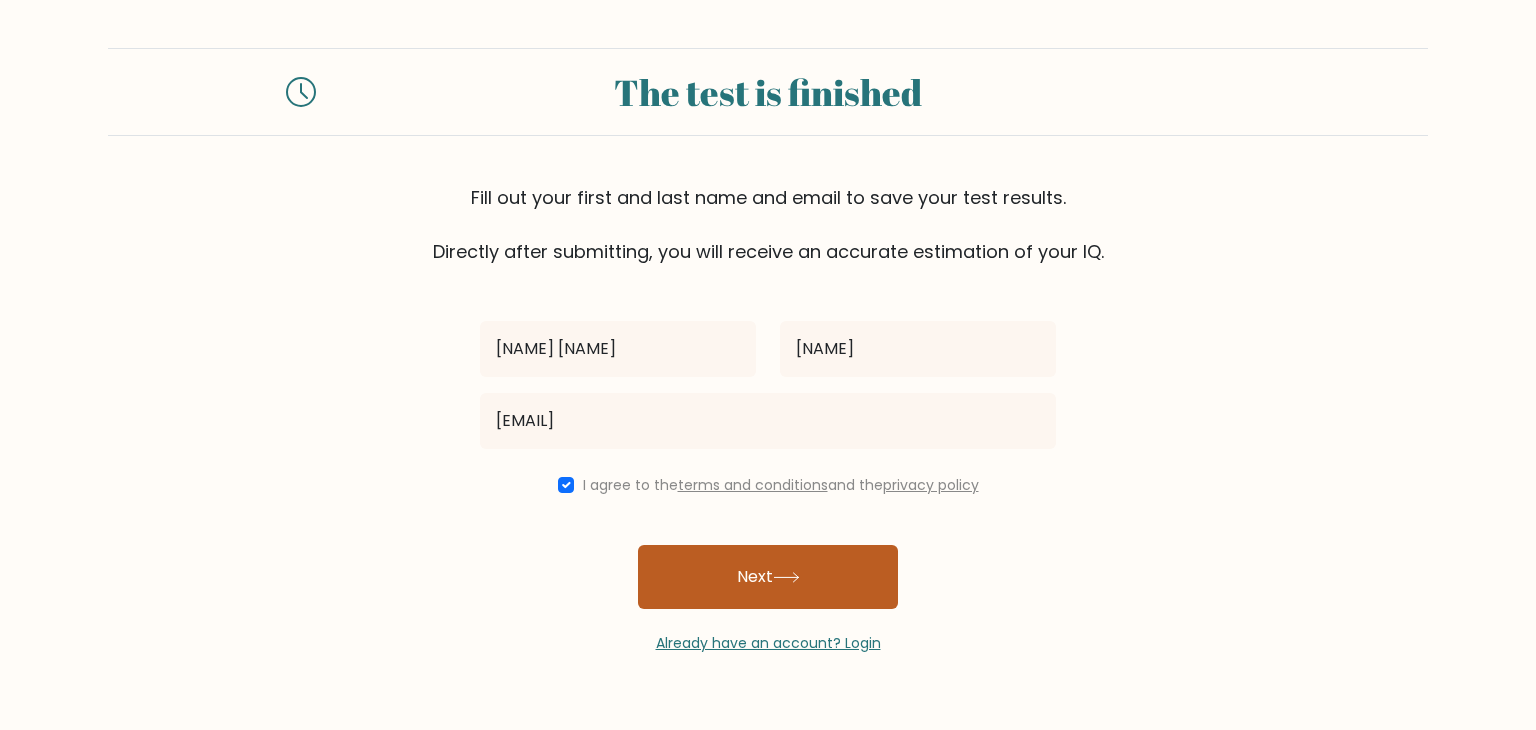 click on "Next" at bounding box center [768, 577] 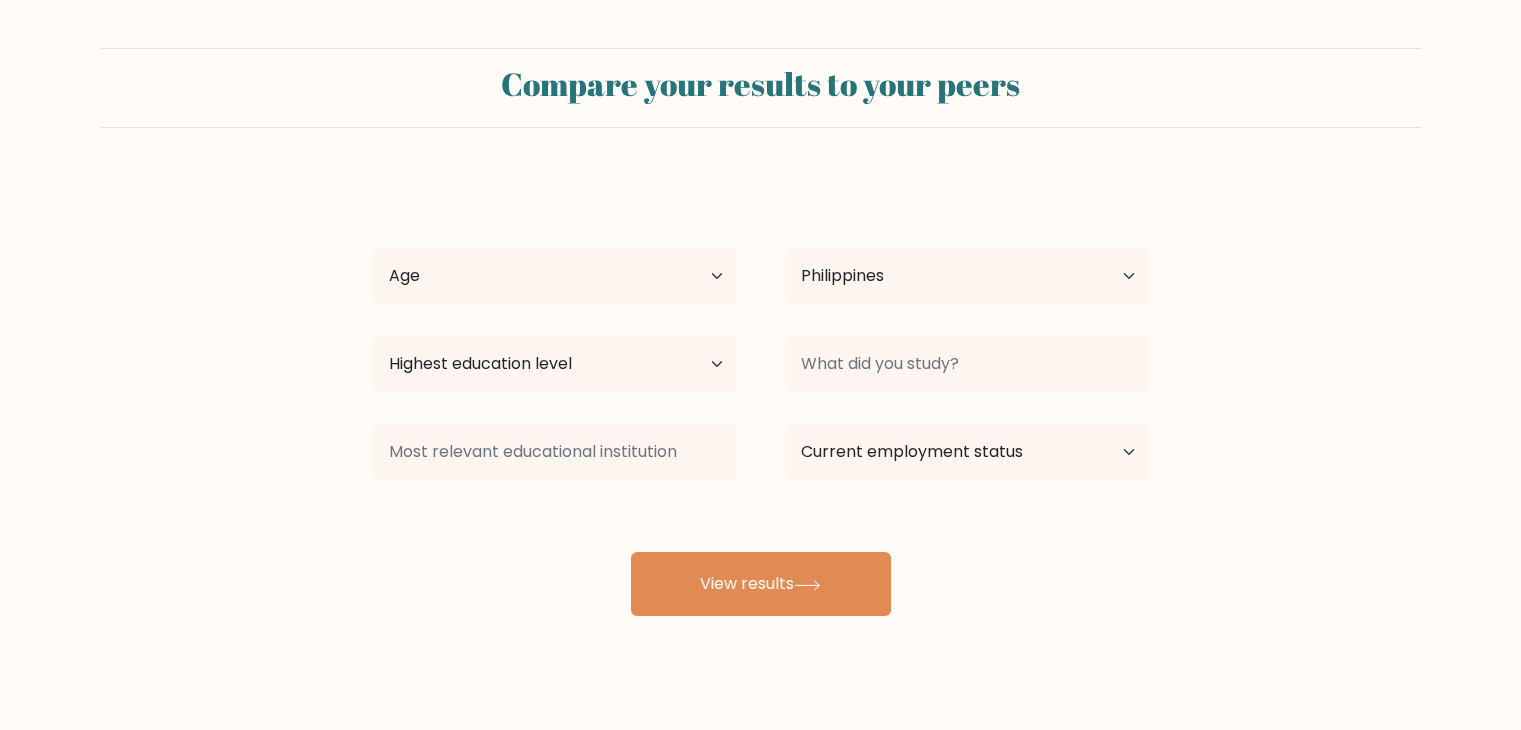 select on "PH" 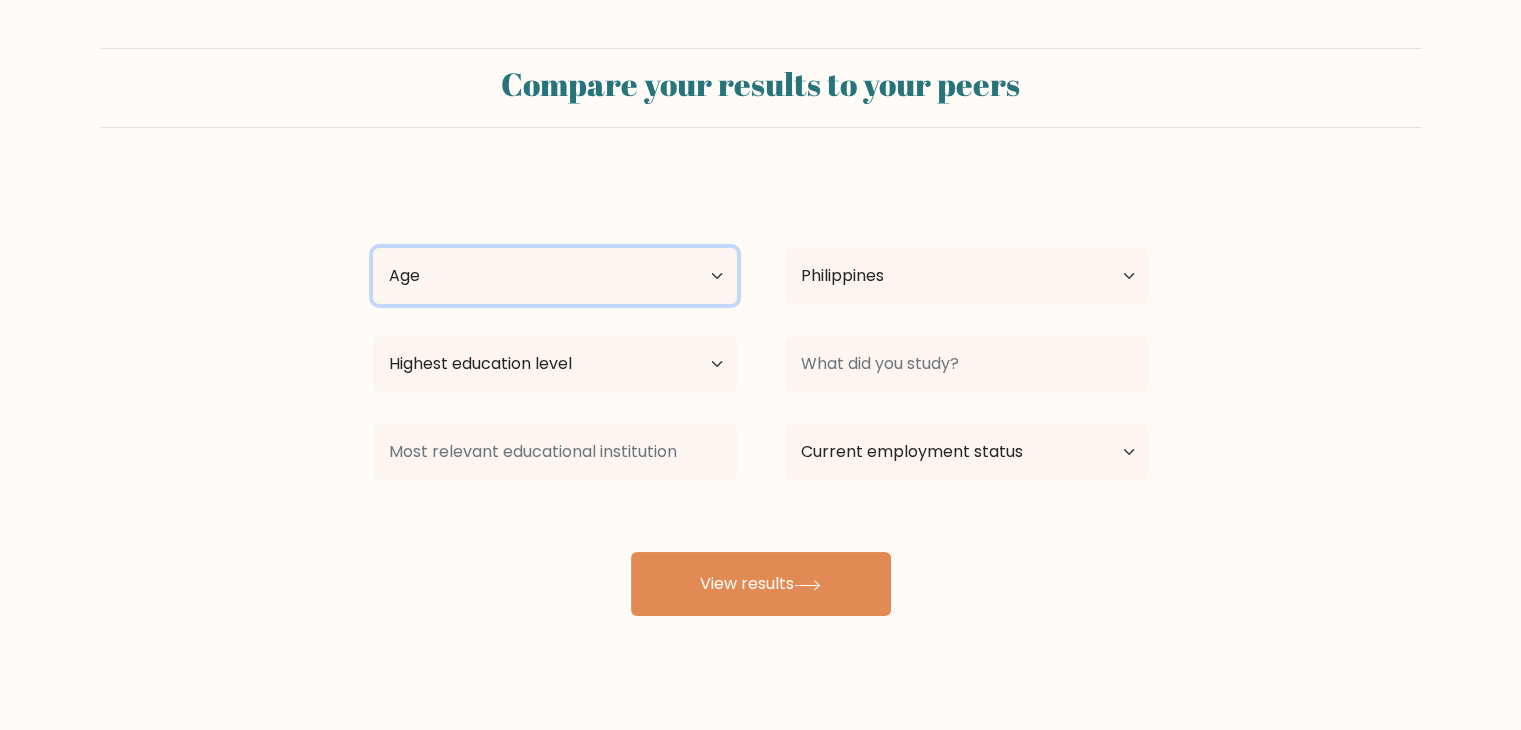 click on "Age
Under 18 years old
18-24 years old
25-34 years old
35-44 years old
45-54 years old
55-64 years old
65 years old and above" at bounding box center (555, 276) 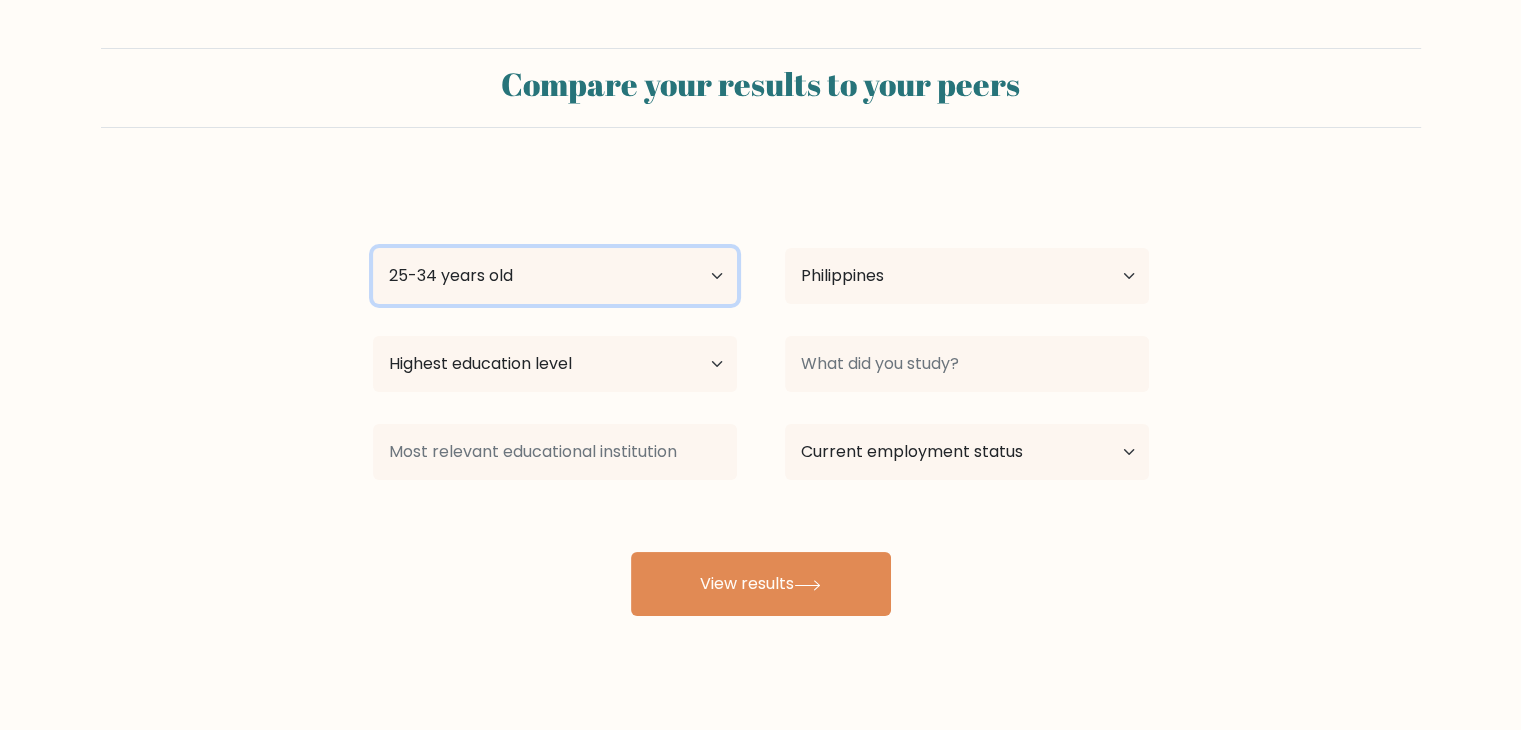 click on "Age
Under 18 years old
18-24 years old
25-34 years old
35-44 years old
45-54 years old
55-64 years old
65 years old and above" at bounding box center [555, 276] 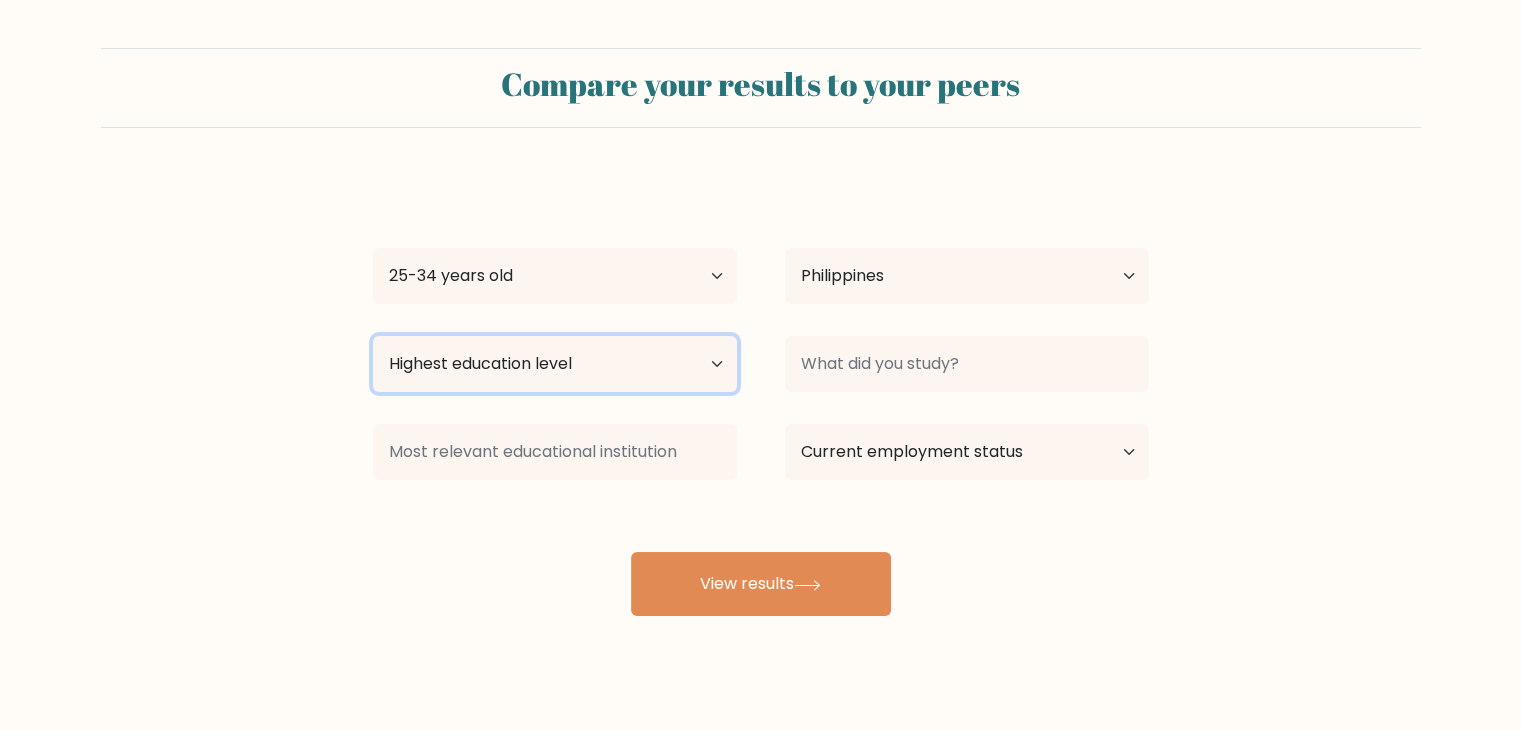click on "Highest education level
No schooling
Primary
Lower Secondary
Upper Secondary
Occupation Specific
Bachelor's degree
Master's degree
Doctoral degree" at bounding box center (555, 364) 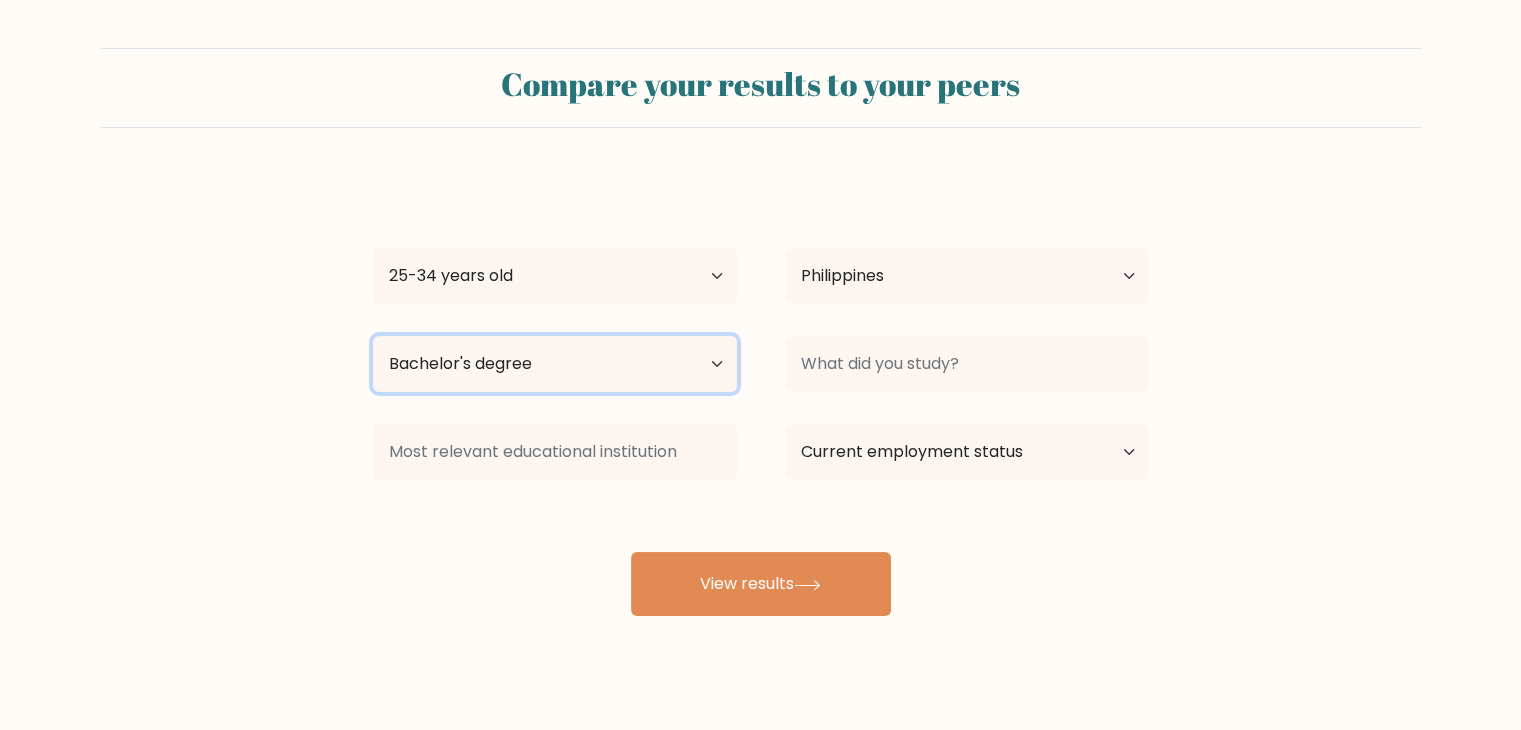 click on "Highest education level
No schooling
Primary
Lower Secondary
Upper Secondary
Occupation Specific
Bachelor's degree
Master's degree
Doctoral degree" at bounding box center (555, 364) 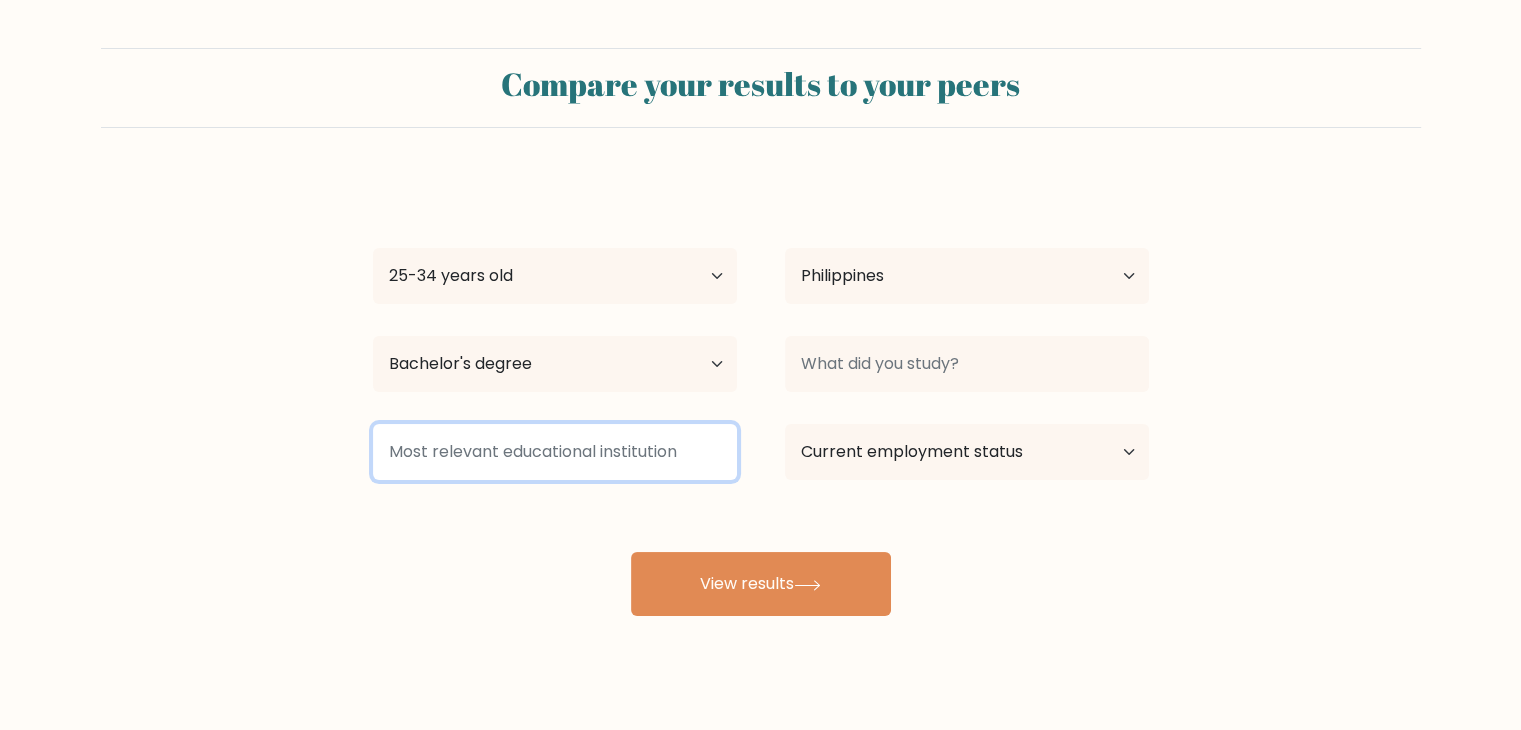 click at bounding box center [555, 452] 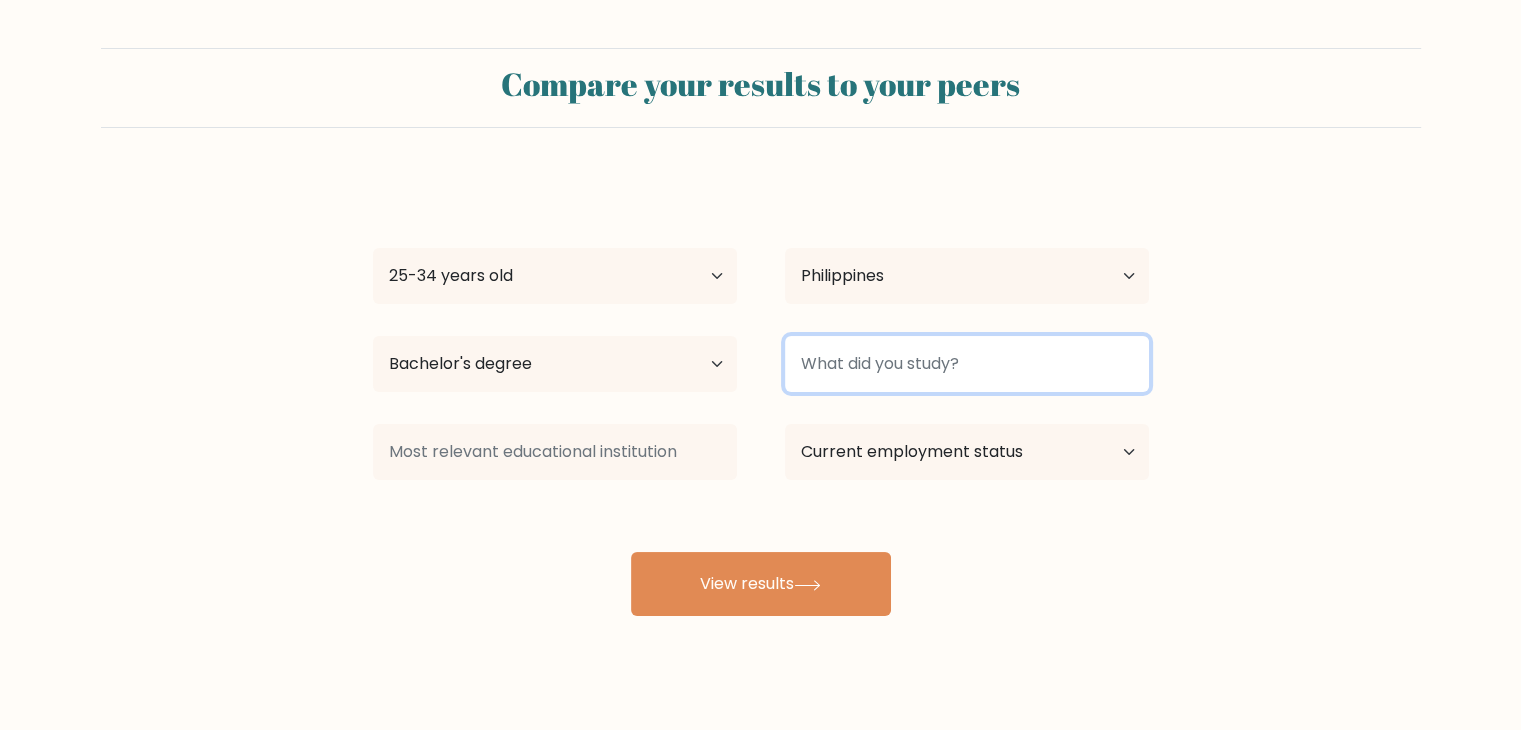 click at bounding box center [967, 364] 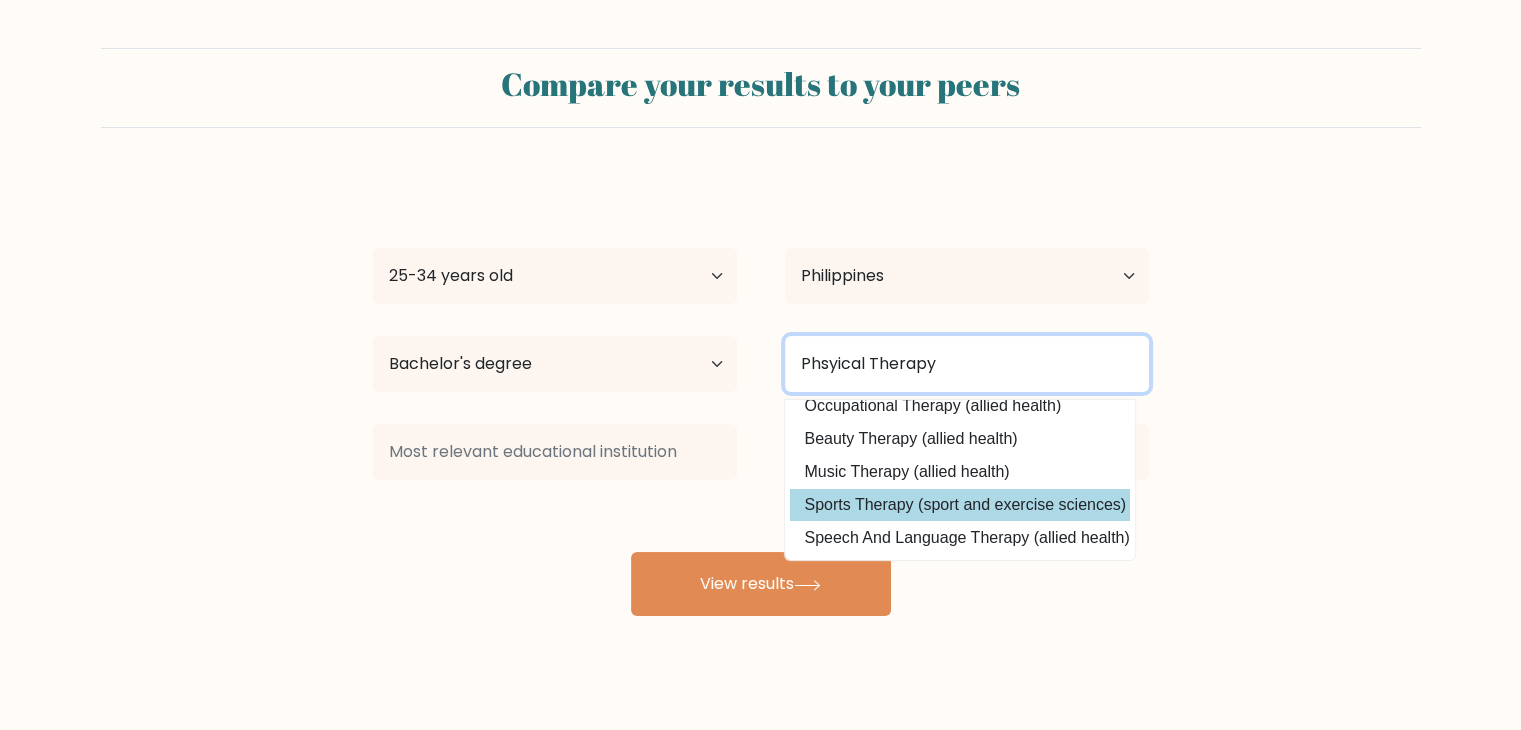 scroll, scrollTop: 0, scrollLeft: 0, axis: both 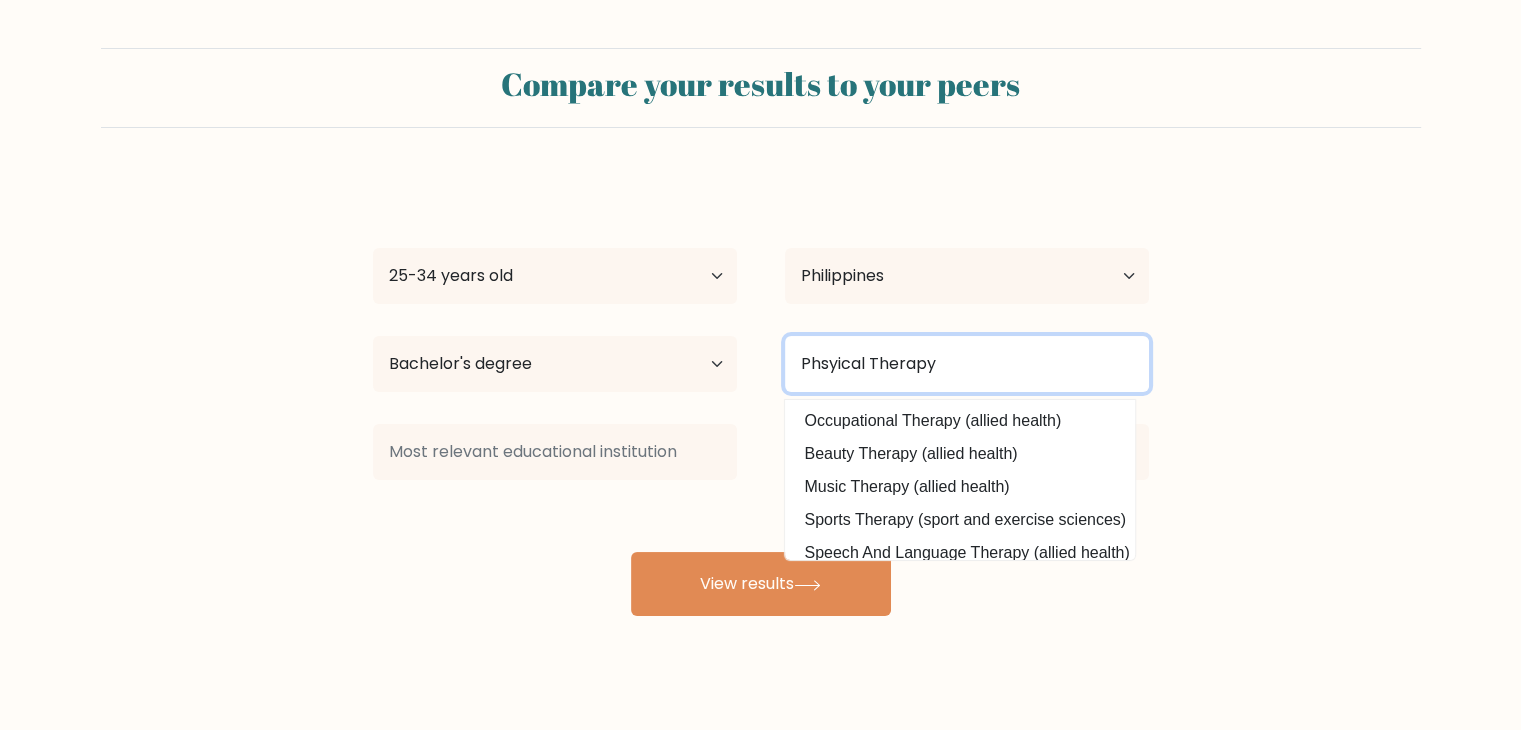 click on "Phsyical Therapy" at bounding box center [967, 364] 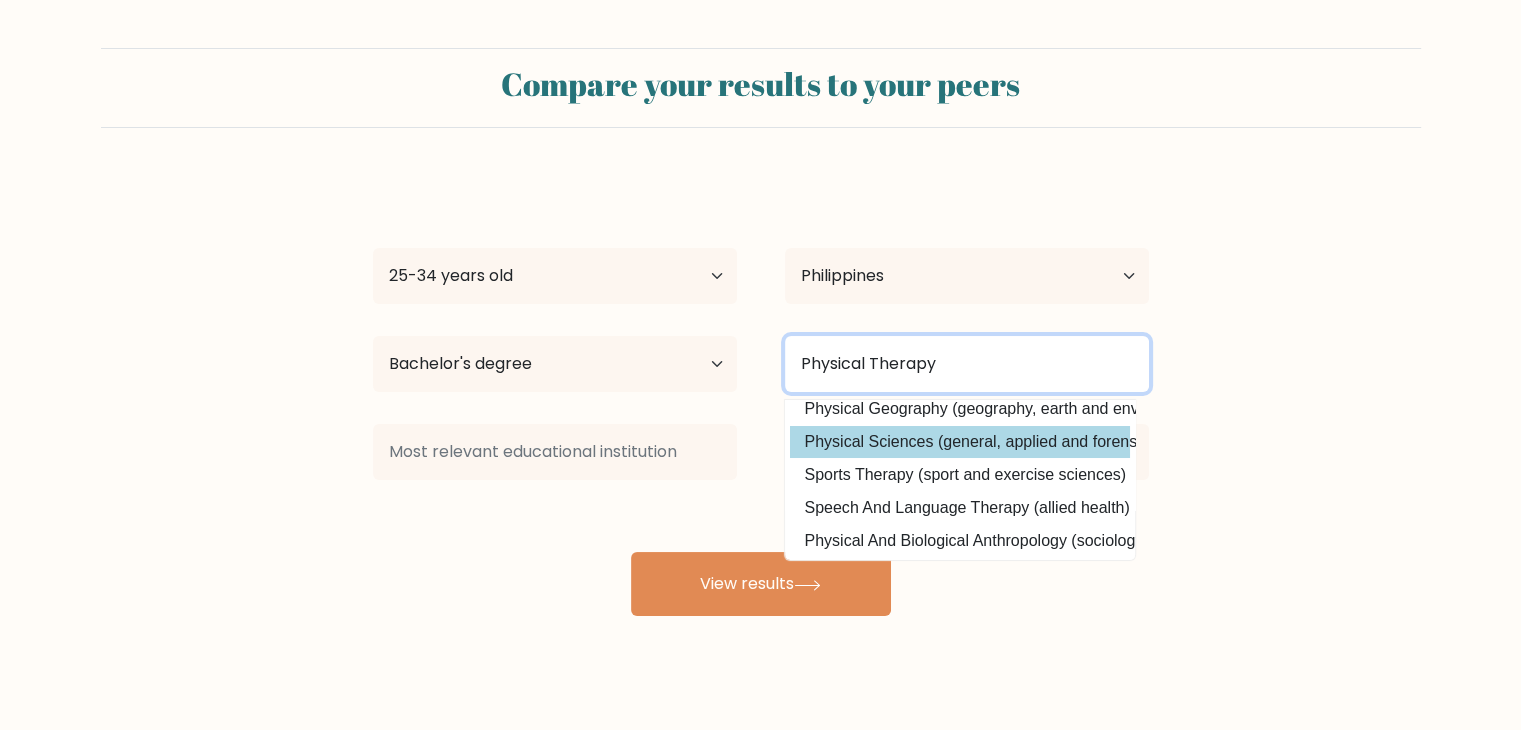 scroll, scrollTop: 162, scrollLeft: 0, axis: vertical 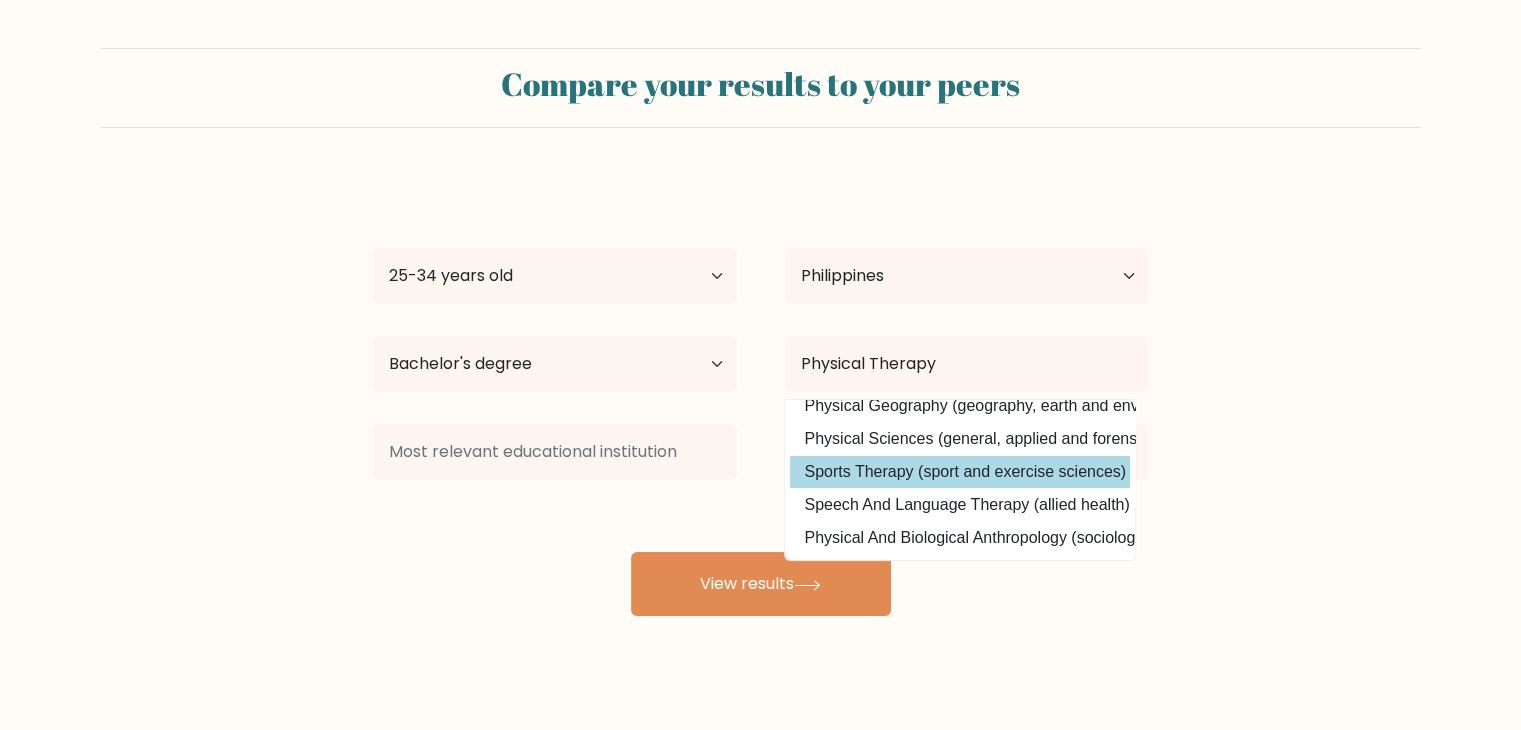 click on "Sports Therapy (sport and exercise sciences)" at bounding box center [960, 472] 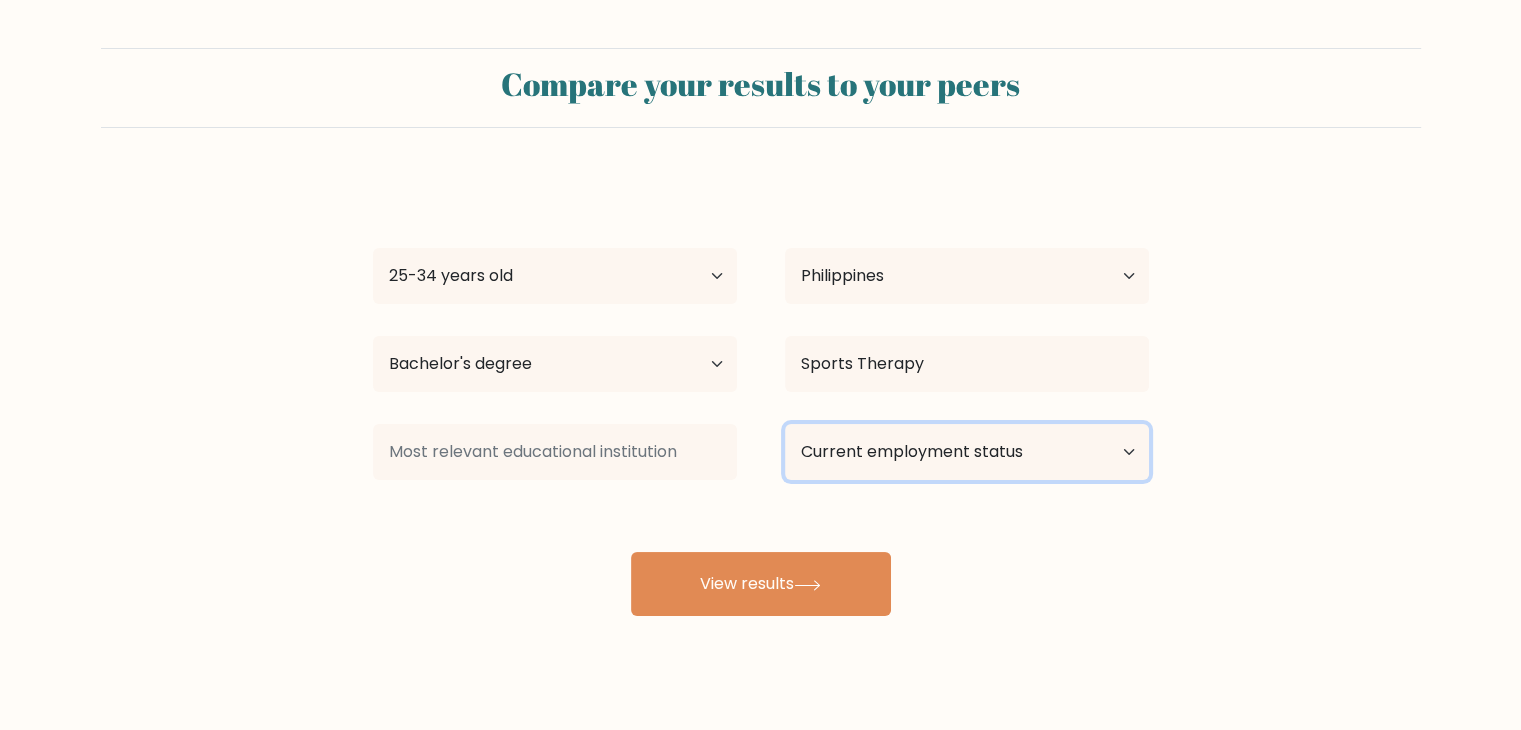 click on "Current employment status
Employed
Student
Retired
Other / prefer not to answer" at bounding box center [967, 452] 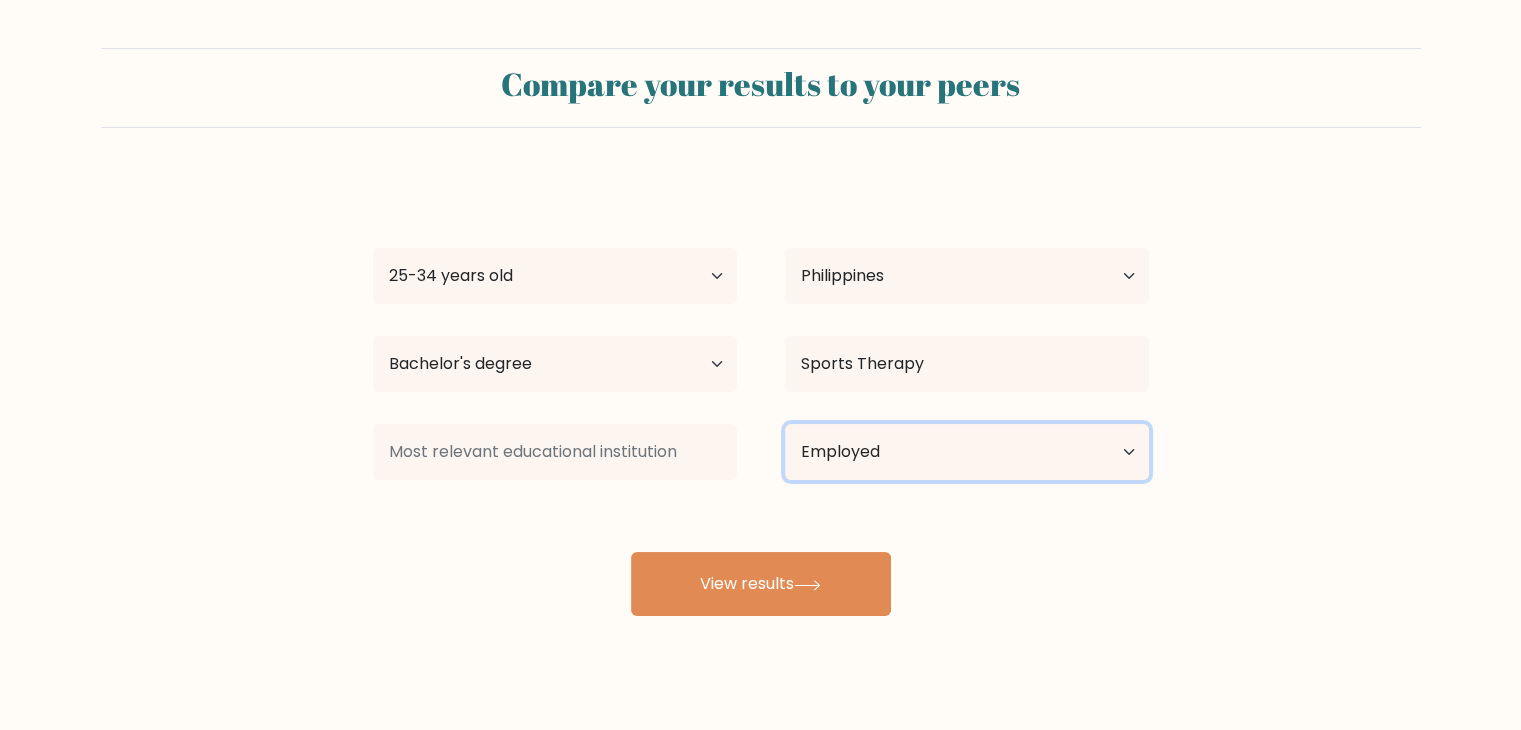 click on "Current employment status
Employed
Student
Retired
Other / prefer not to answer" at bounding box center (967, 452) 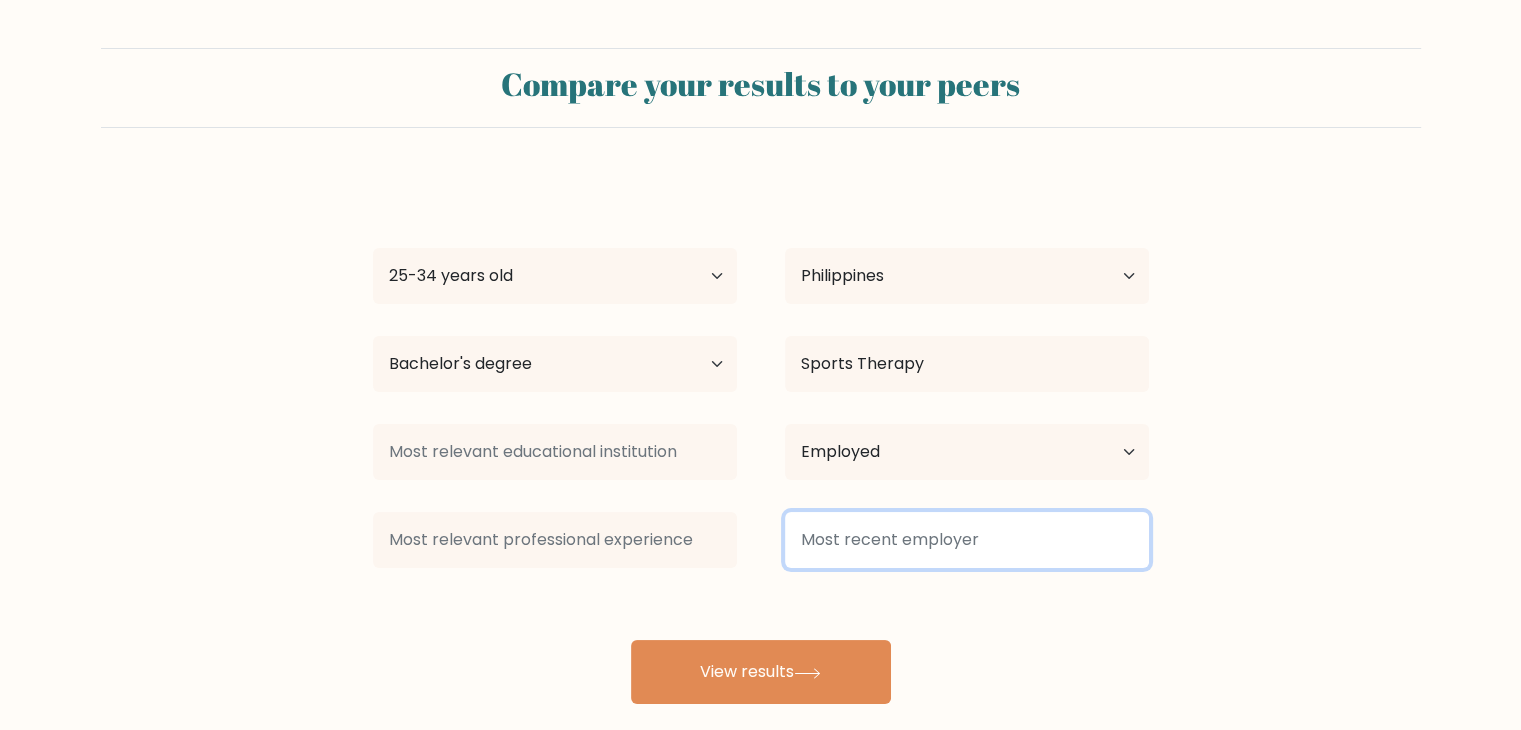 click at bounding box center [967, 540] 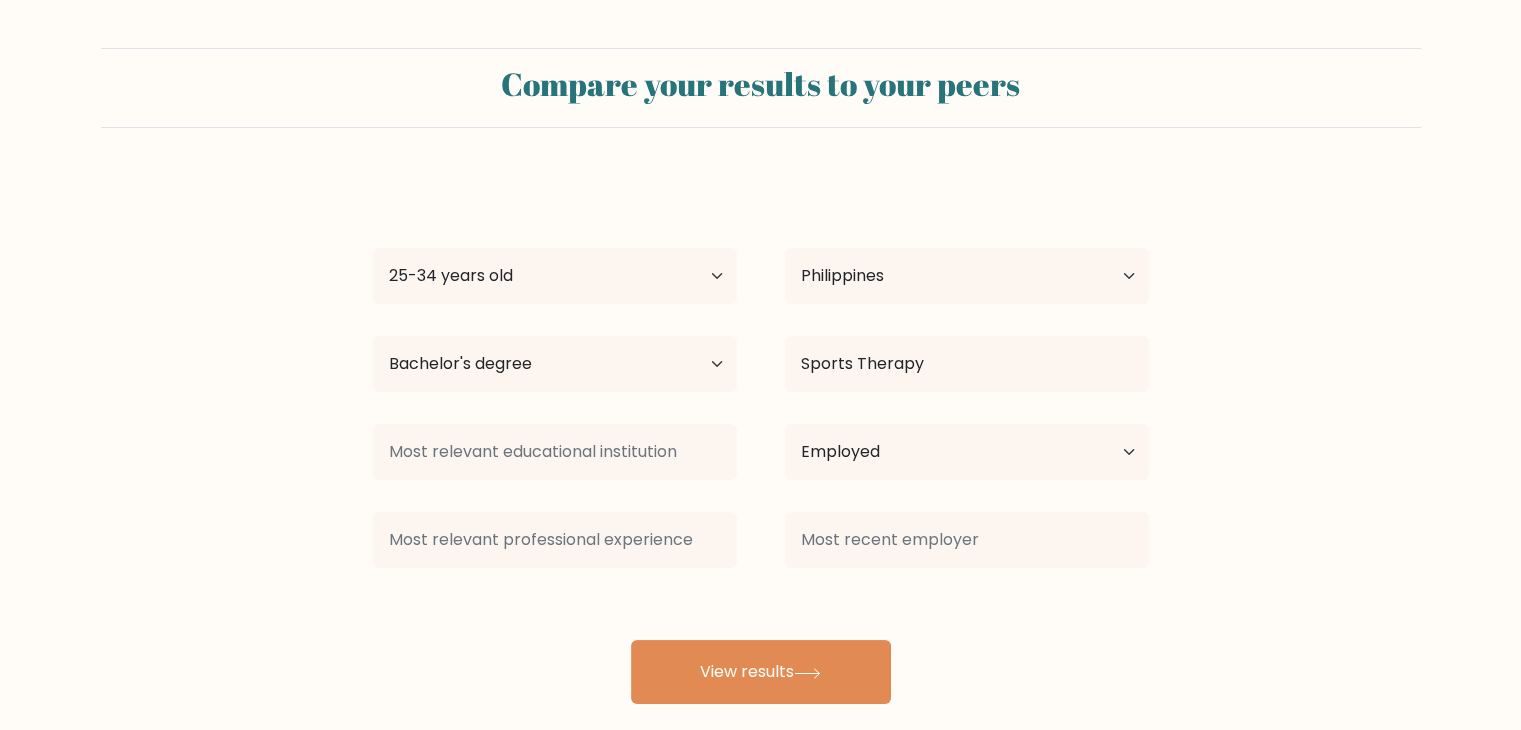 click on "Christian Dave
Pamaong
Age
Under 18 years old
18-24 years old
25-34 years old
35-44 years old
45-54 years old
55-64 years old
65 years old and above
Country
Afghanistan
Albania
Algeria
American Samoa
Andorra
Angola
Anguilla
Antarctica
Antigua and Barbuda
Argentina
Armenia
Aruba
Australia
Austria
Azerbaijan
Bahamas
Bahrain
Bangladesh
Barbados
Belarus
Belgium
Belize
Benin
Bermuda
Bhutan
Bolivia
Bonaire, Sint Eustatius and Saba
Bosnia and Herzegovina
Botswana
Bouvet Island
Brazil" at bounding box center [761, 440] 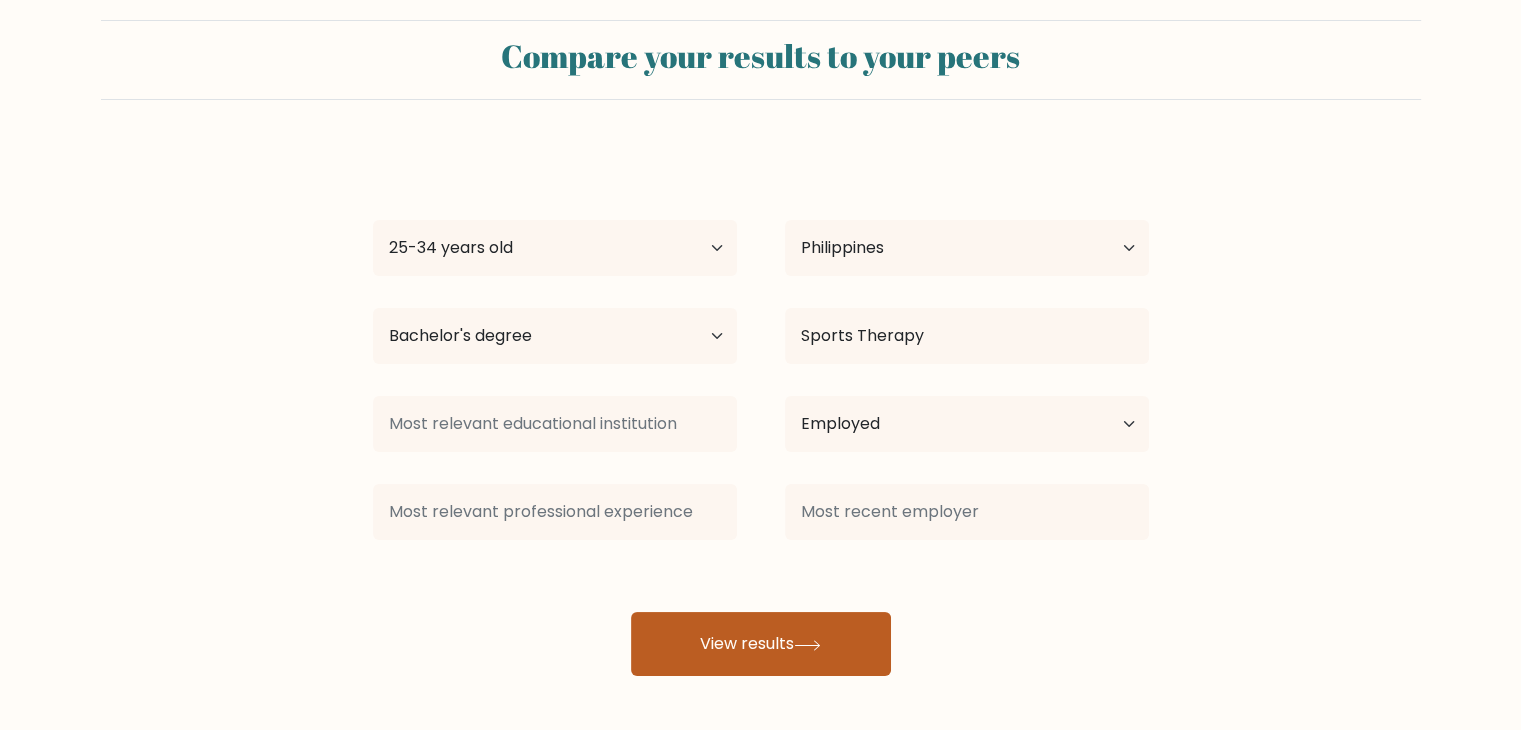 click 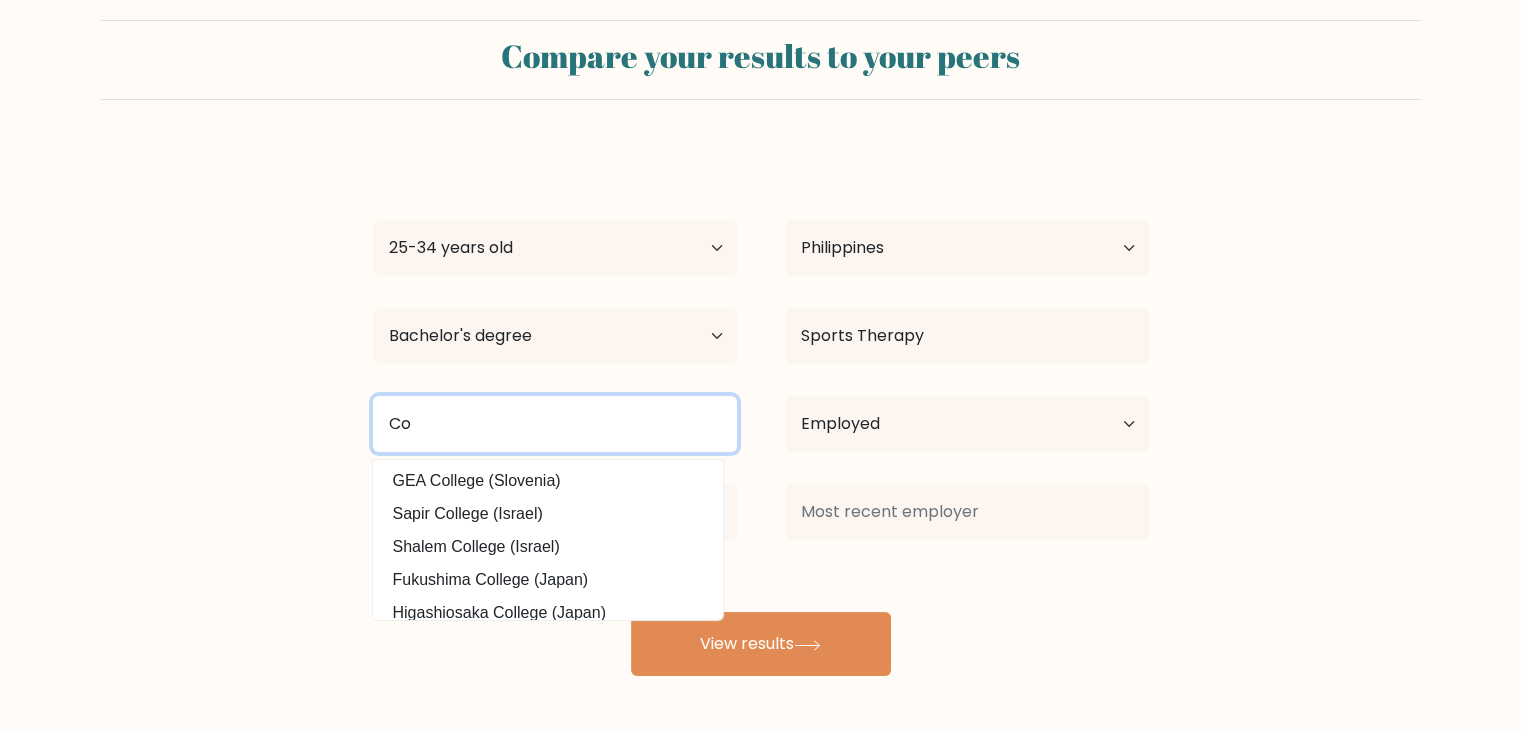 type on "C" 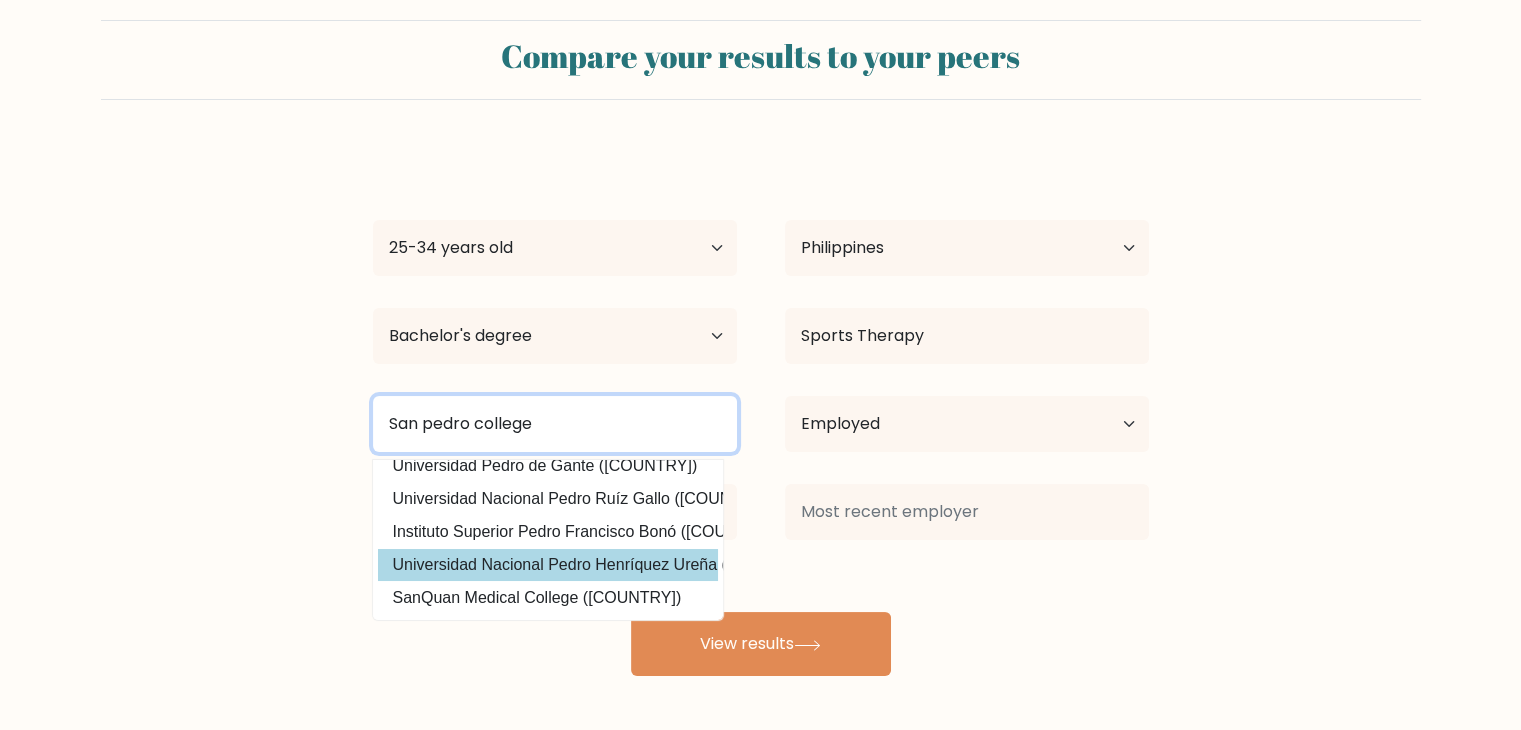 scroll, scrollTop: 0, scrollLeft: 0, axis: both 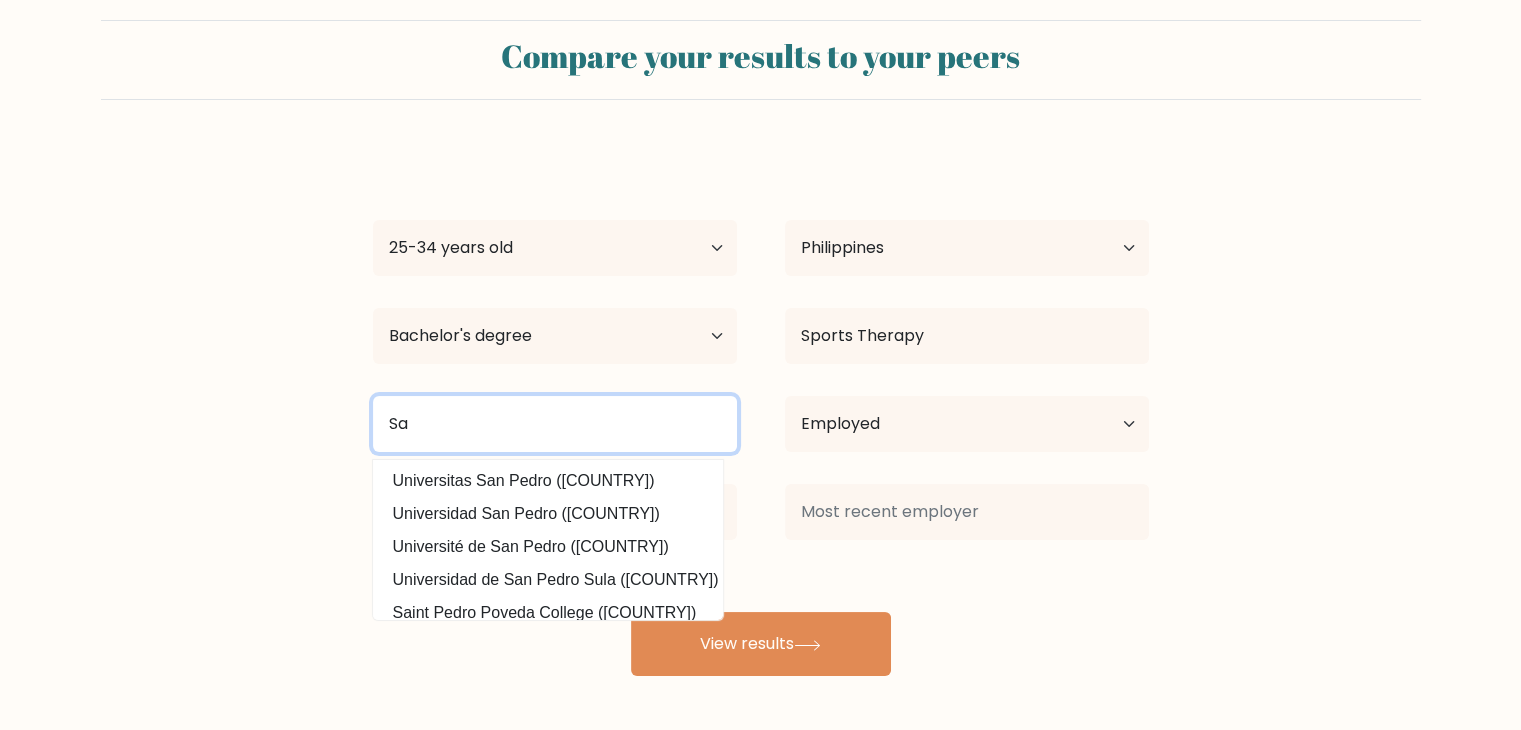 type on "S" 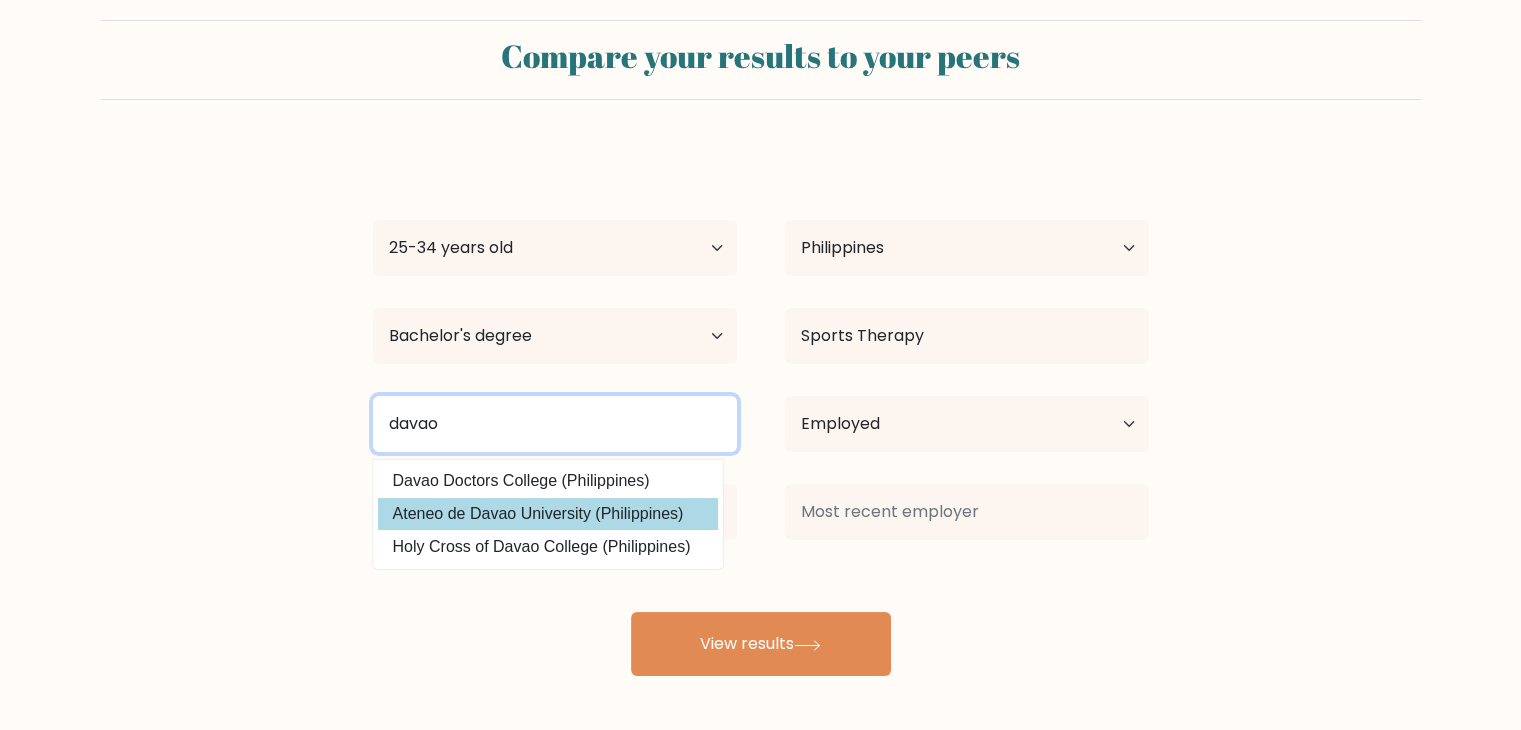 type on "davao" 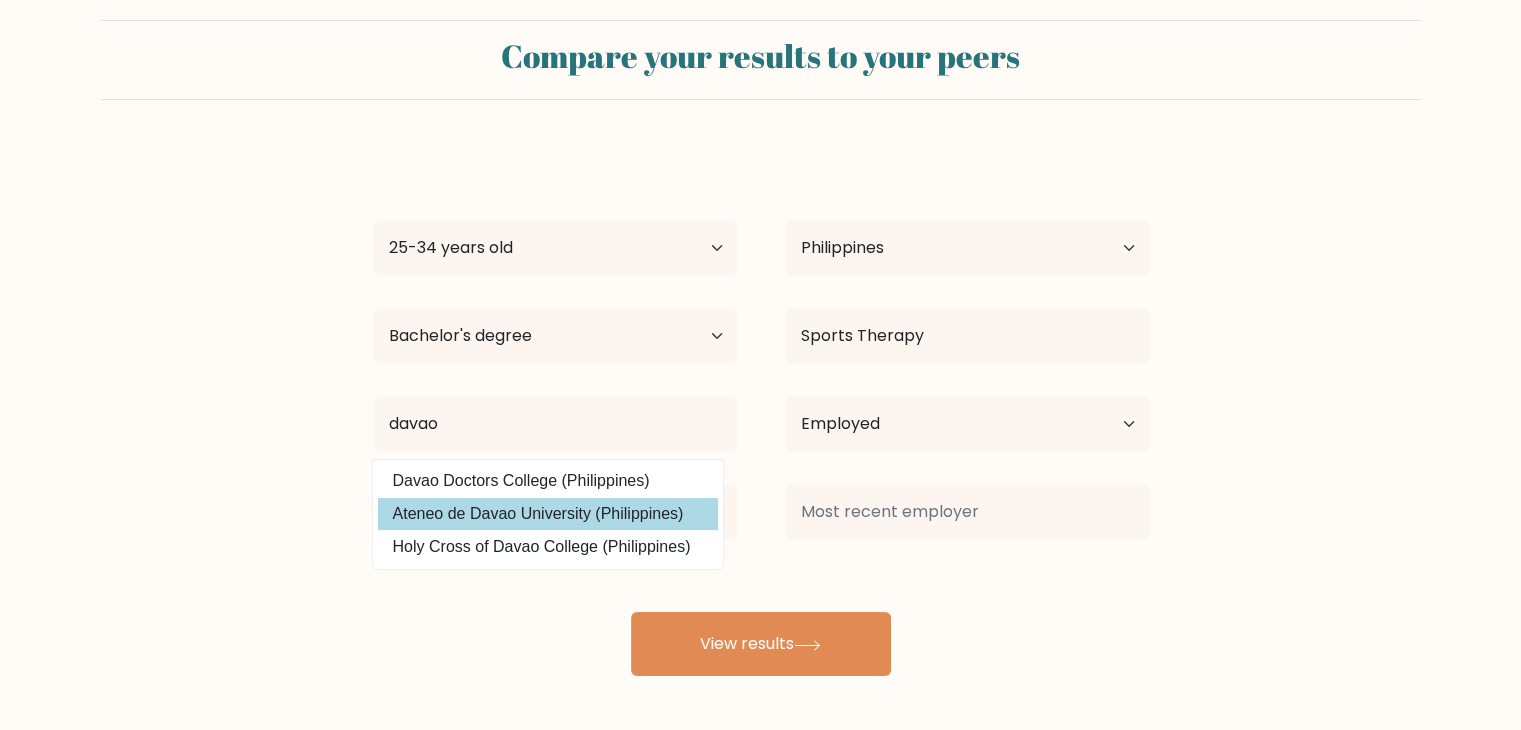 click on "Christian Dave
Pamaong
Age
Under 18 years old
18-24 years old
25-34 years old
35-44 years old
45-54 years old
55-64 years old
65 years old and above
Country
Afghanistan
Albania
Algeria
American Samoa
Andorra
Angola
Anguilla
Antarctica
Antigua and Barbuda
Argentina
Armenia
Aruba
Australia
Austria
Azerbaijan
Bahamas
Bahrain
Bangladesh
Barbados
Belarus
Belgium
Belize
Benin
Bermuda
Bhutan
Bolivia
Bonaire, Sint Eustatius and Saba
Bosnia and Herzegovina
Botswana
Bouvet Island
Brazil" at bounding box center (761, 412) 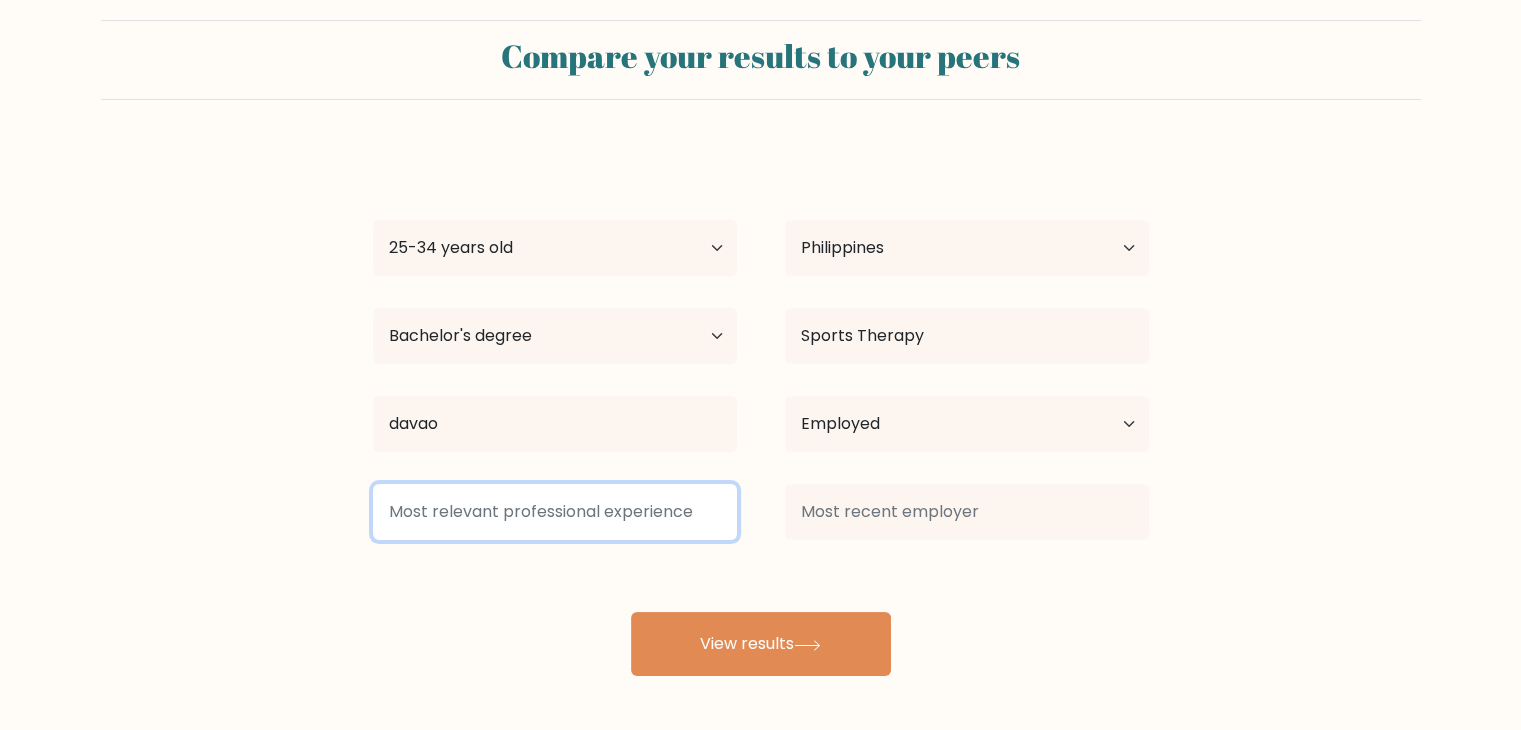 click at bounding box center [555, 512] 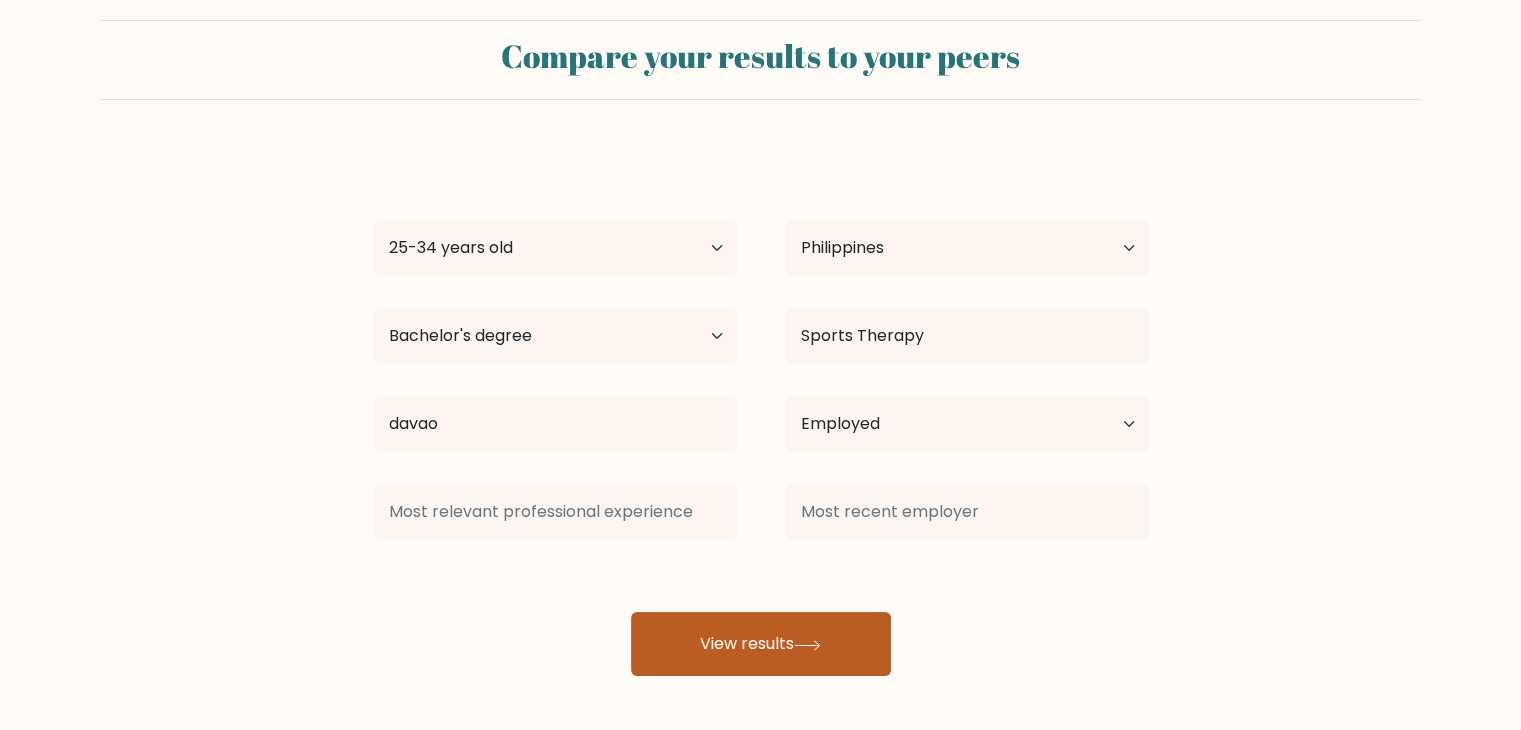click on "View results" at bounding box center [761, 644] 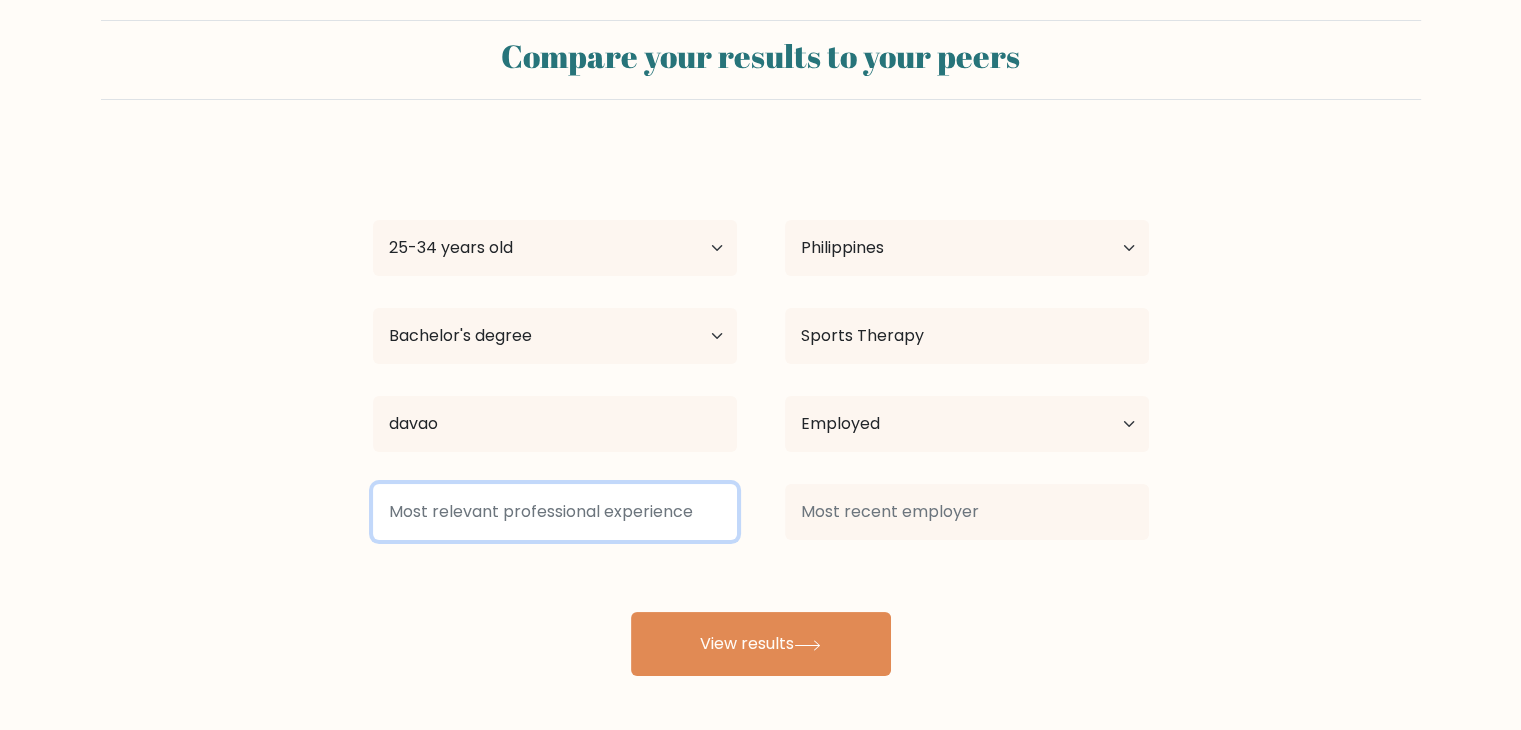 click at bounding box center (555, 512) 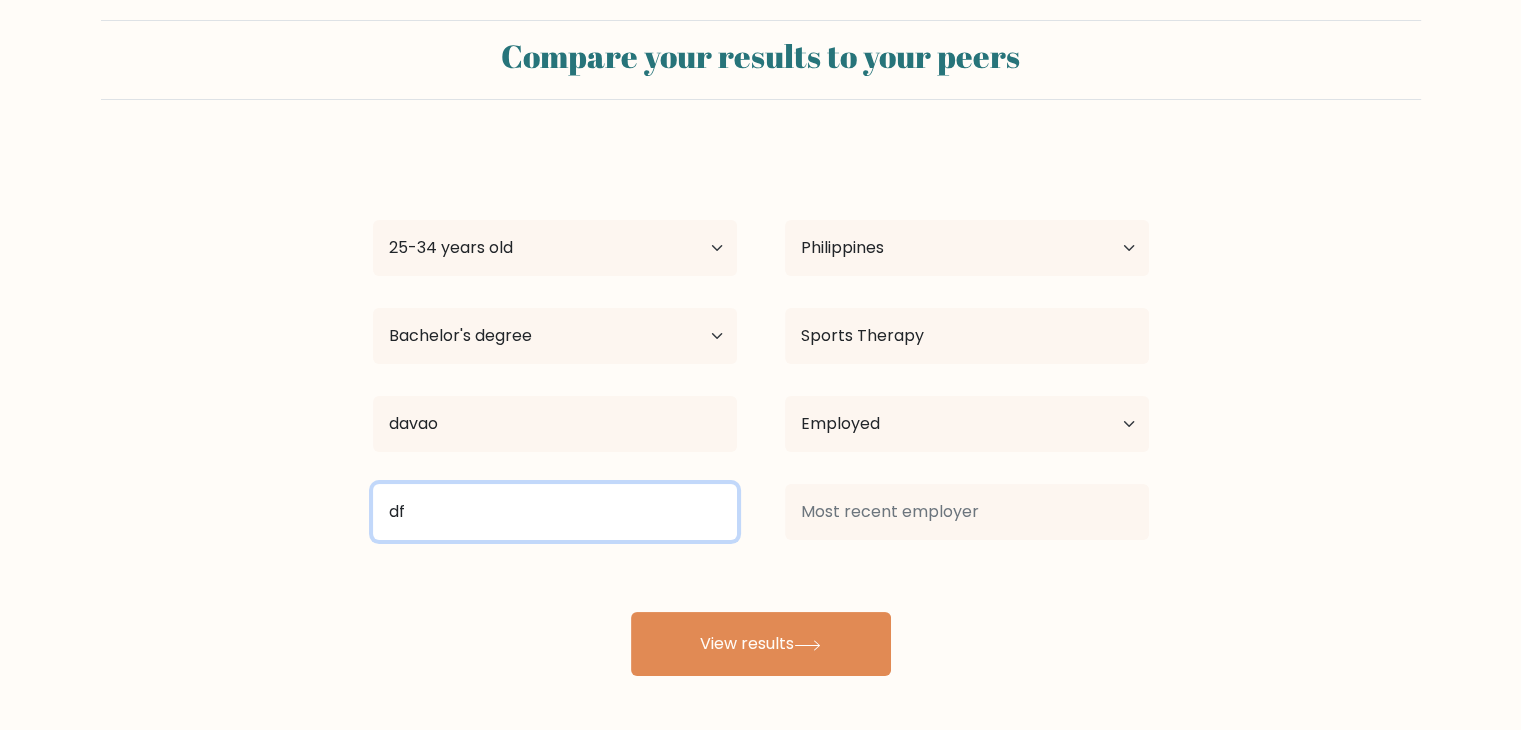 type on "d" 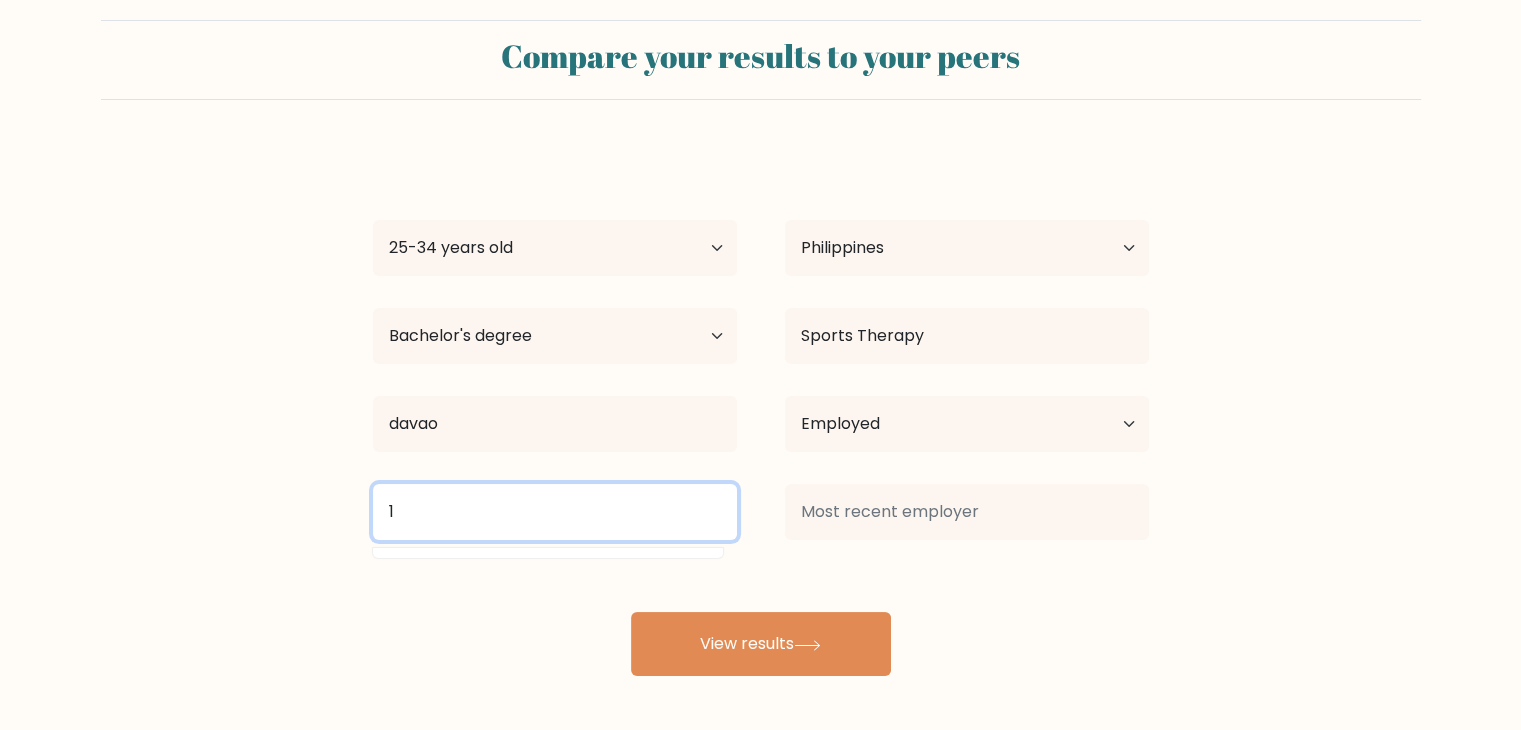 type on "1" 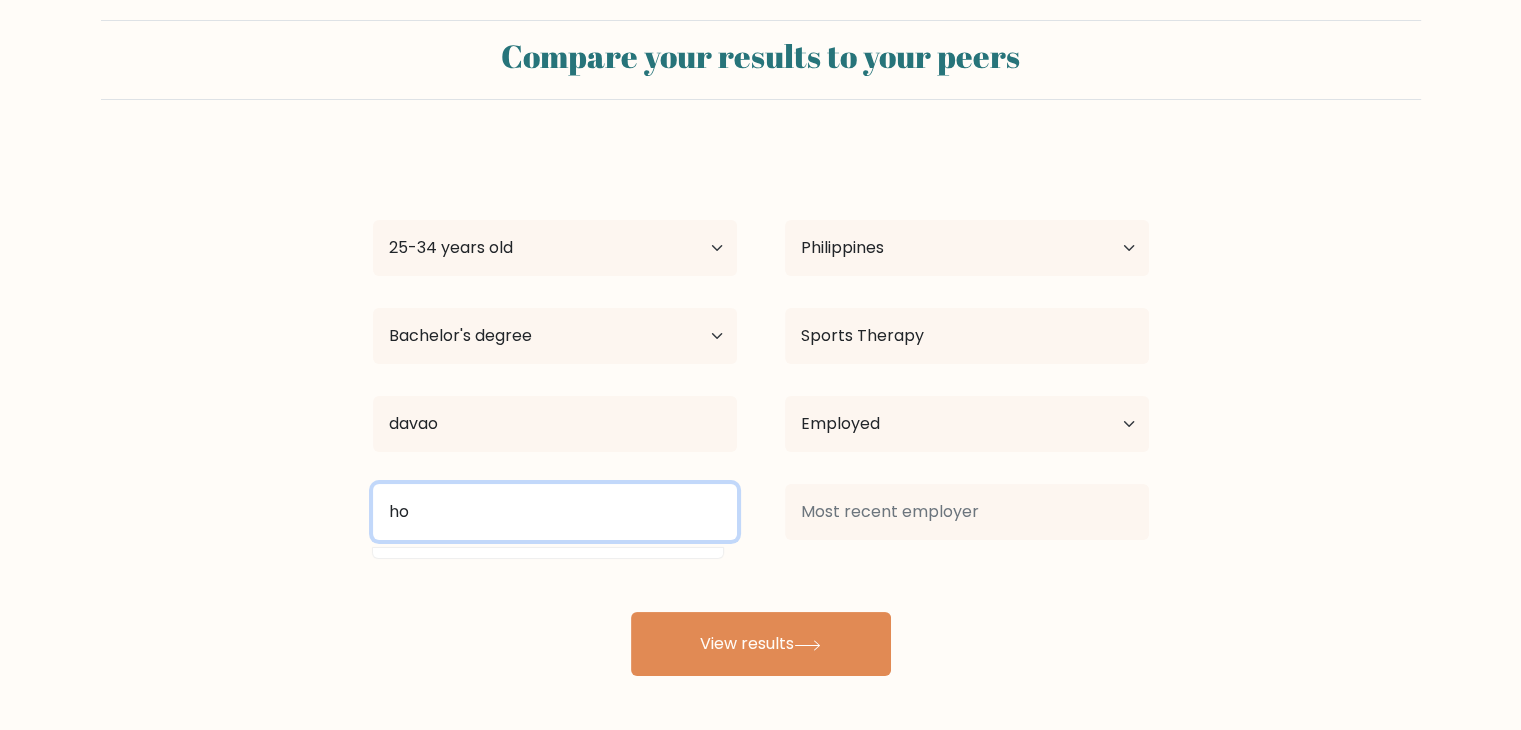 type on "h" 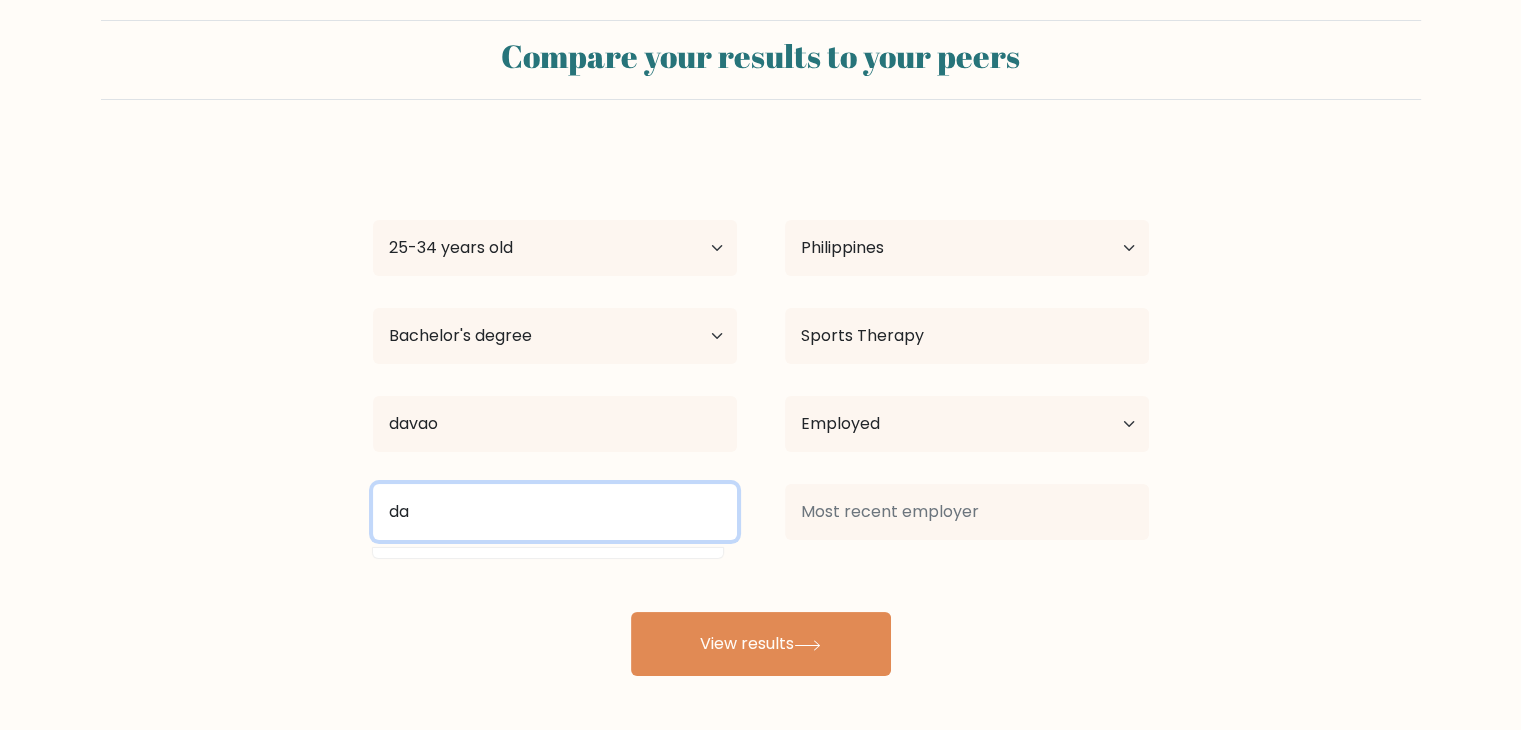 type on "d" 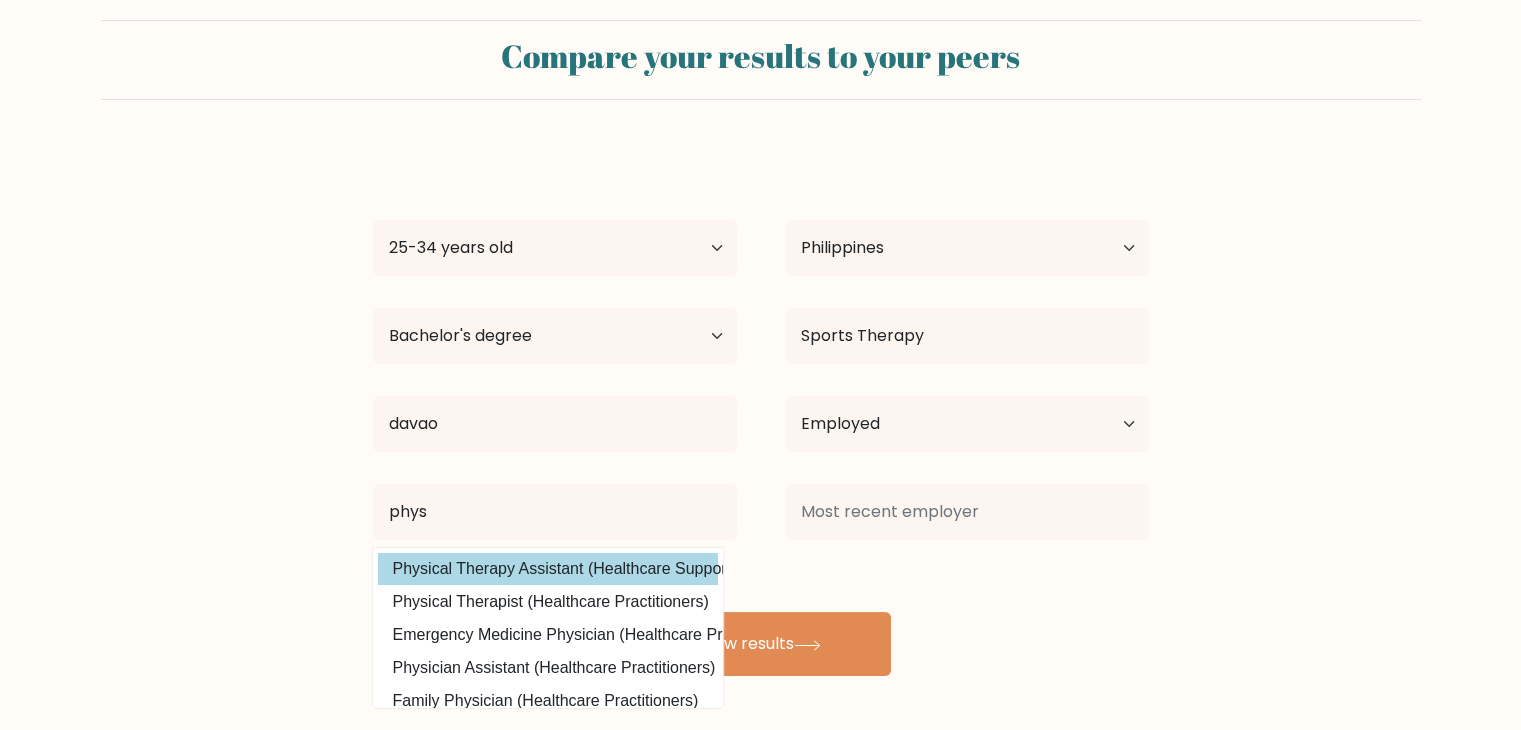 click on "Physical Therapy Assistant (Healthcare Support)" at bounding box center [548, 569] 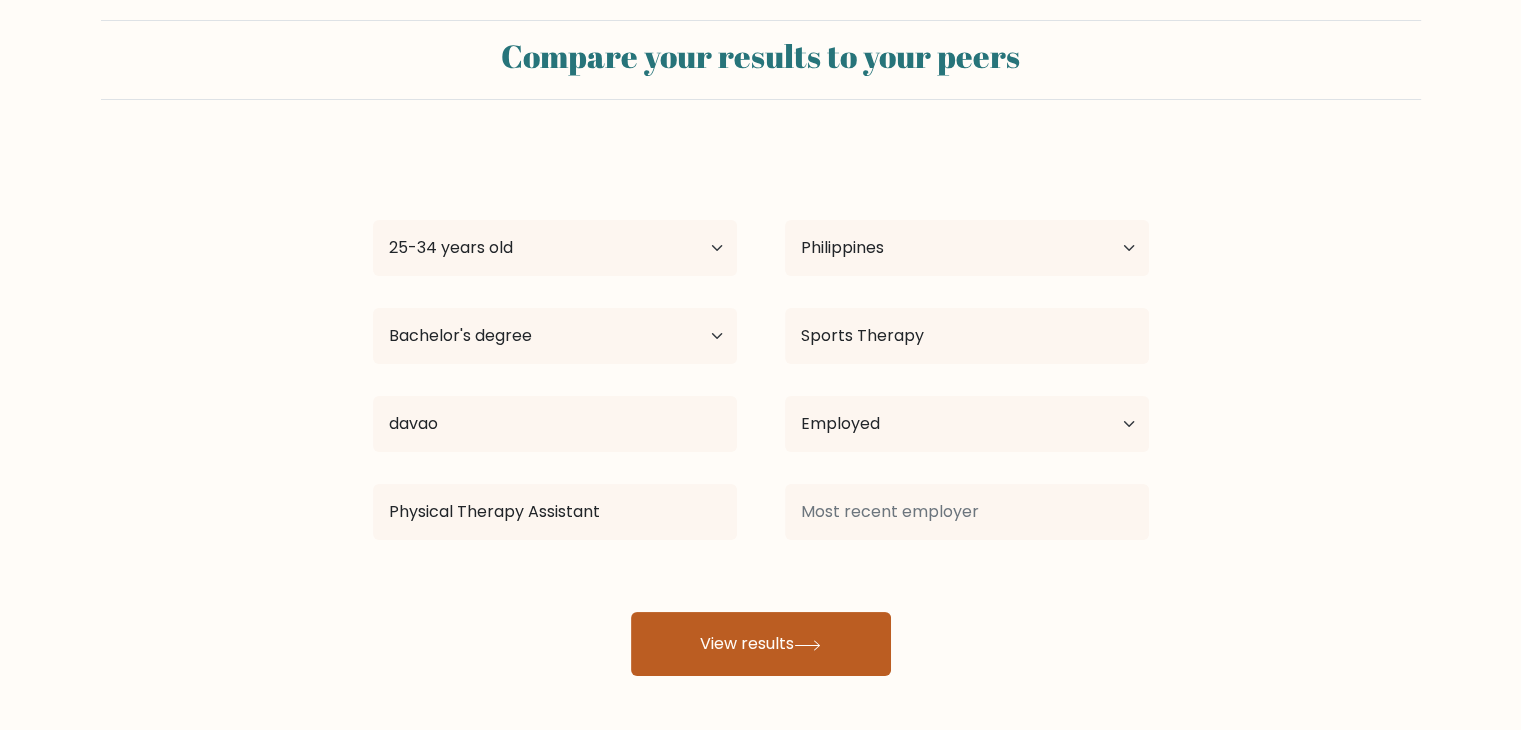 click on "View results" at bounding box center (761, 644) 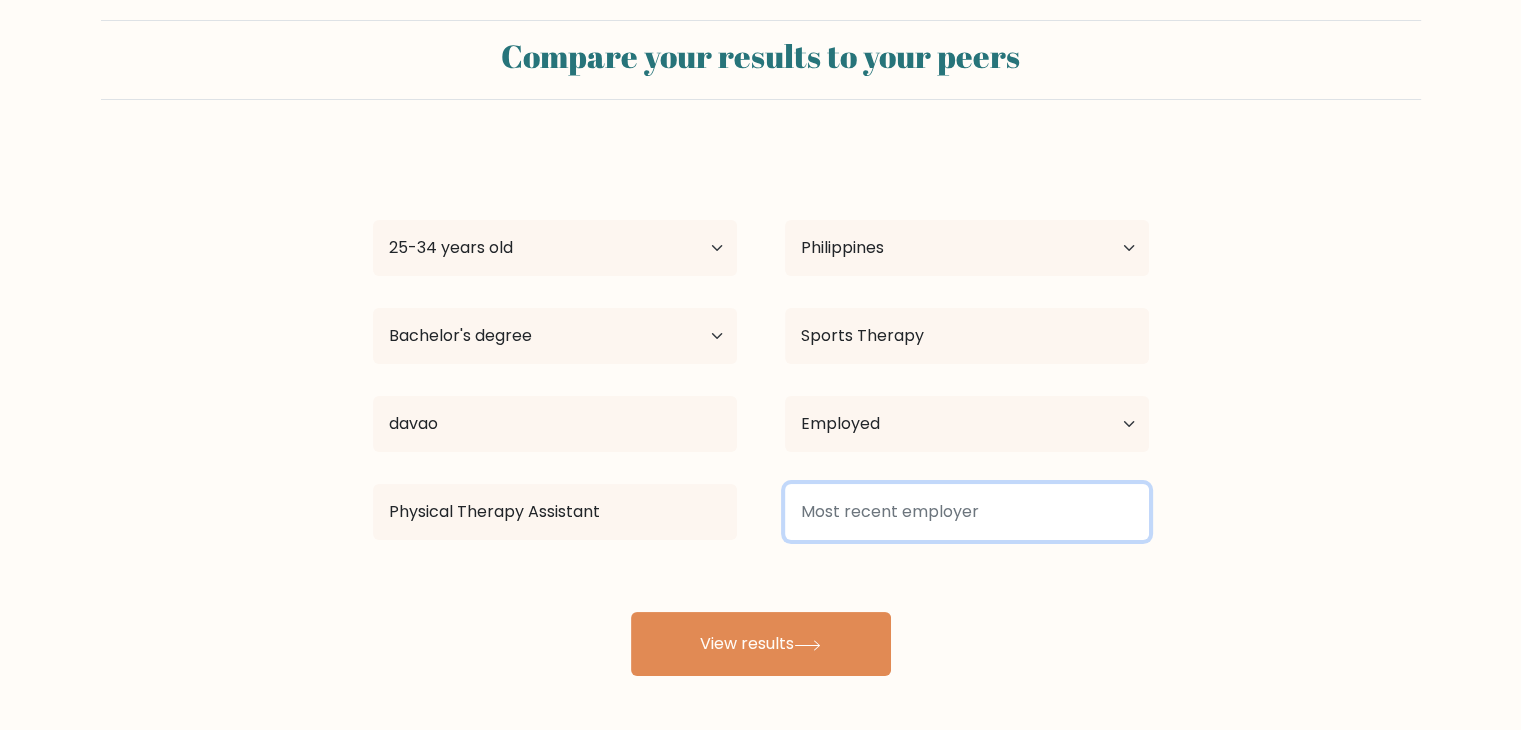 click at bounding box center (967, 512) 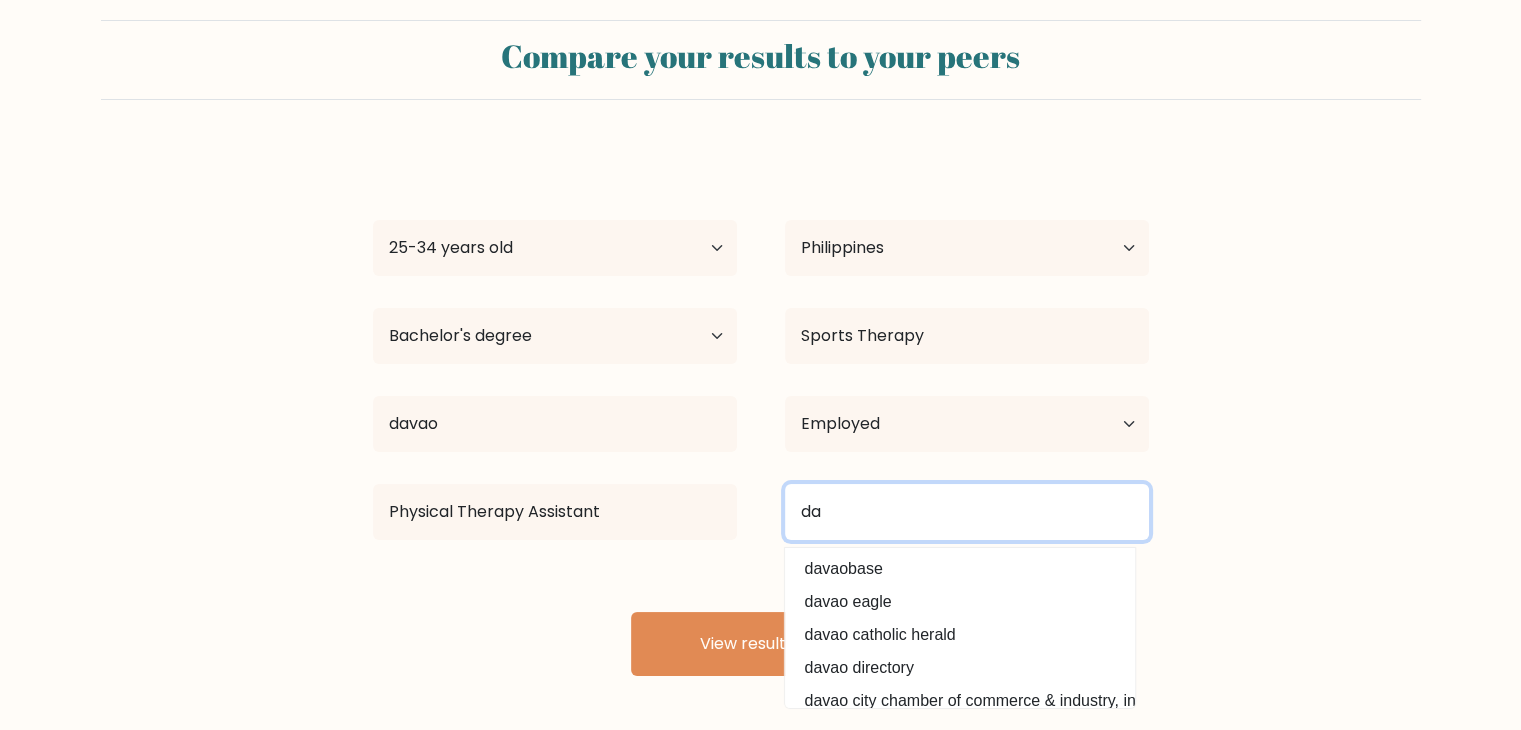 type on "d" 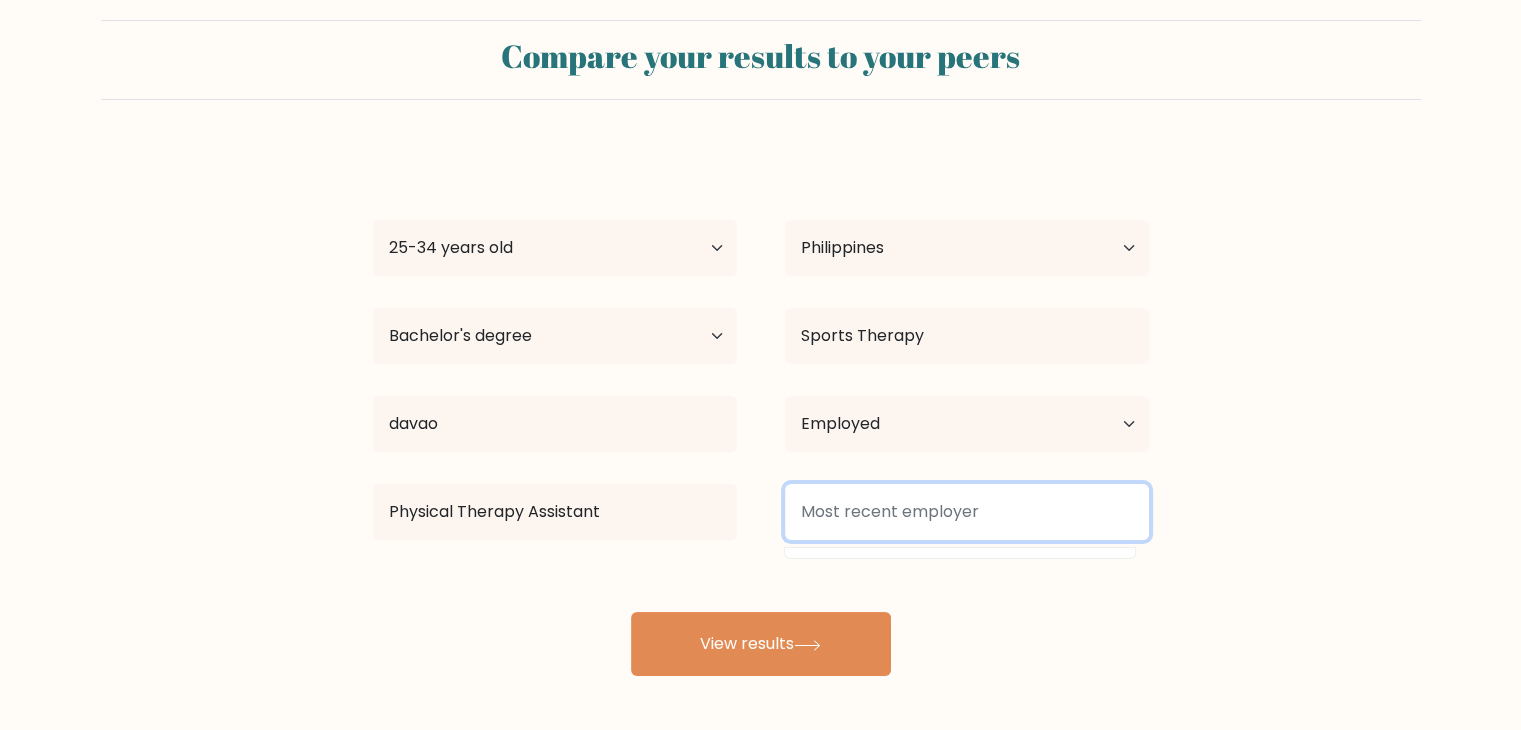 type on "H" 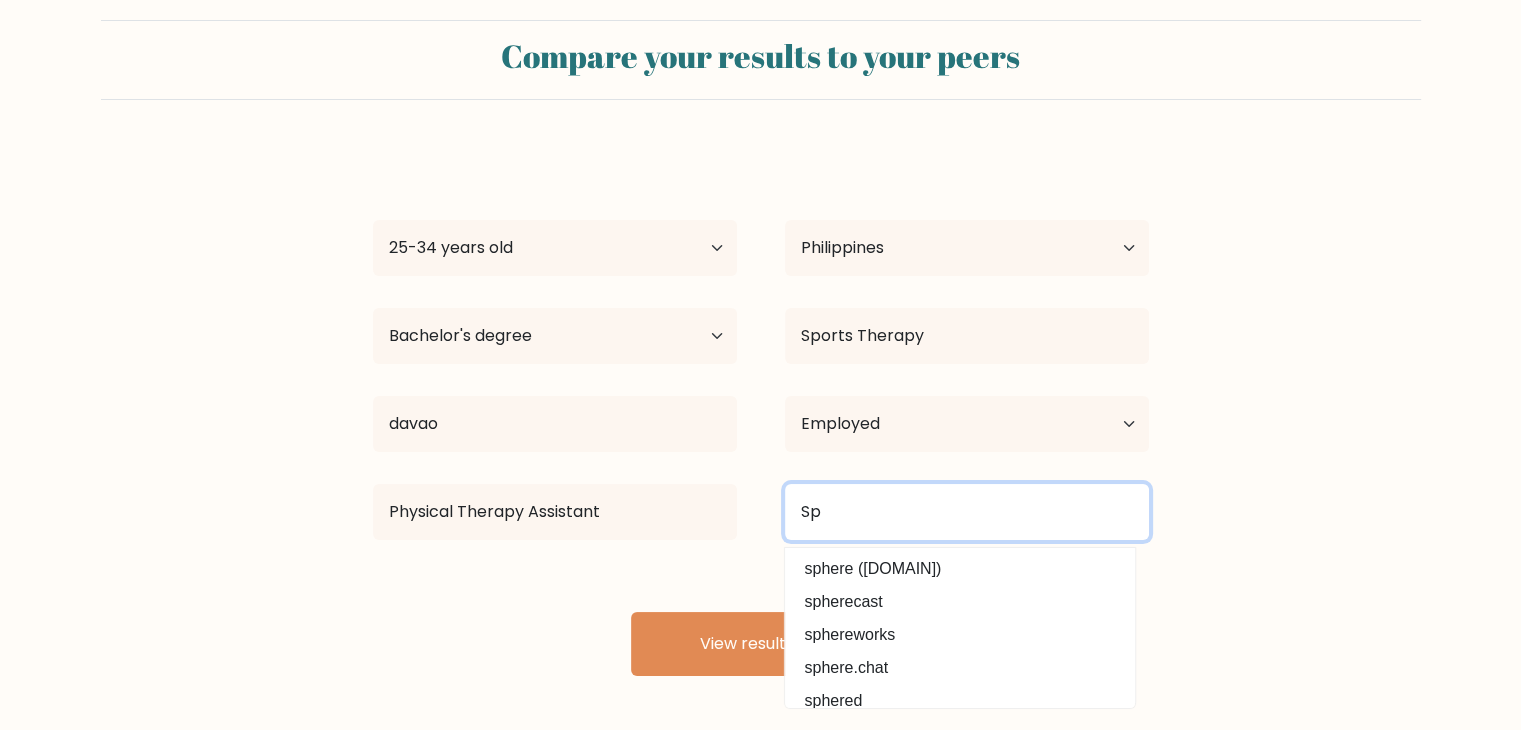 type on "S" 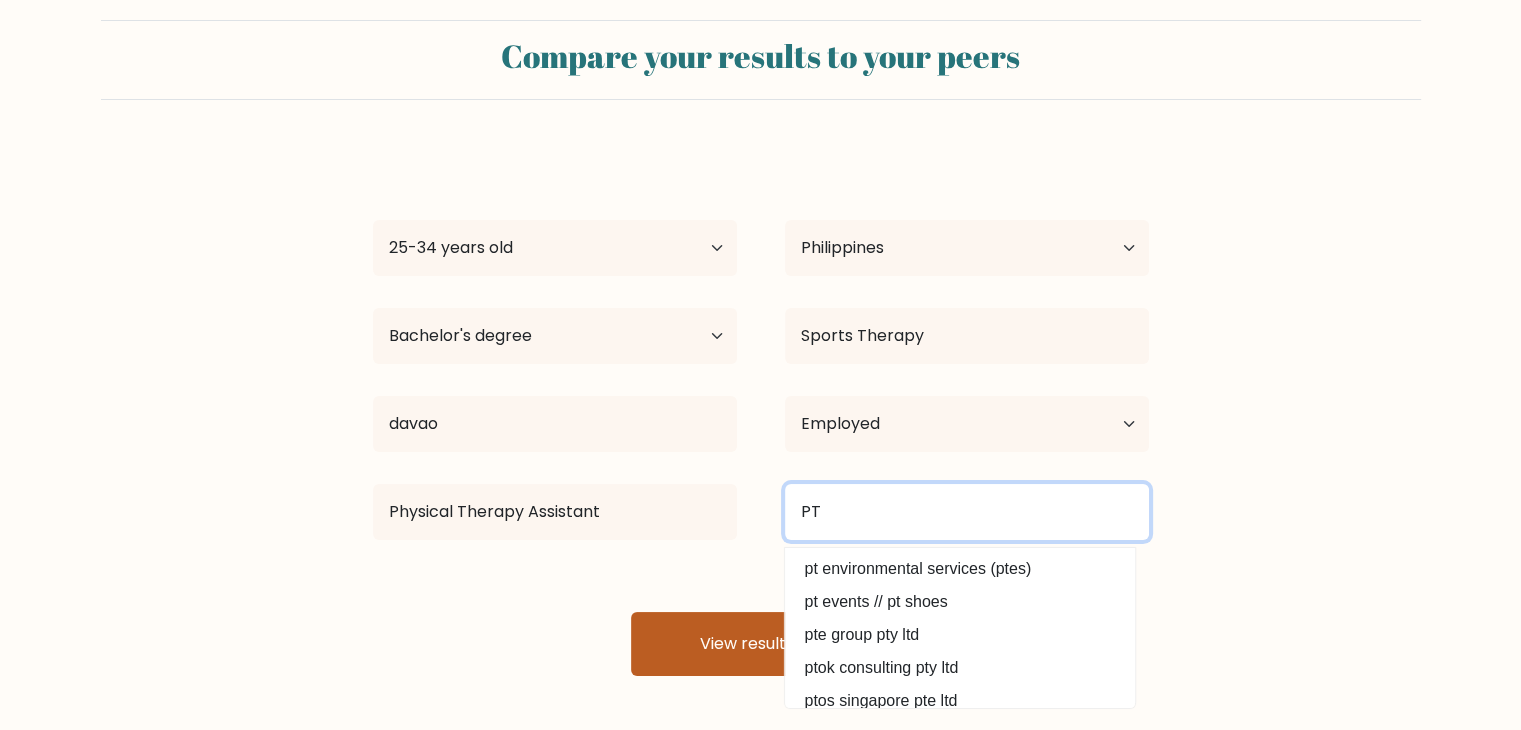 type on "PT" 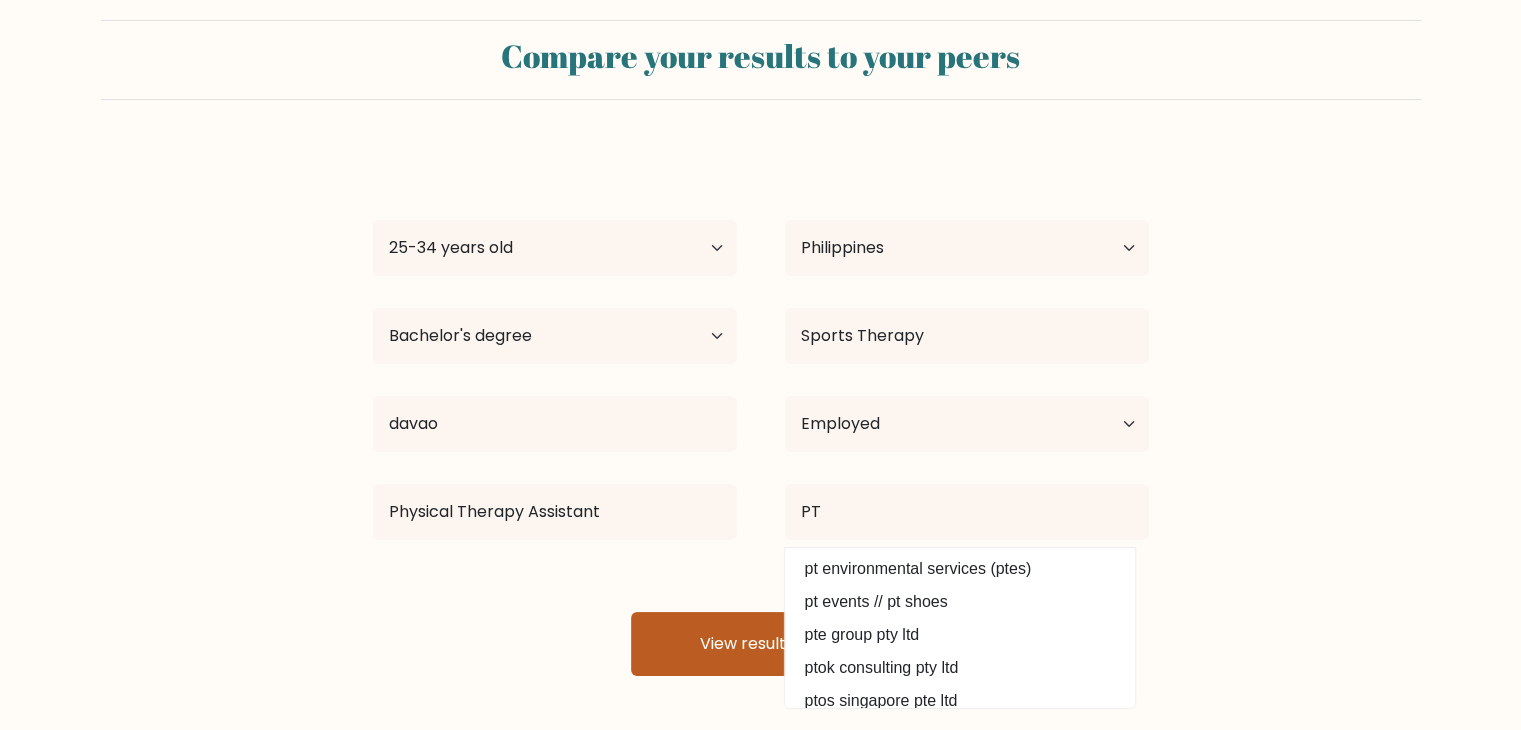 click on "View results" at bounding box center [761, 644] 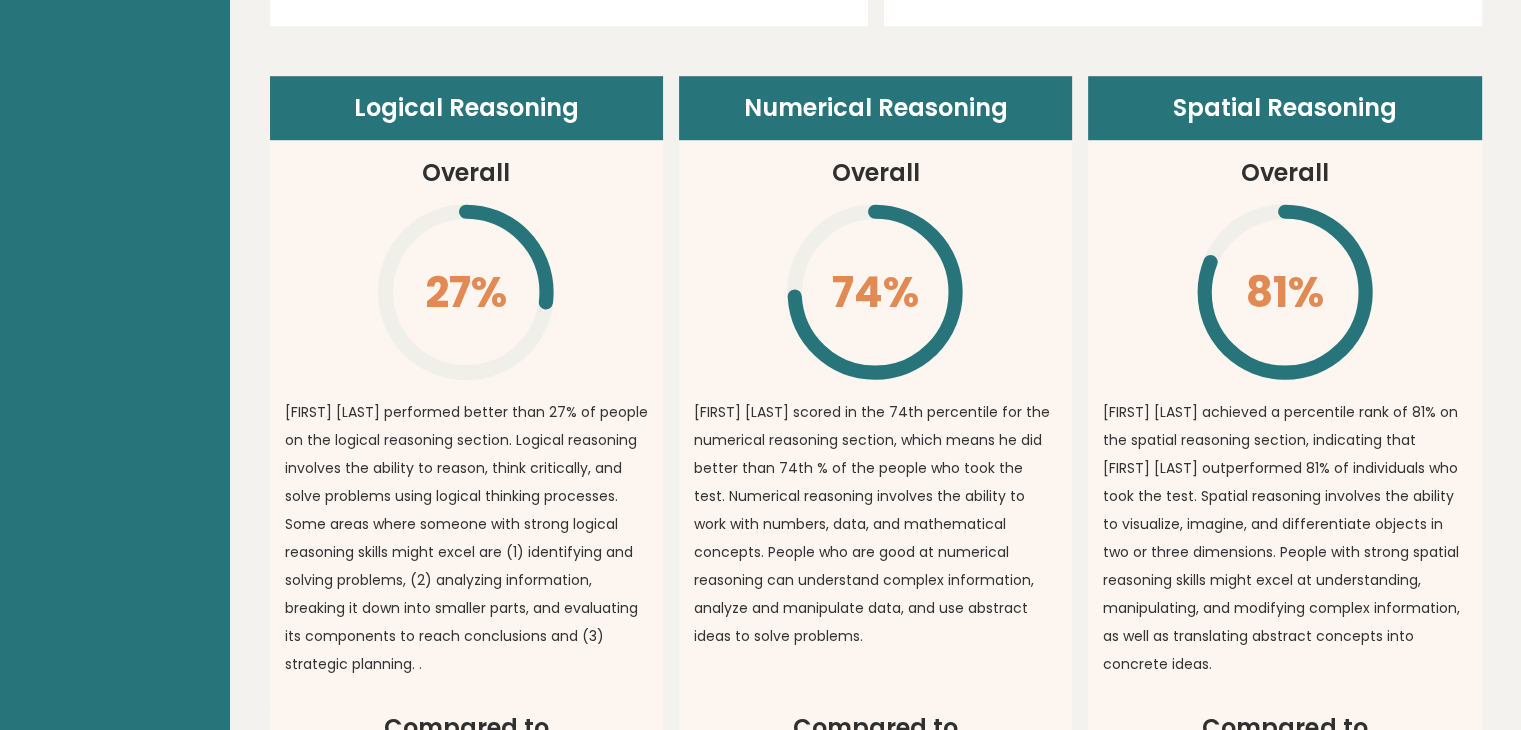 scroll, scrollTop: 1421, scrollLeft: 0, axis: vertical 